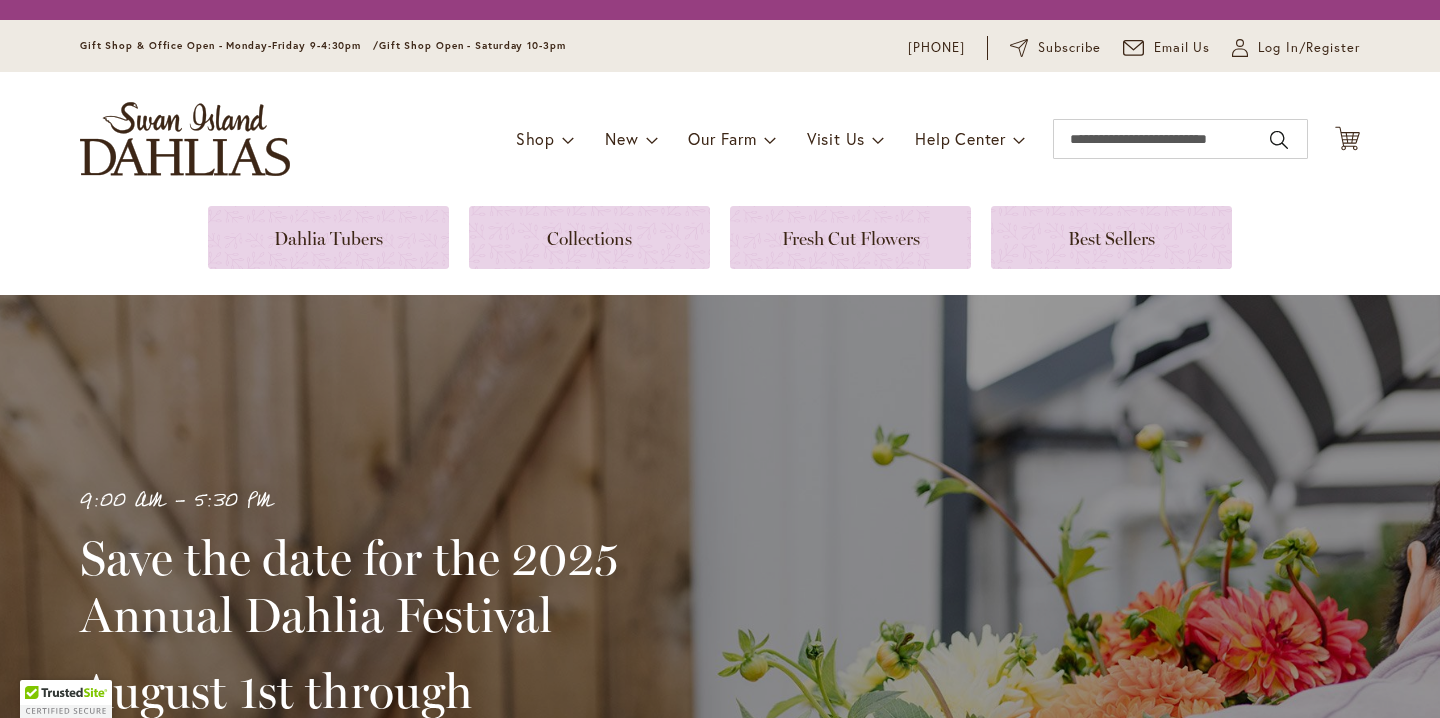 scroll, scrollTop: 0, scrollLeft: 0, axis: both 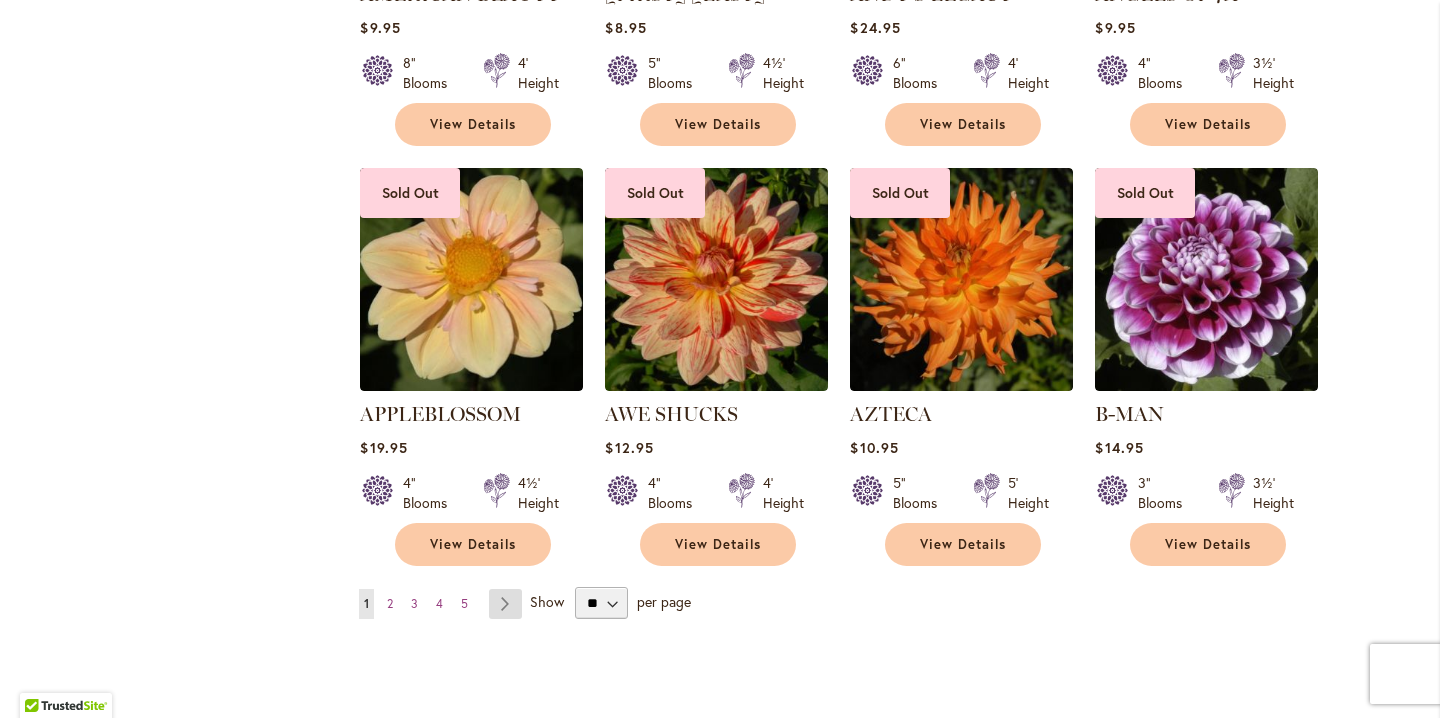 click on "Page
Next" at bounding box center (505, 604) 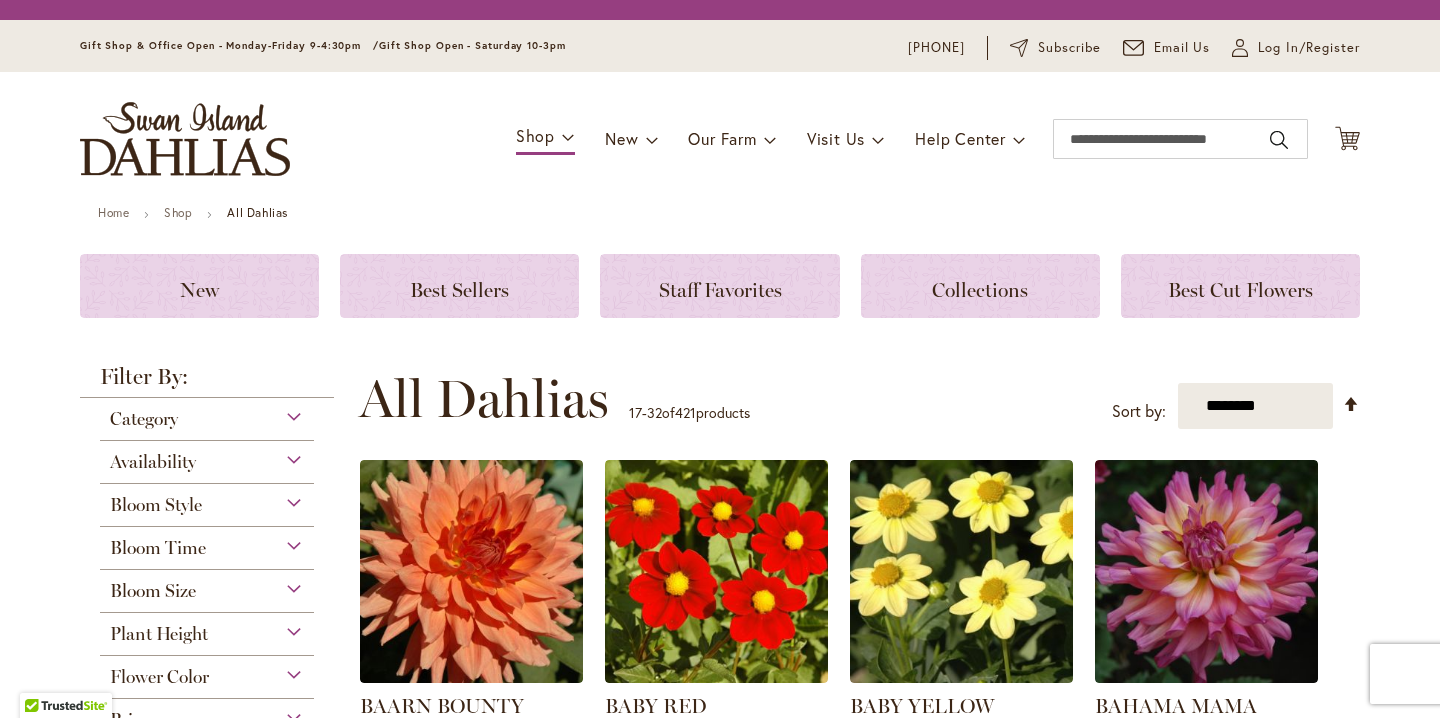 scroll, scrollTop: 0, scrollLeft: 0, axis: both 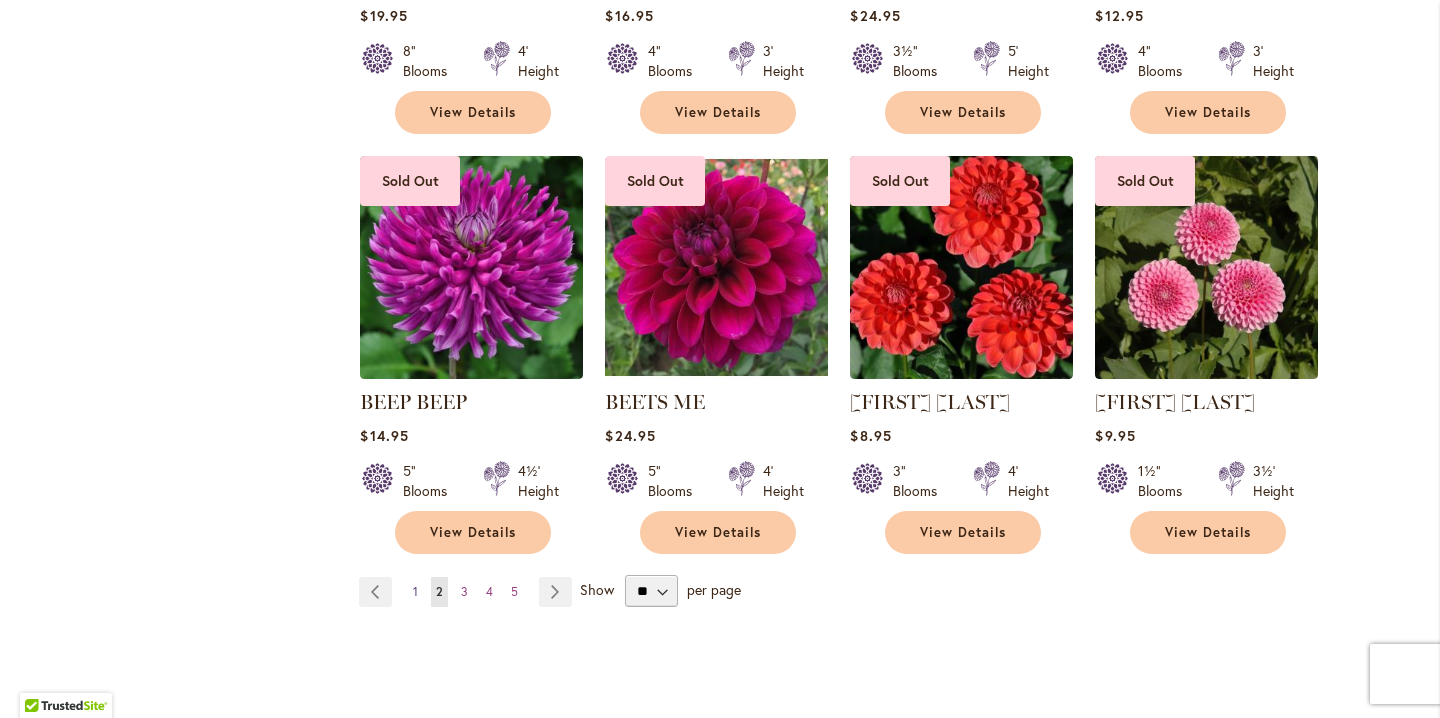 click on "Page
1" at bounding box center (415, 592) 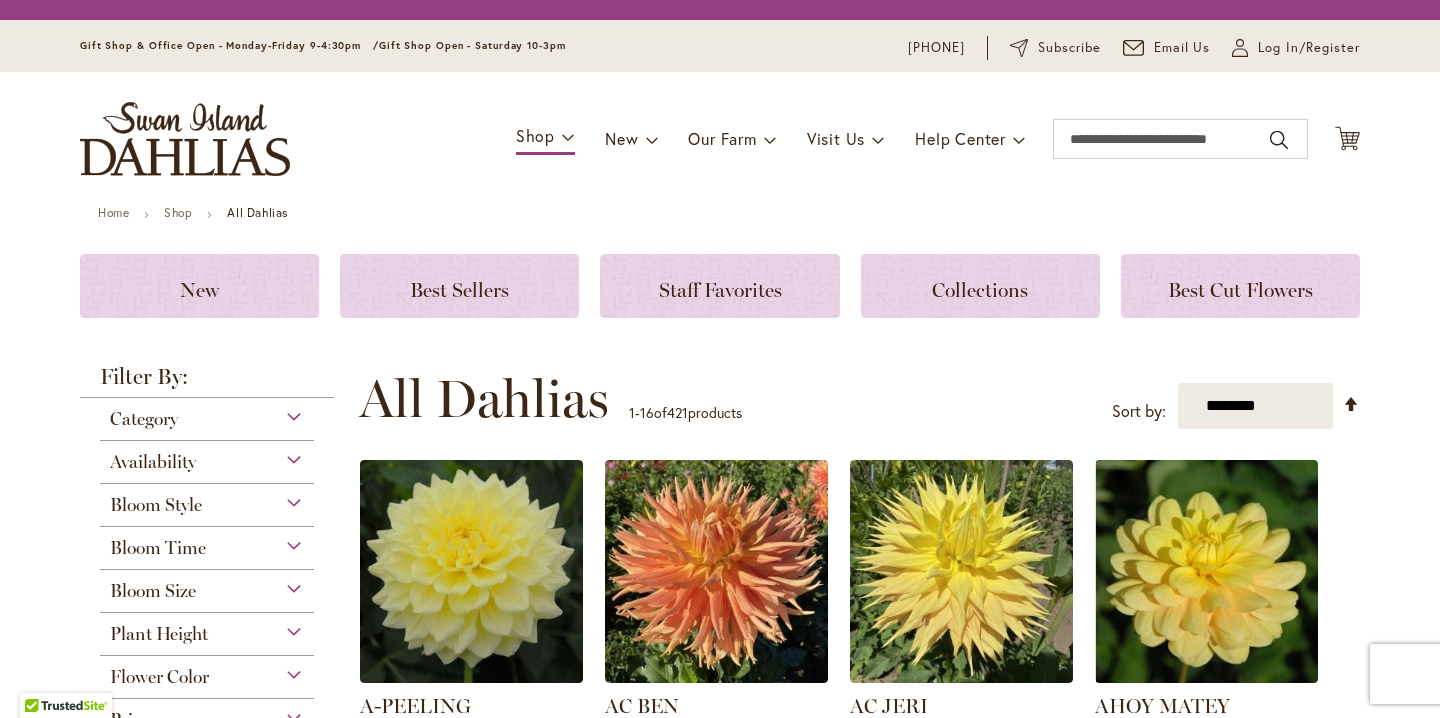 scroll, scrollTop: 0, scrollLeft: 0, axis: both 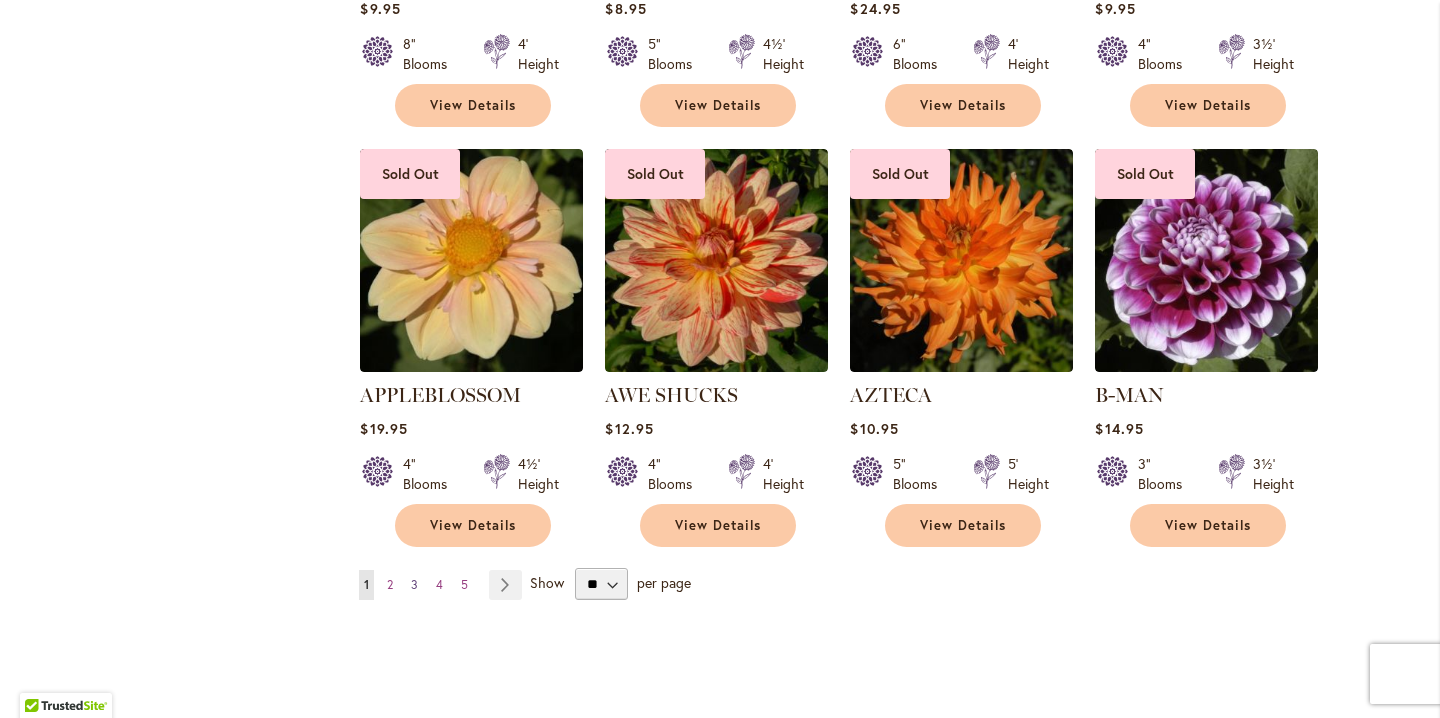 click on "3" at bounding box center [414, 584] 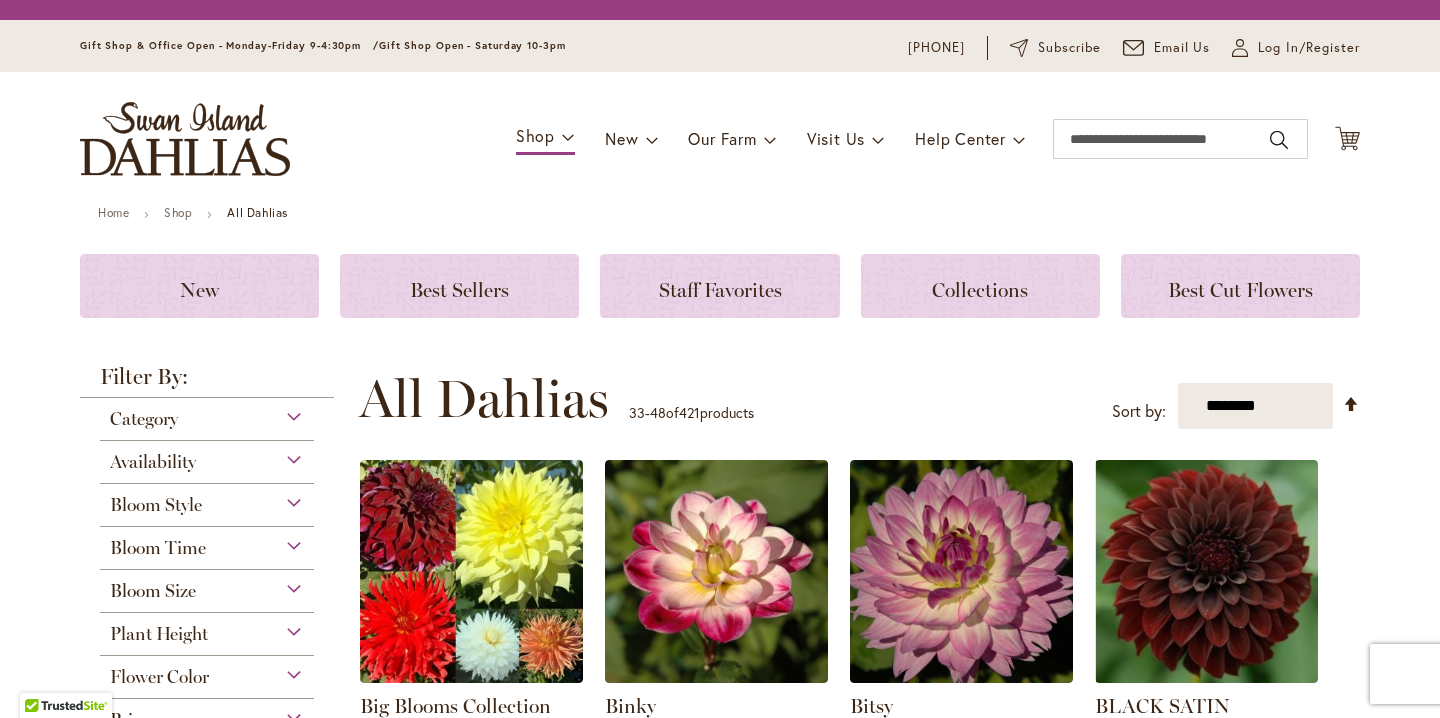 scroll, scrollTop: 0, scrollLeft: 0, axis: both 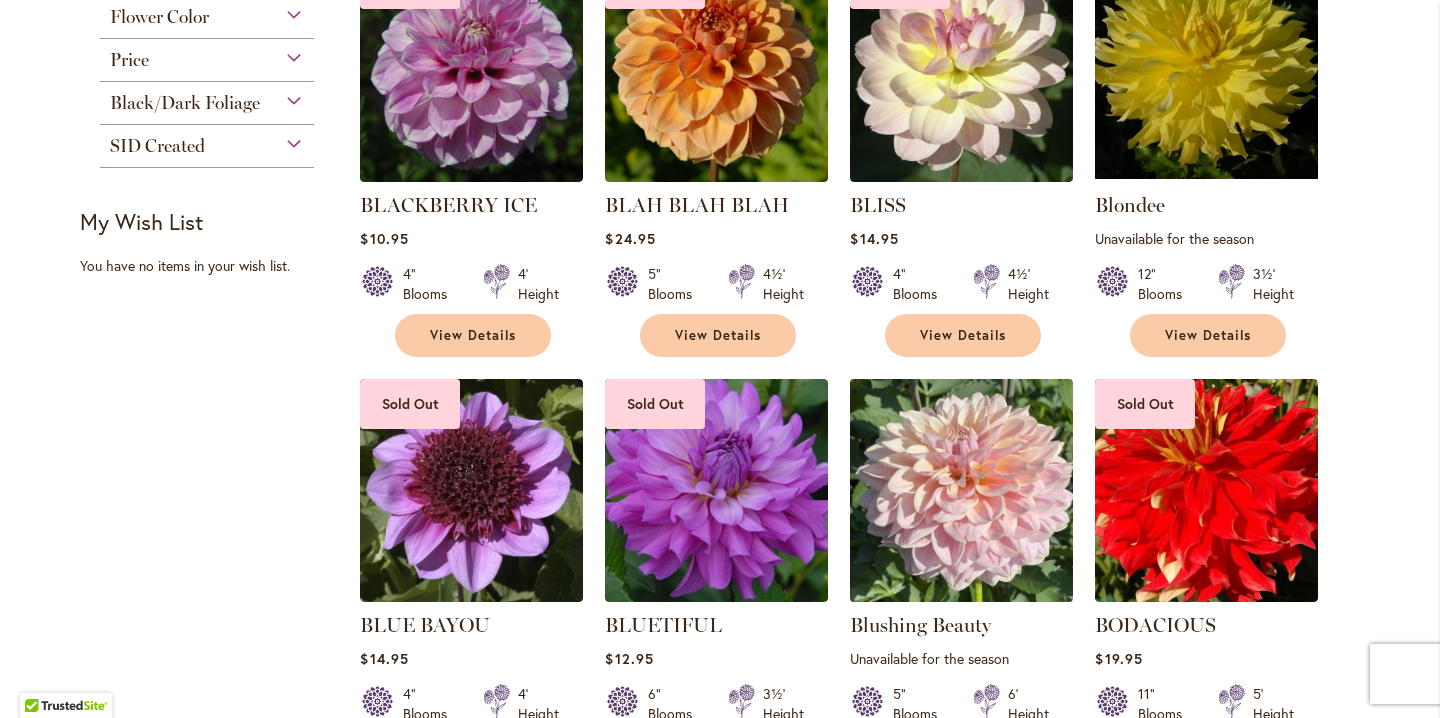 click at bounding box center (962, 491) 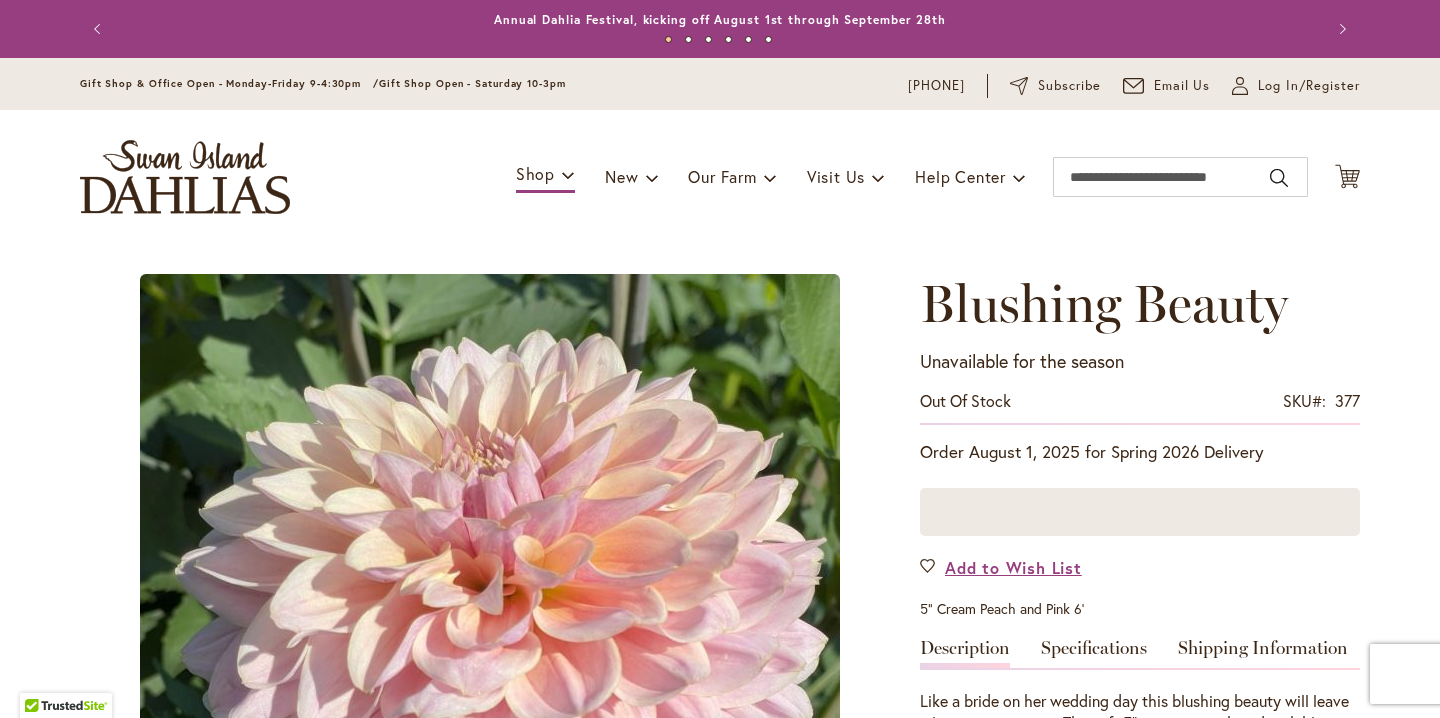 scroll, scrollTop: 0, scrollLeft: 0, axis: both 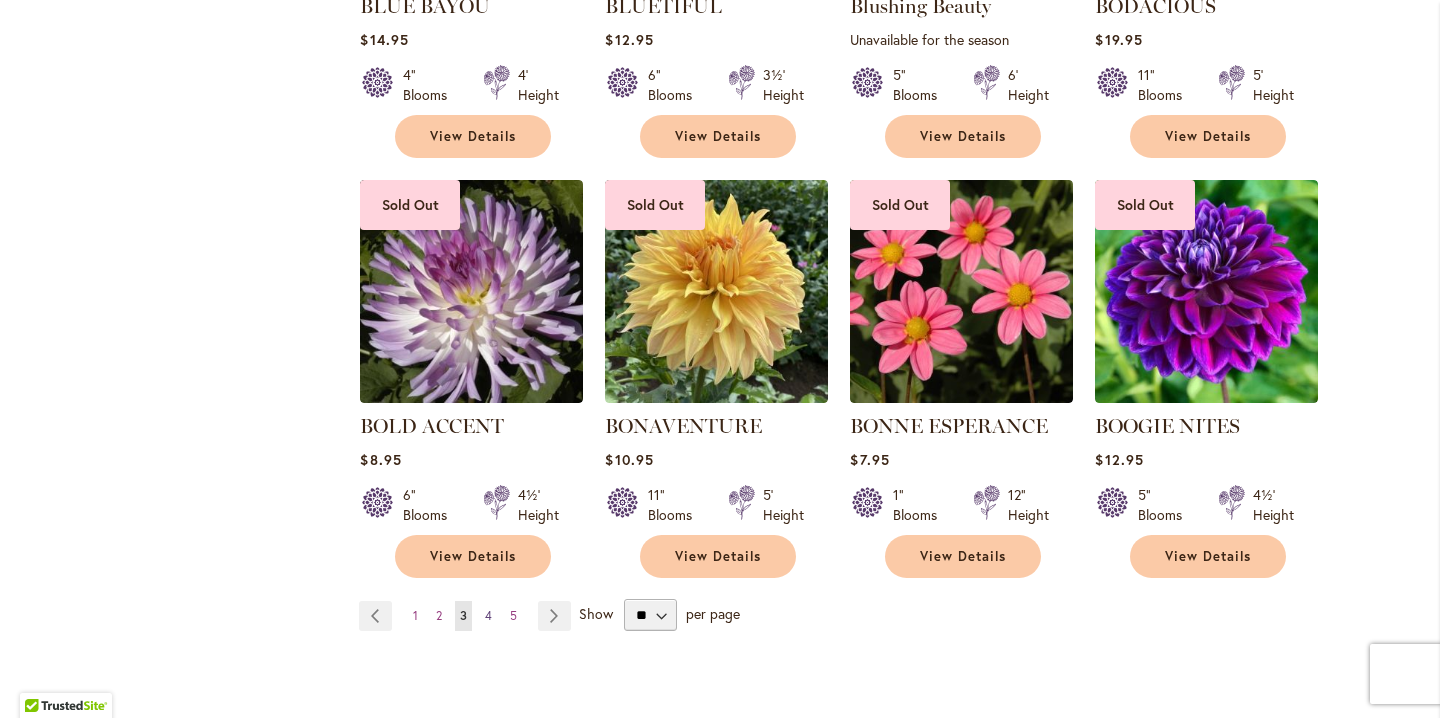 click on "4" at bounding box center [488, 615] 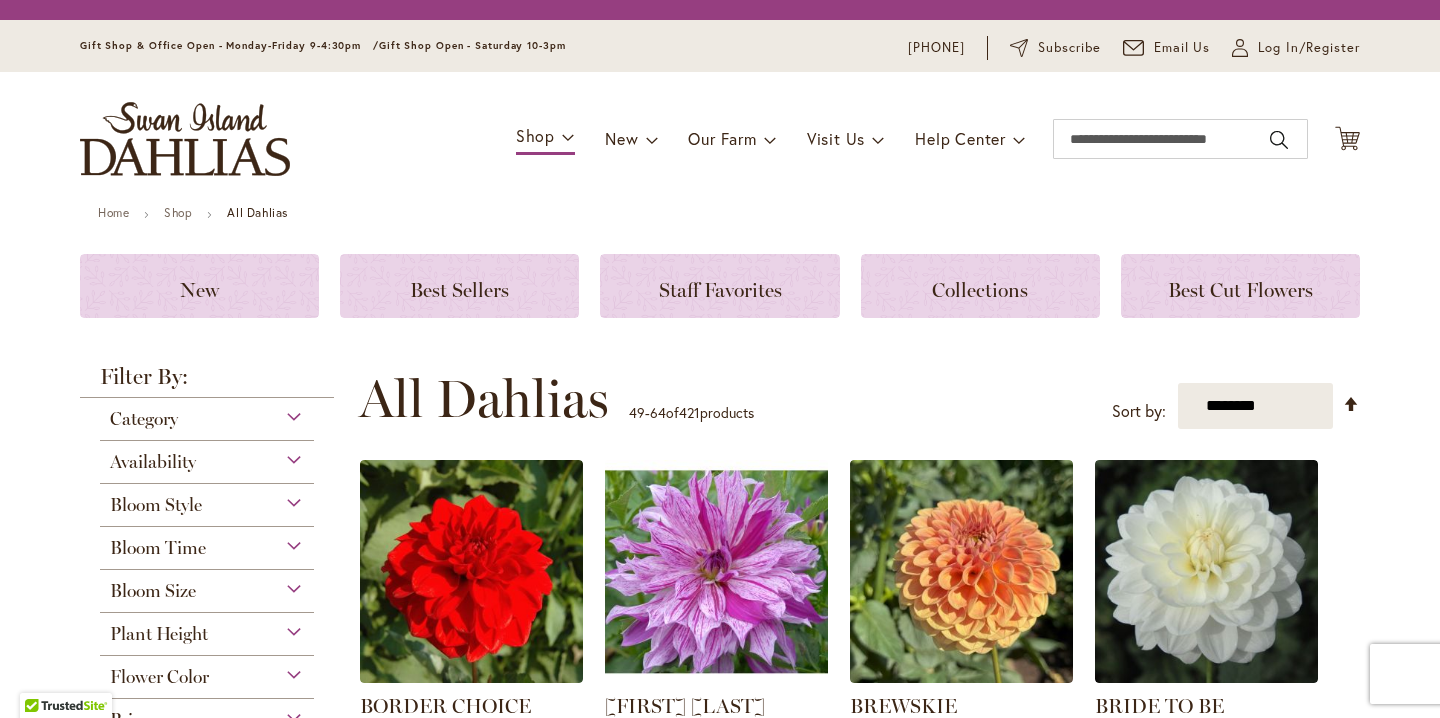scroll, scrollTop: 0, scrollLeft: 0, axis: both 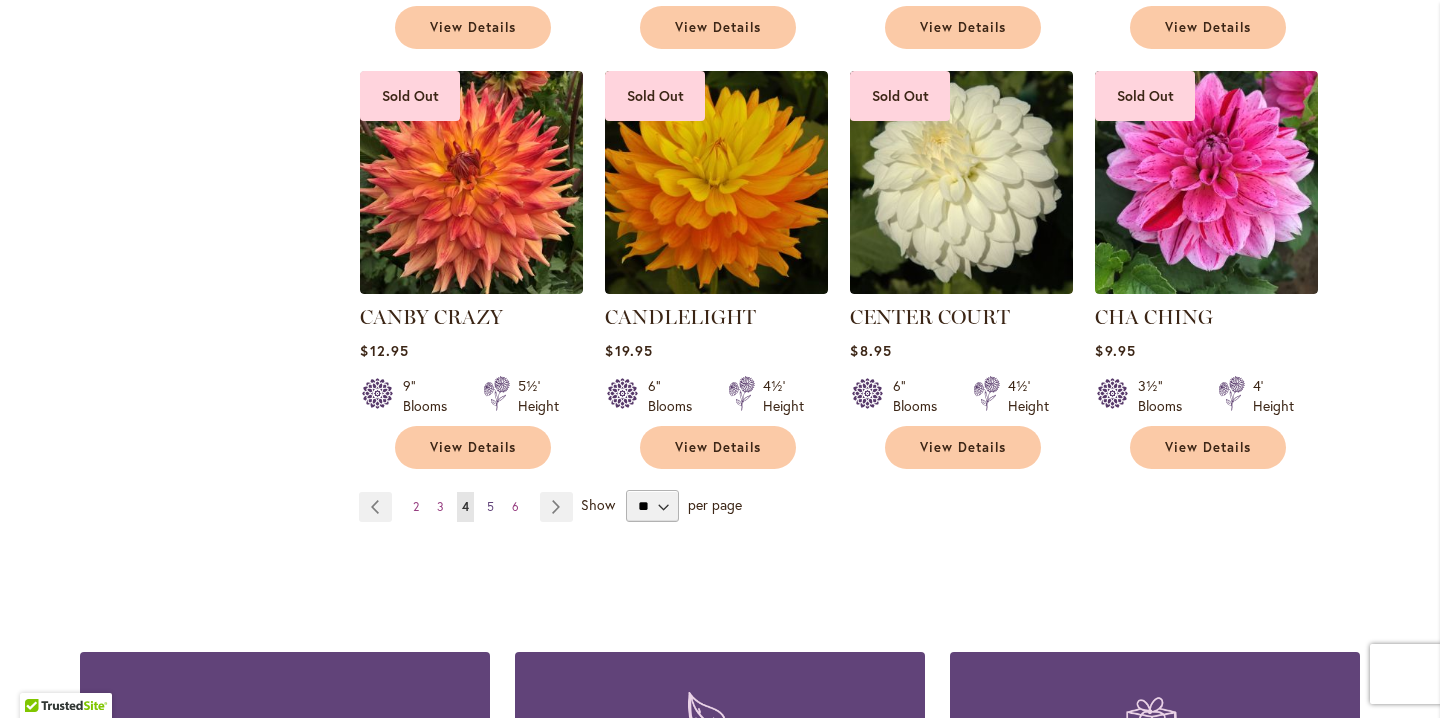 click on "5" at bounding box center (490, 506) 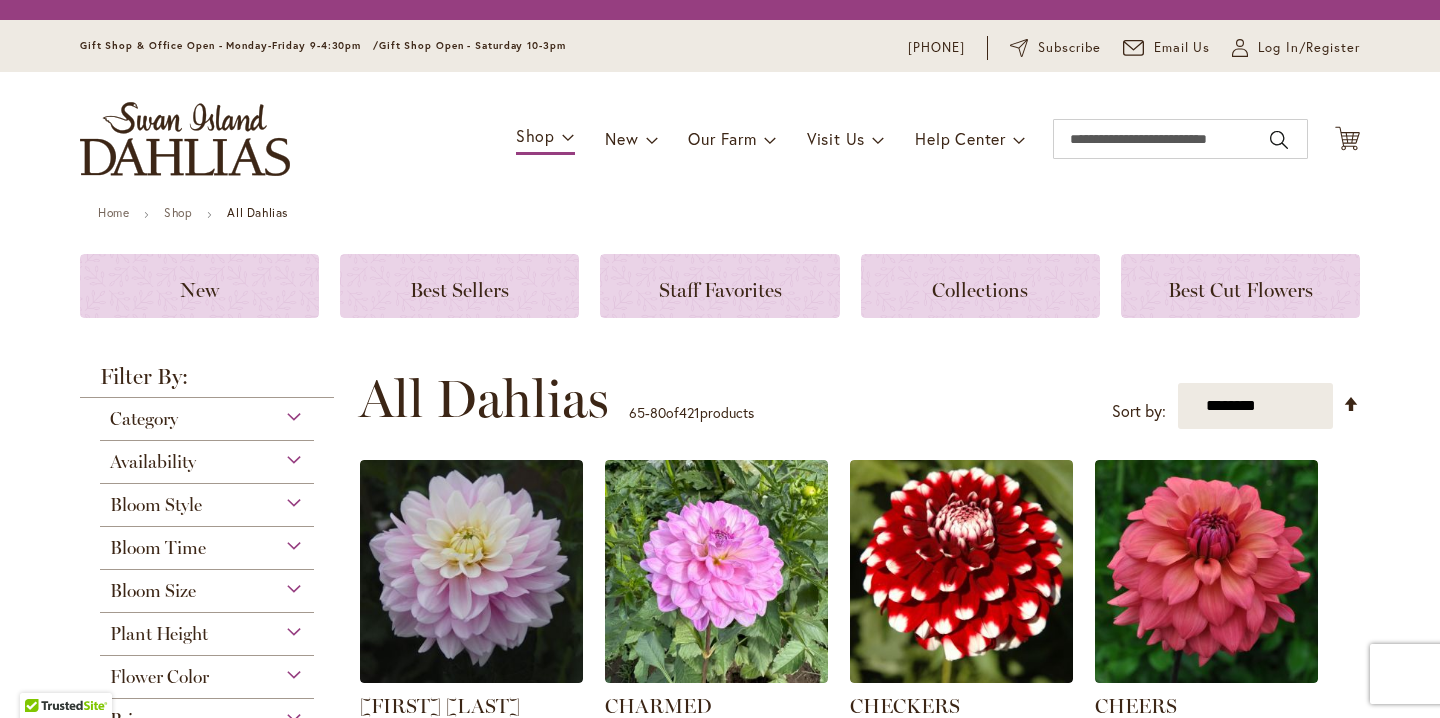 scroll, scrollTop: 0, scrollLeft: 0, axis: both 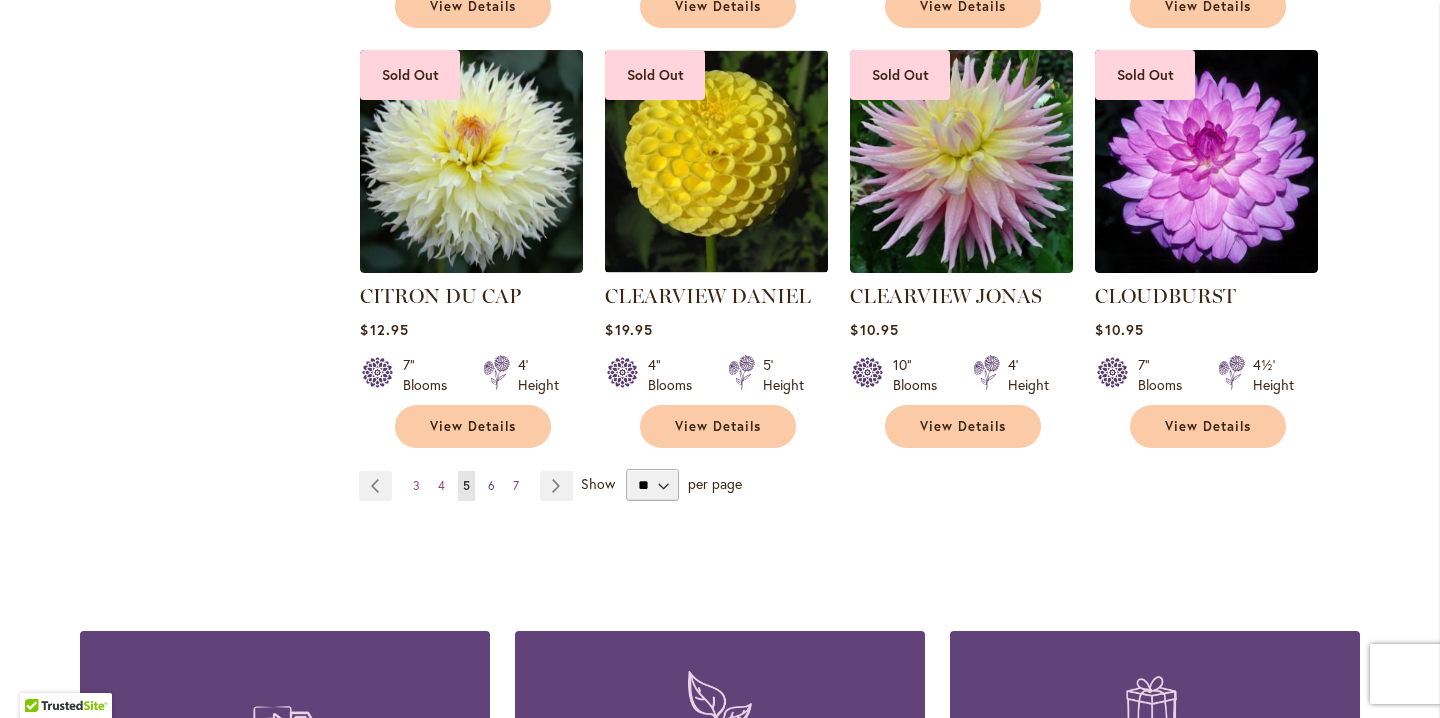 click on "6" at bounding box center [491, 485] 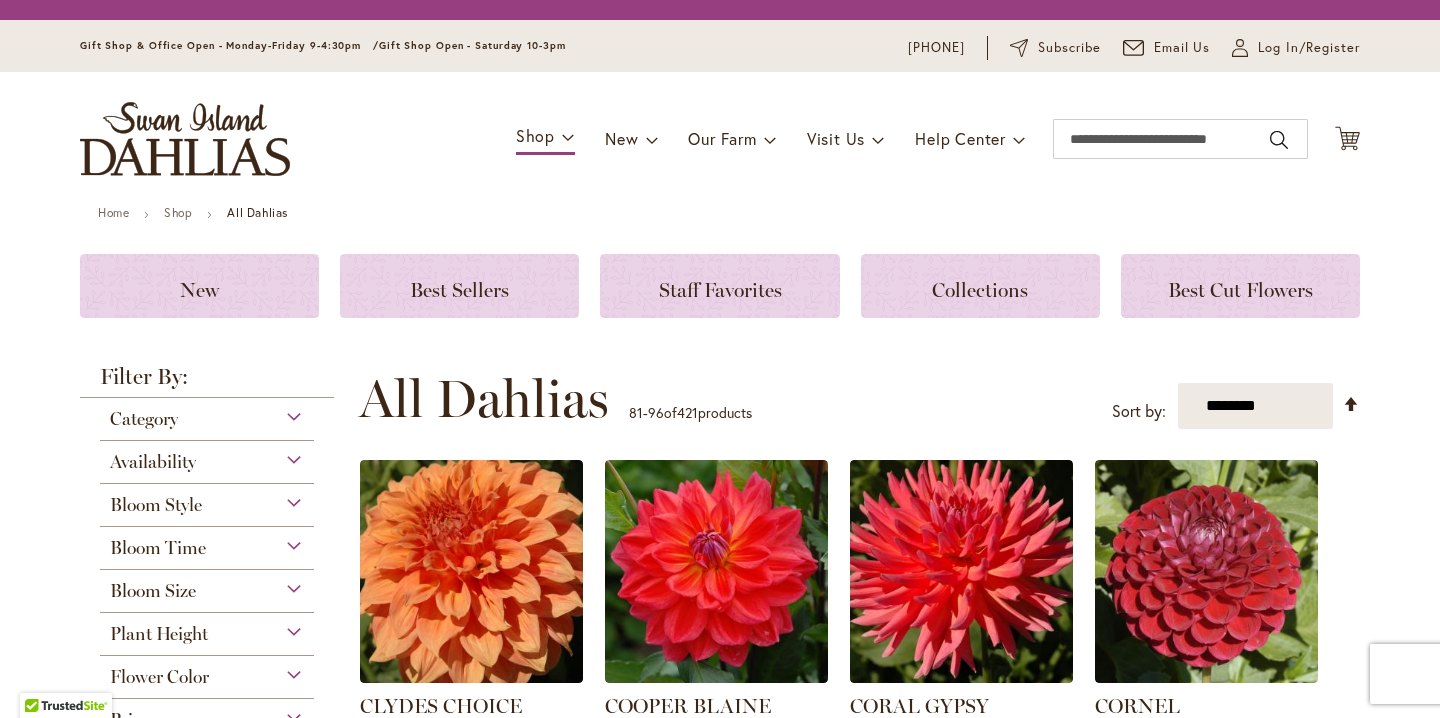 scroll, scrollTop: 0, scrollLeft: 0, axis: both 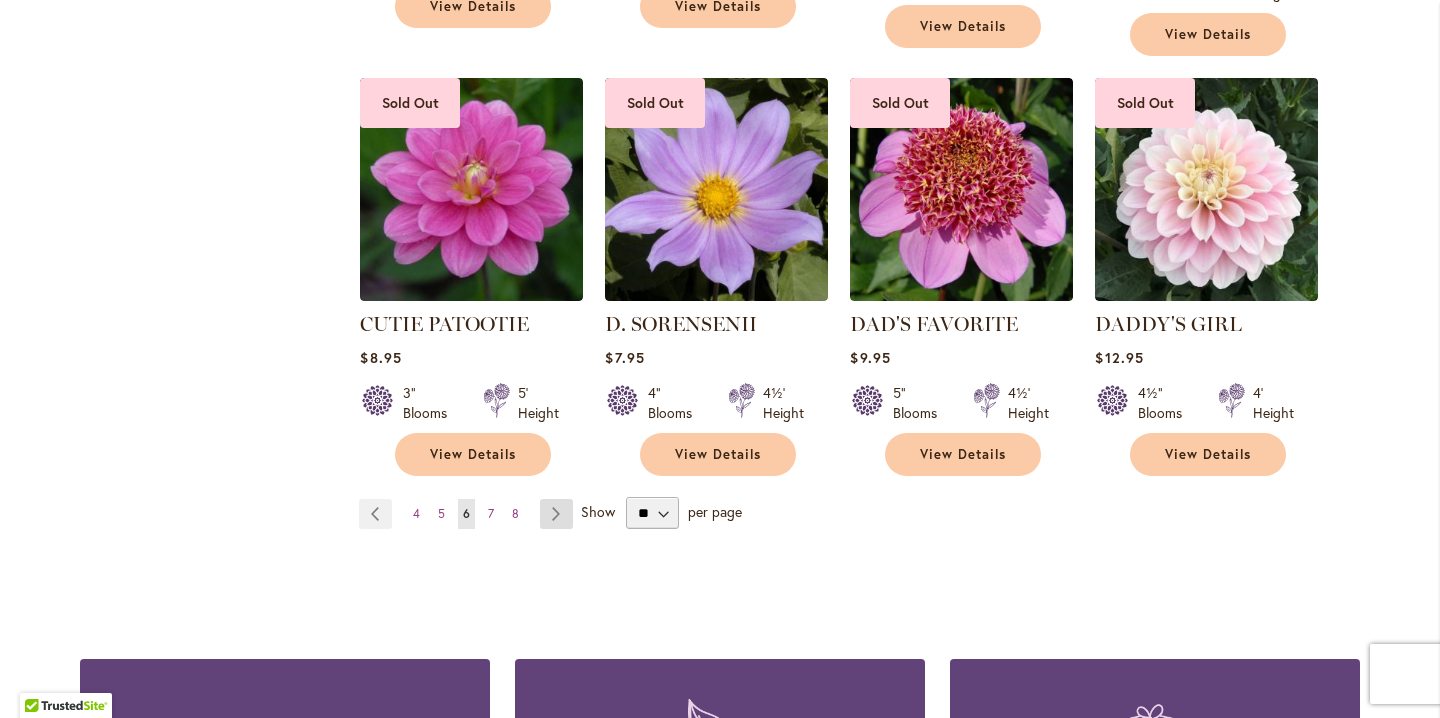 click on "Page
Next" at bounding box center (556, 514) 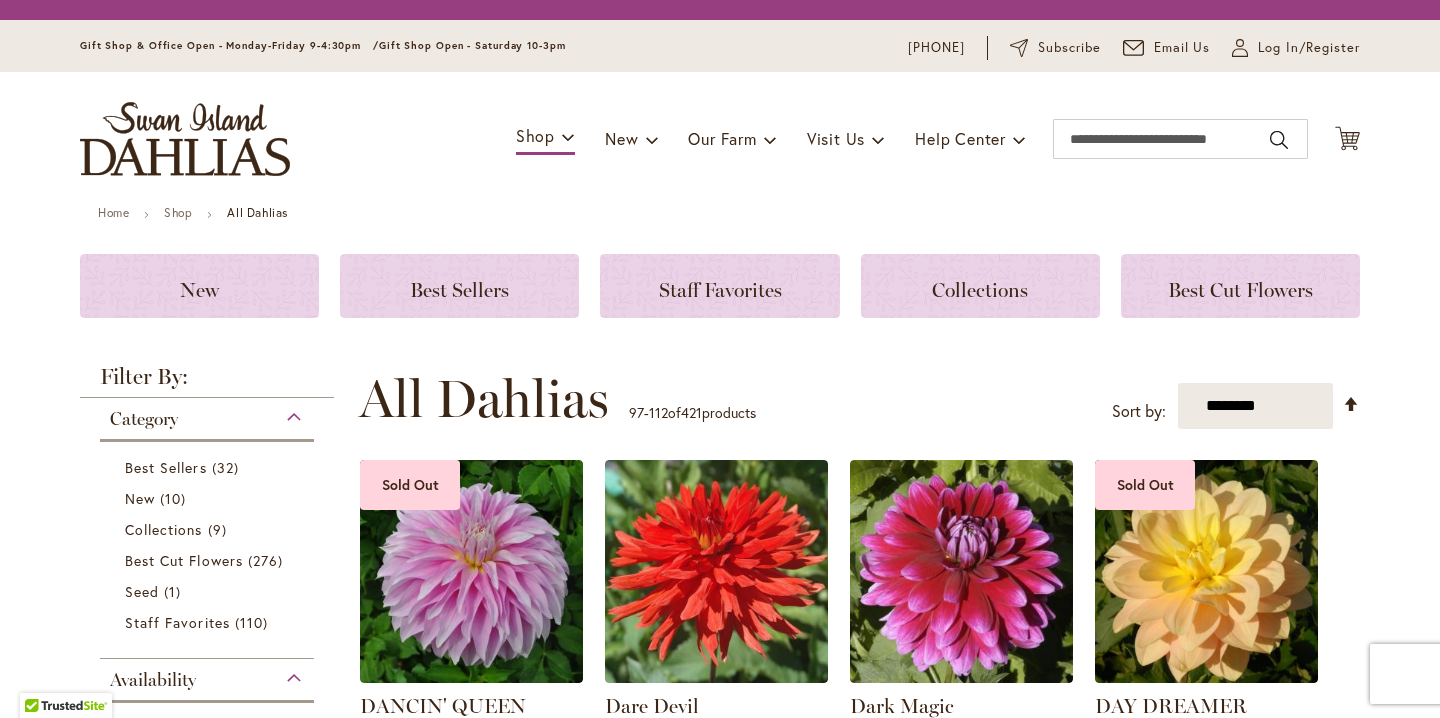 scroll, scrollTop: 0, scrollLeft: 0, axis: both 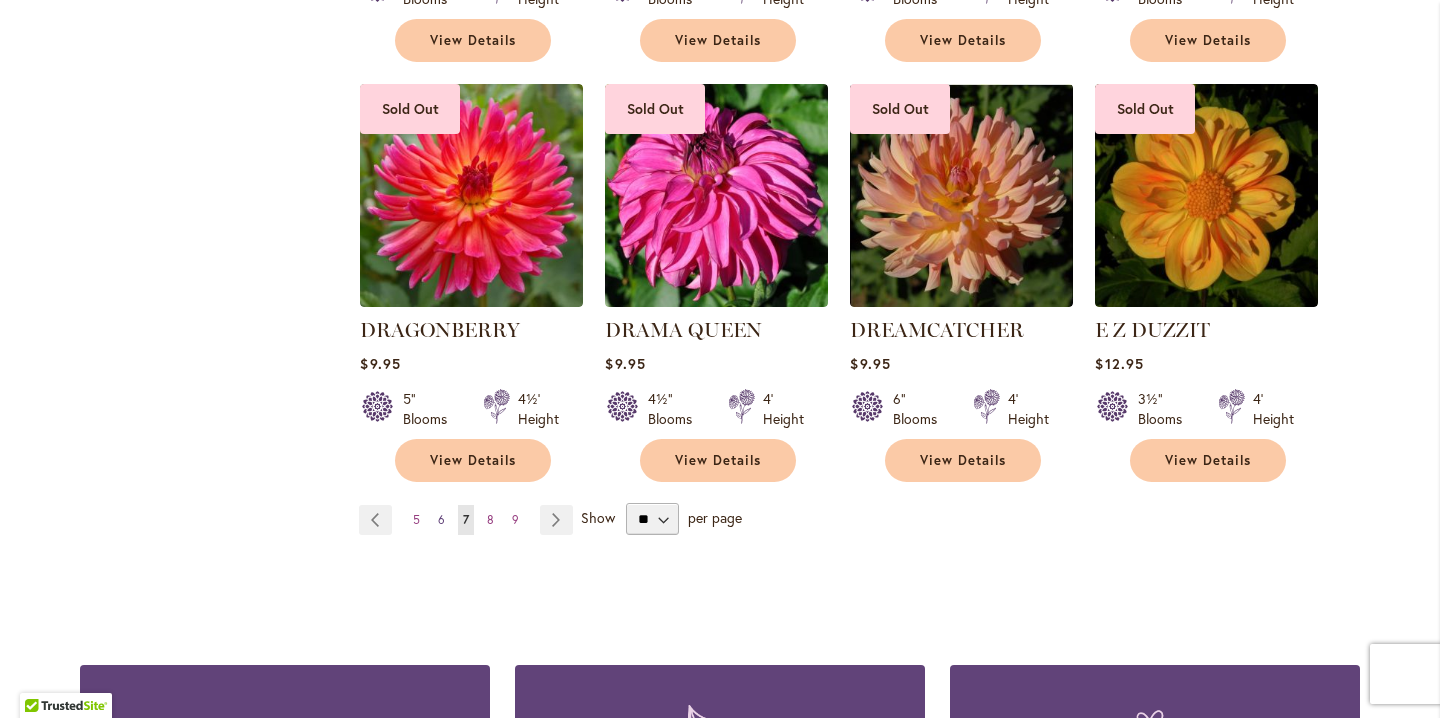 click on "6" at bounding box center [441, 519] 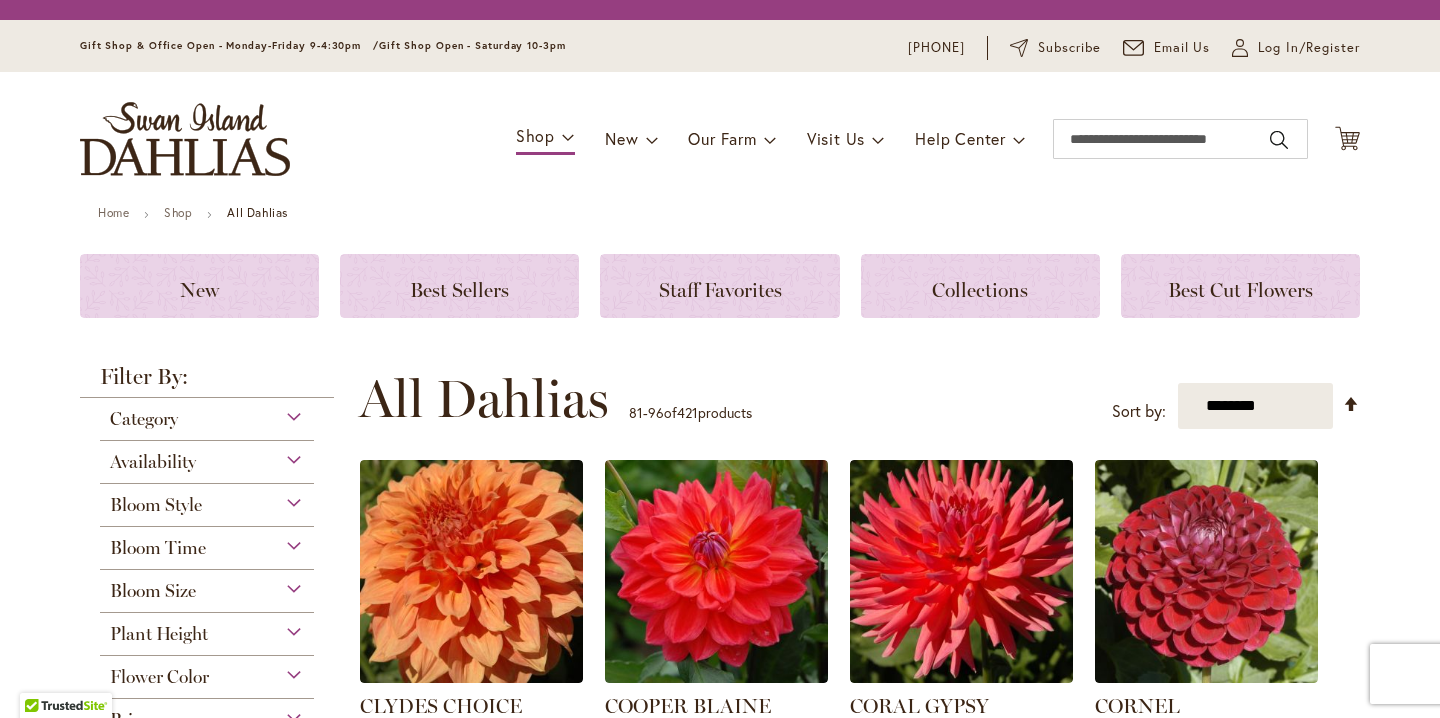 scroll, scrollTop: 0, scrollLeft: 0, axis: both 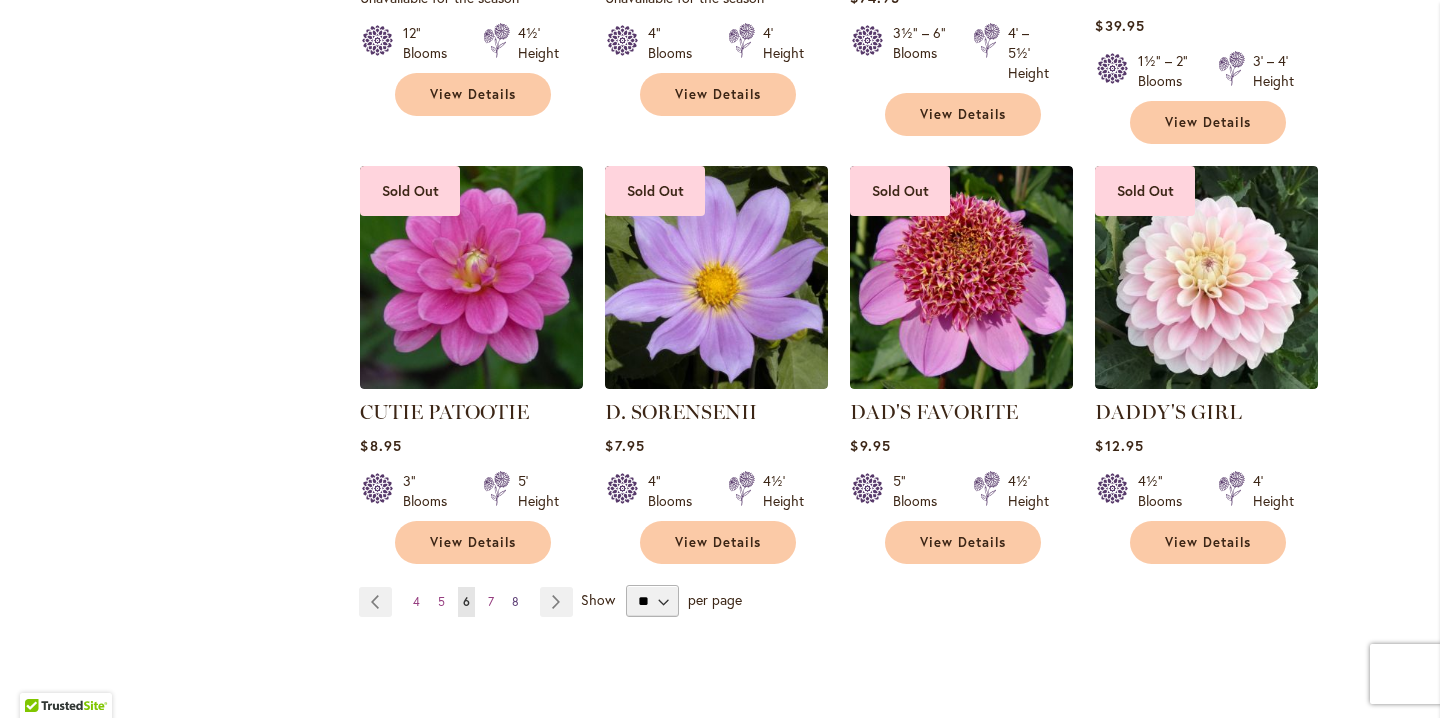 click on "8" at bounding box center (515, 601) 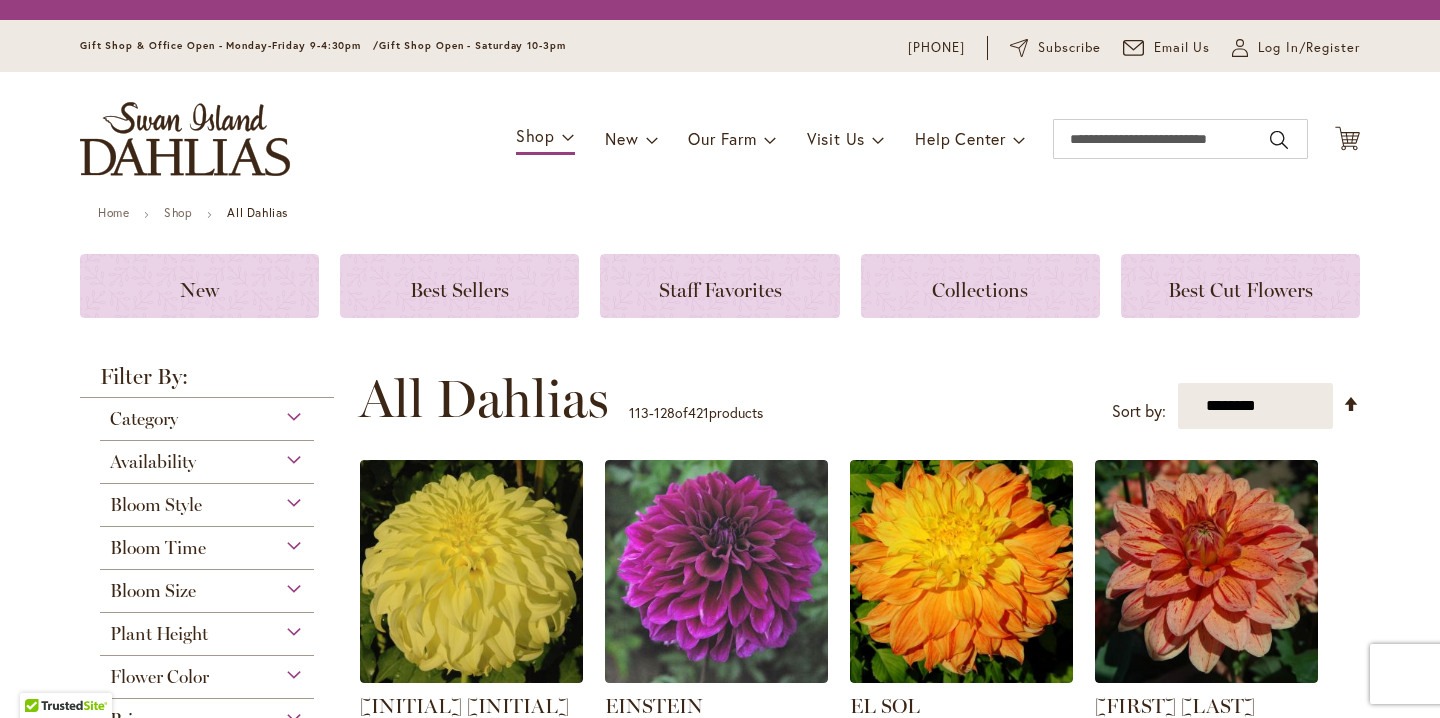 scroll, scrollTop: 0, scrollLeft: 0, axis: both 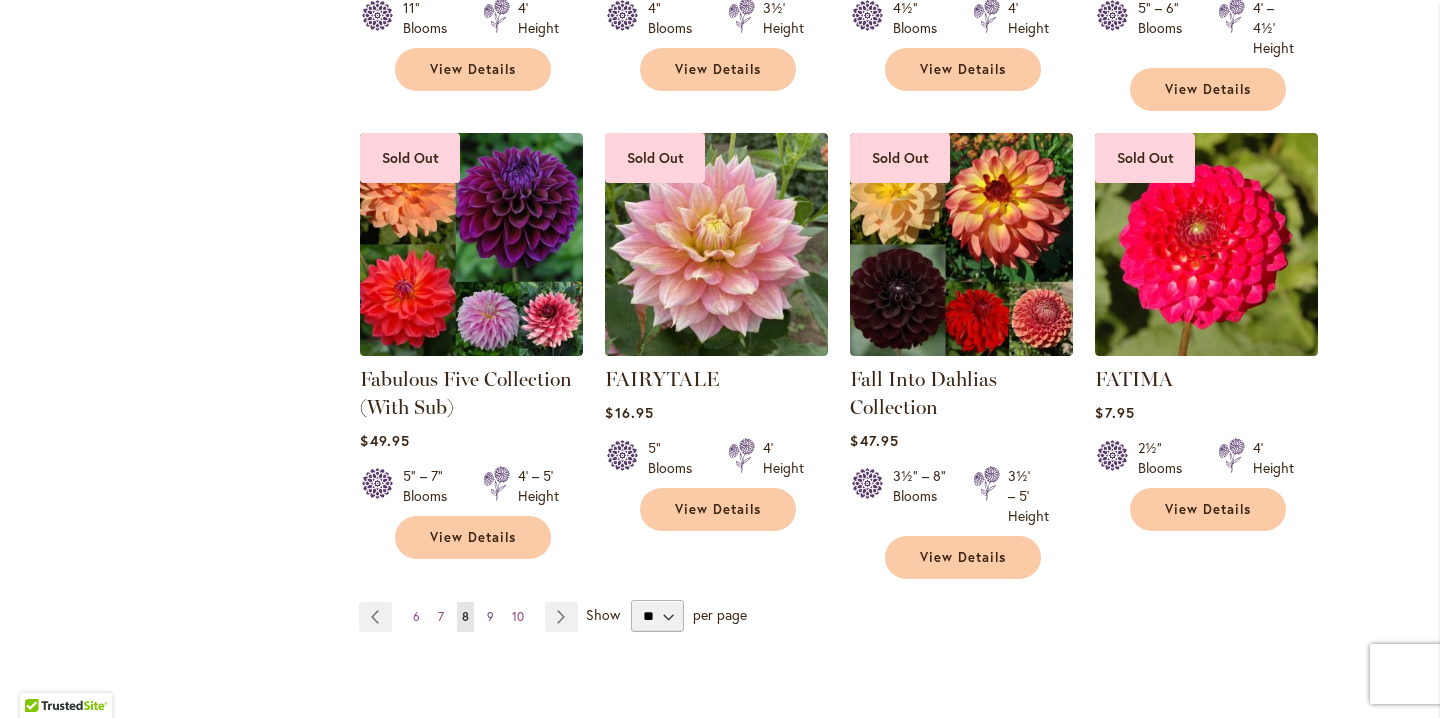click on "9" at bounding box center (490, 616) 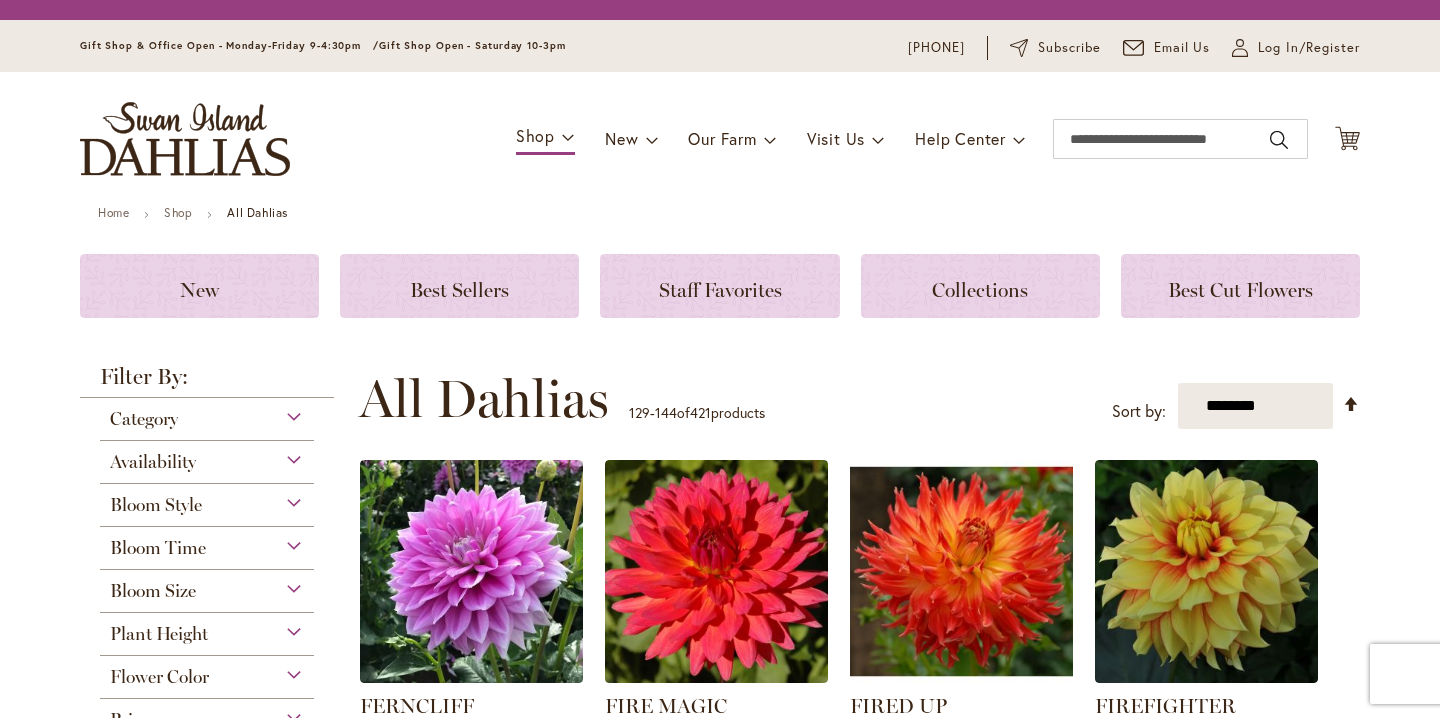 scroll, scrollTop: 0, scrollLeft: 0, axis: both 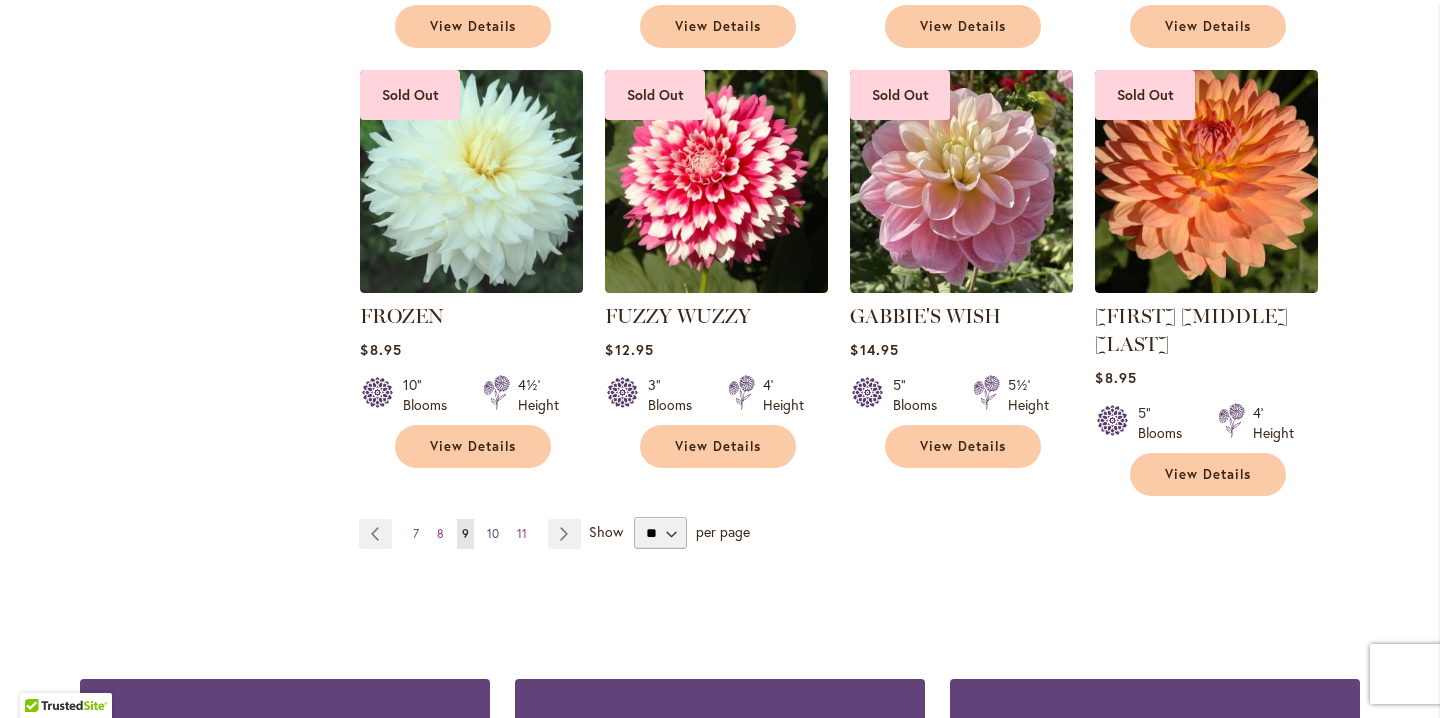 click on "10" at bounding box center [493, 533] 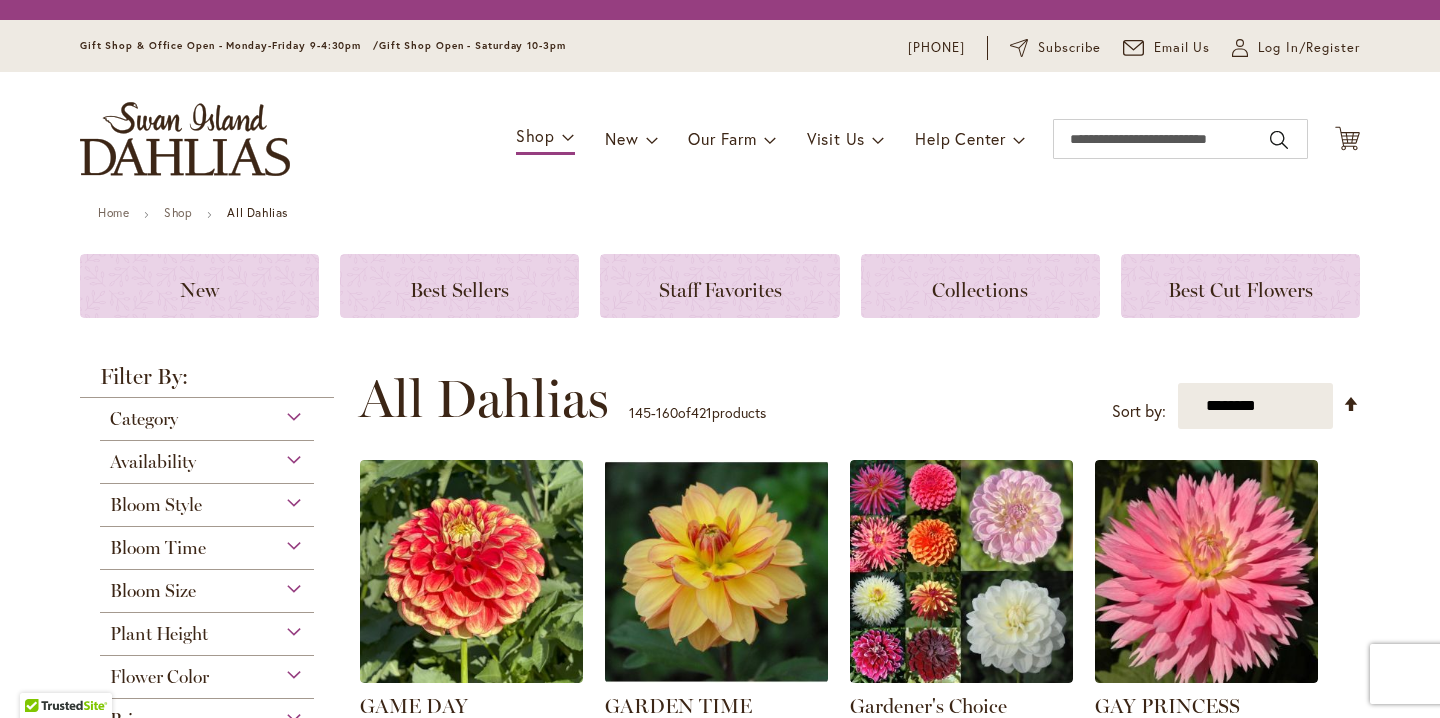scroll, scrollTop: 0, scrollLeft: 0, axis: both 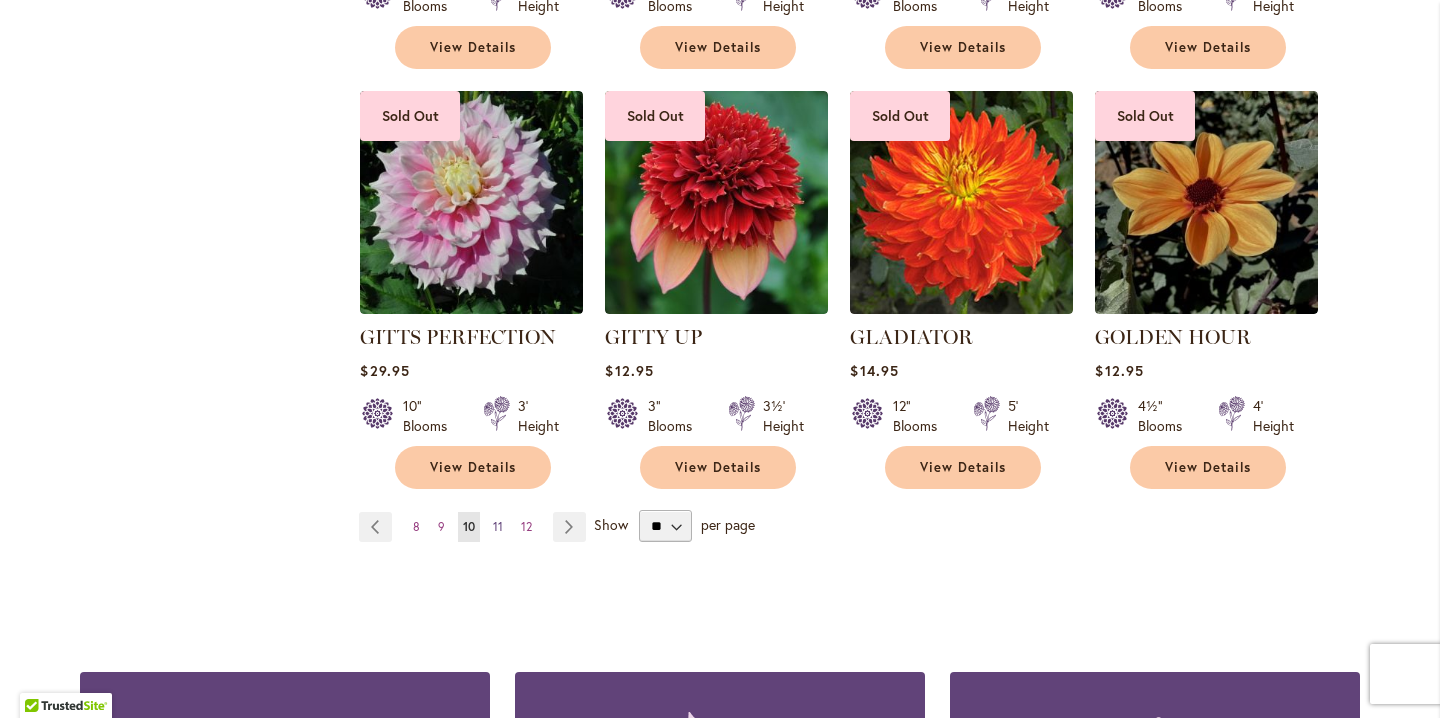 click on "11" at bounding box center [498, 526] 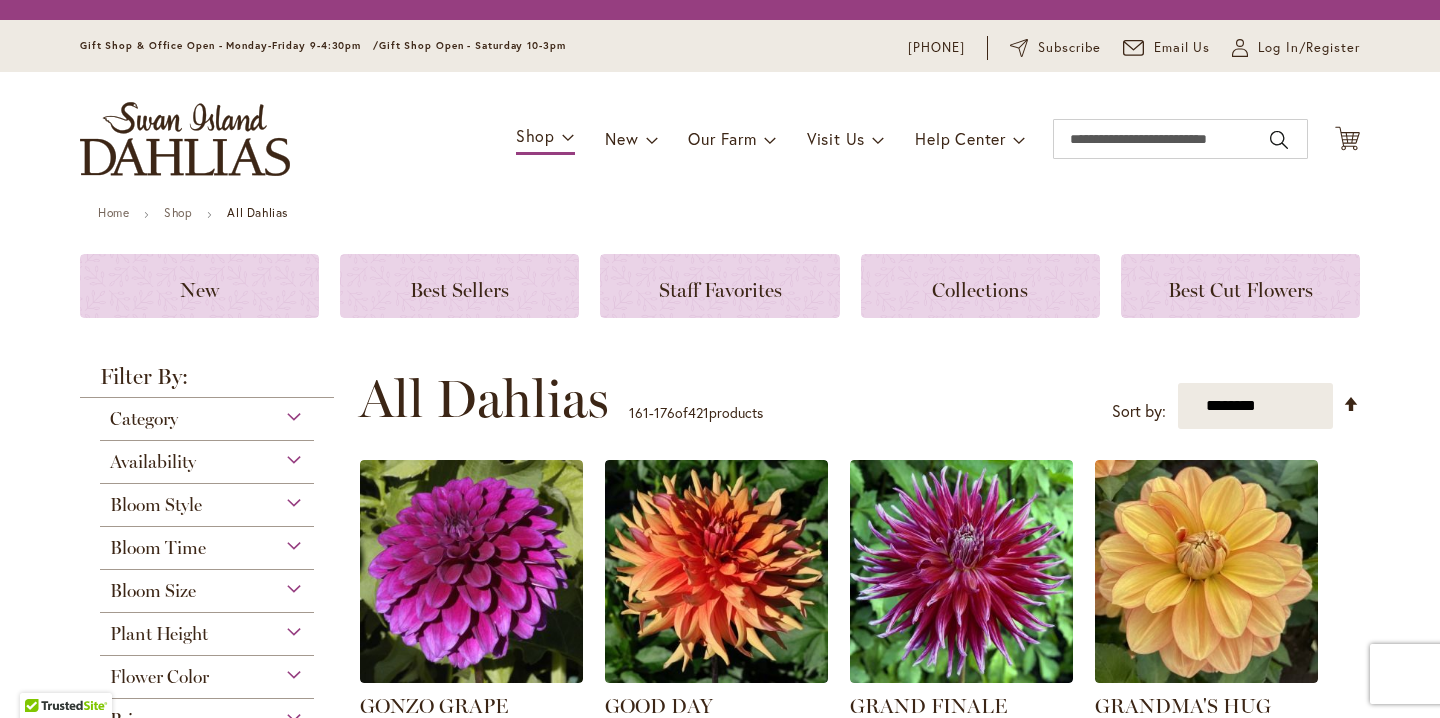 scroll, scrollTop: 0, scrollLeft: 0, axis: both 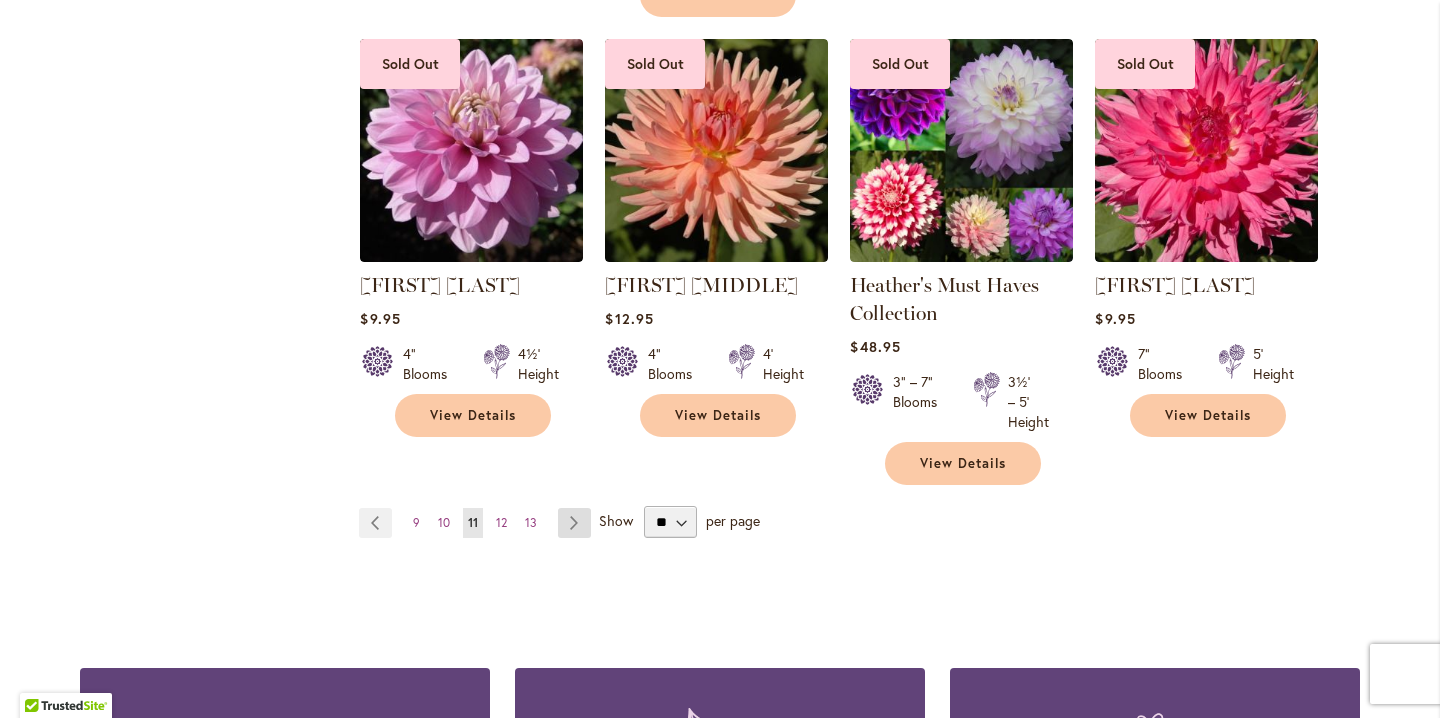 click on "Page
Next" at bounding box center [574, 523] 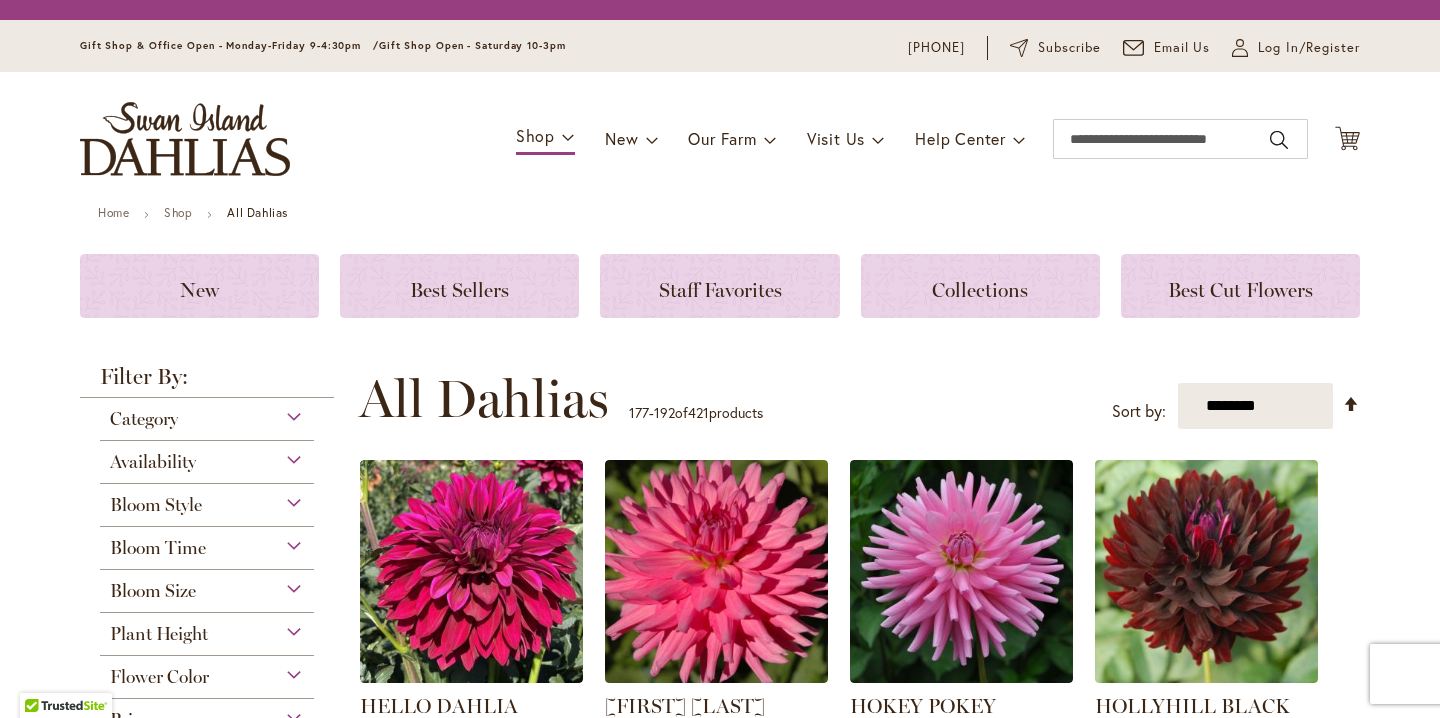 scroll, scrollTop: 0, scrollLeft: 0, axis: both 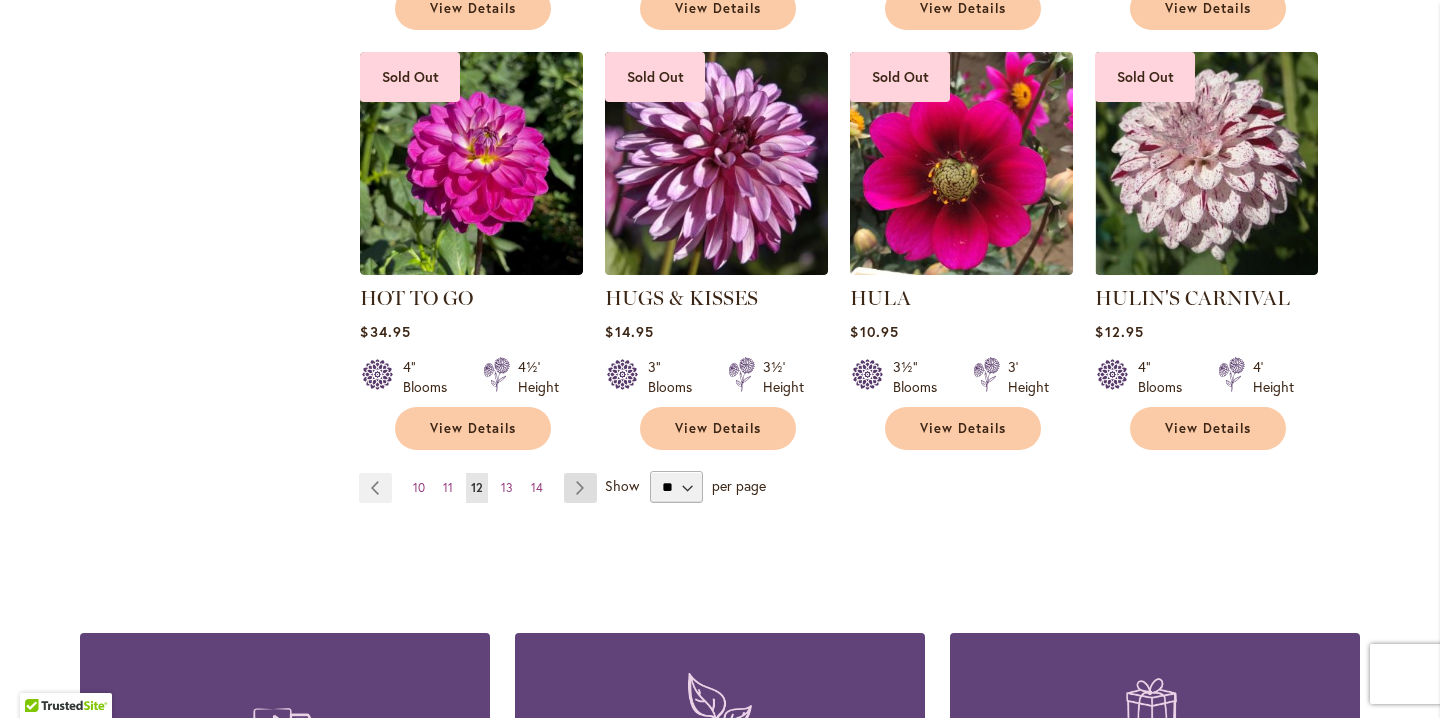 click on "Page
Next" at bounding box center (580, 488) 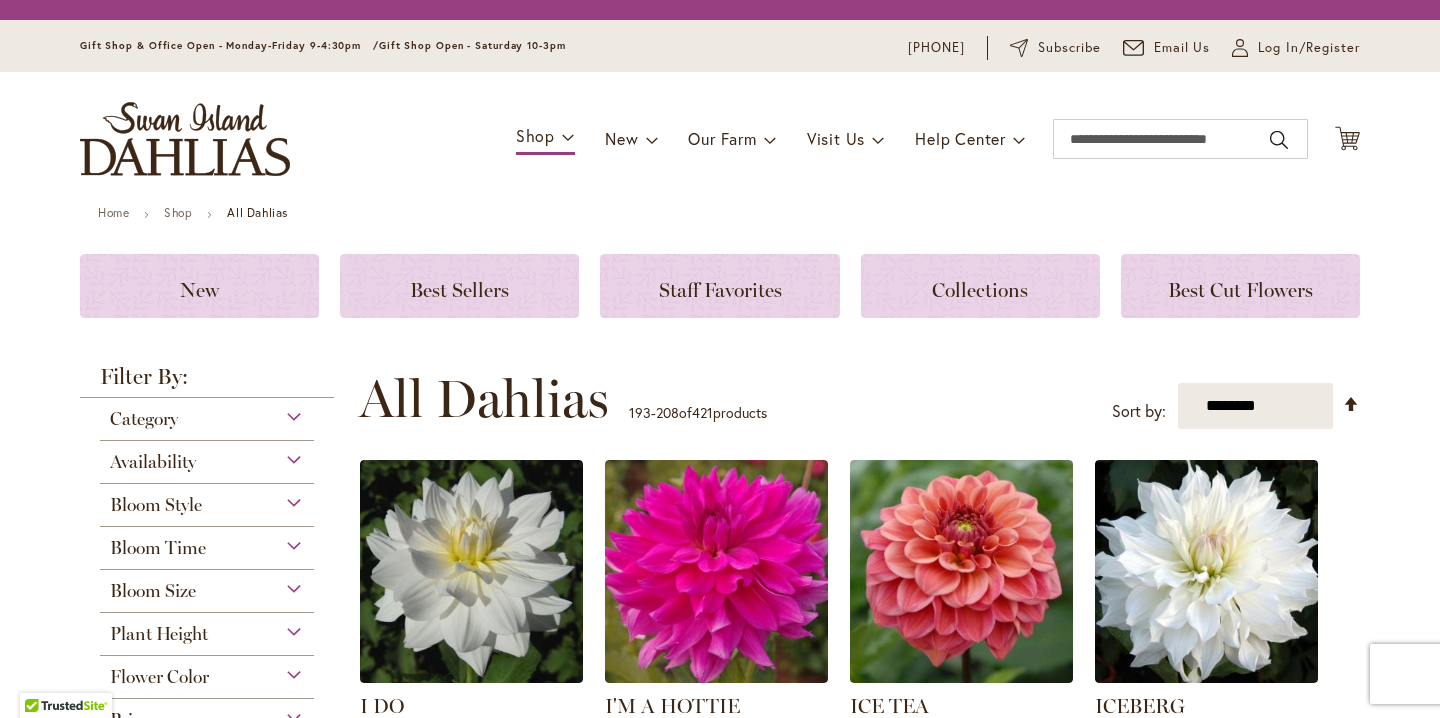 scroll, scrollTop: 0, scrollLeft: 0, axis: both 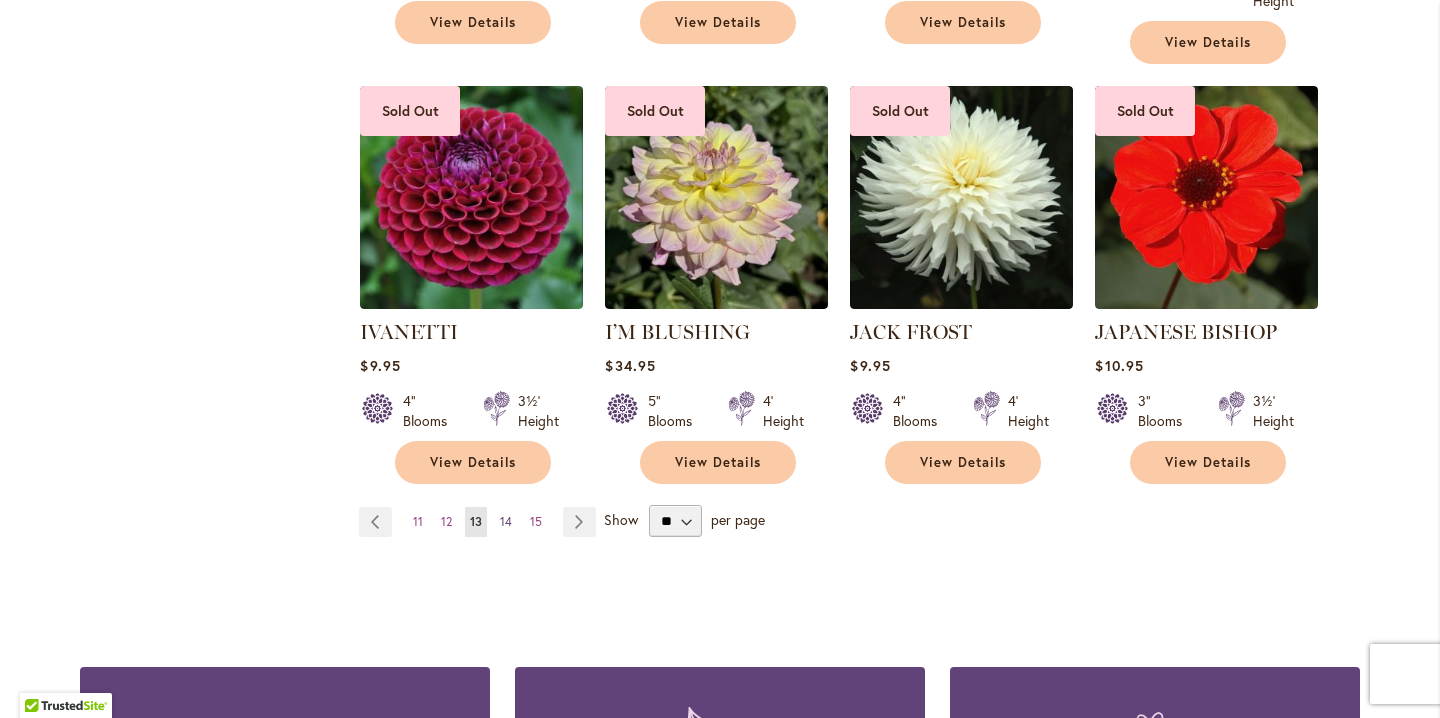 click on "14" at bounding box center [506, 521] 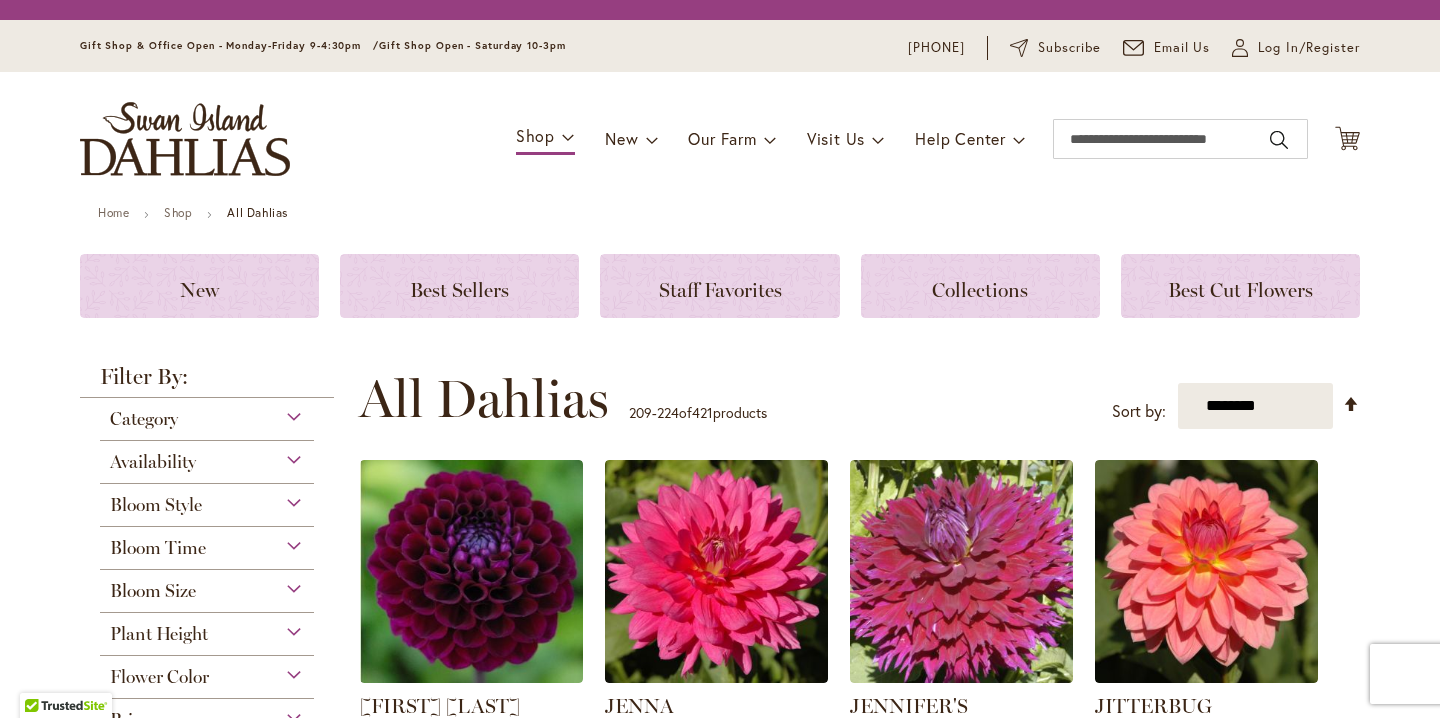 scroll, scrollTop: 0, scrollLeft: 0, axis: both 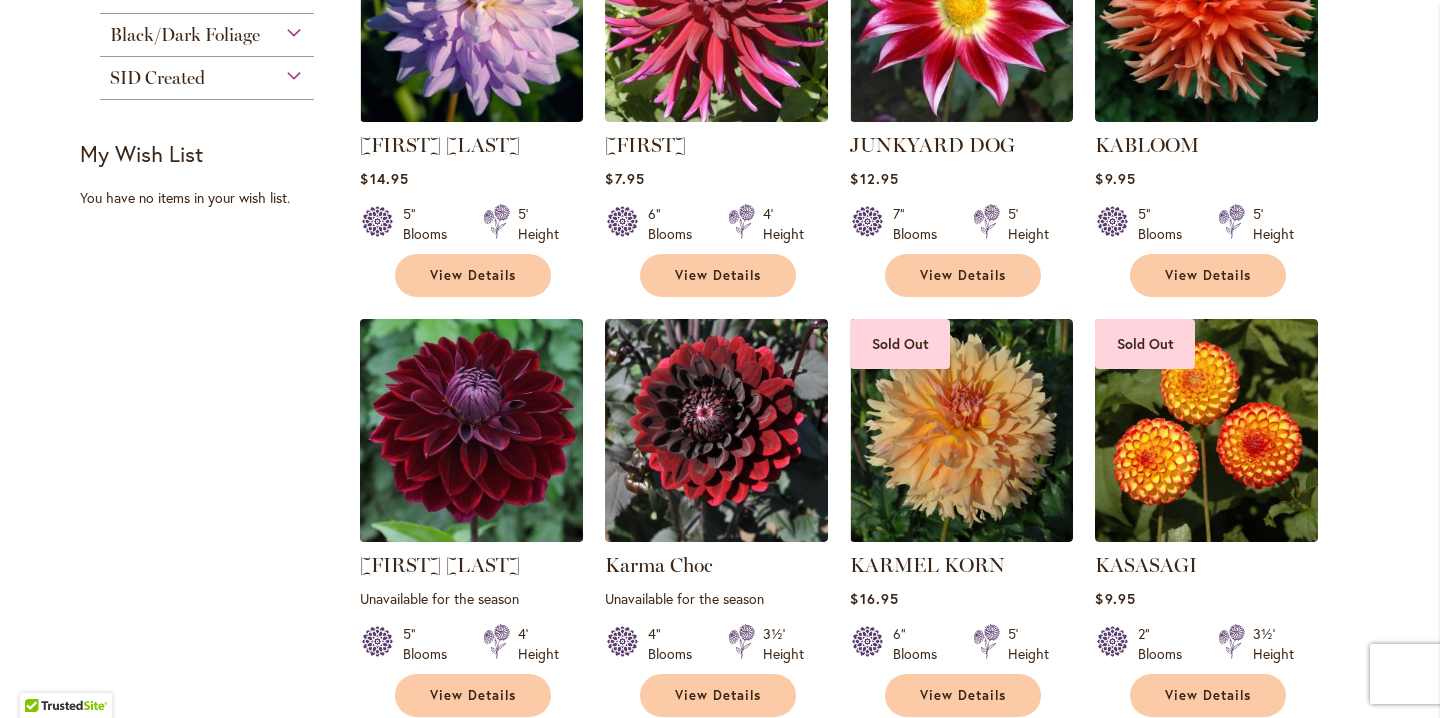 click at bounding box center (472, 431) 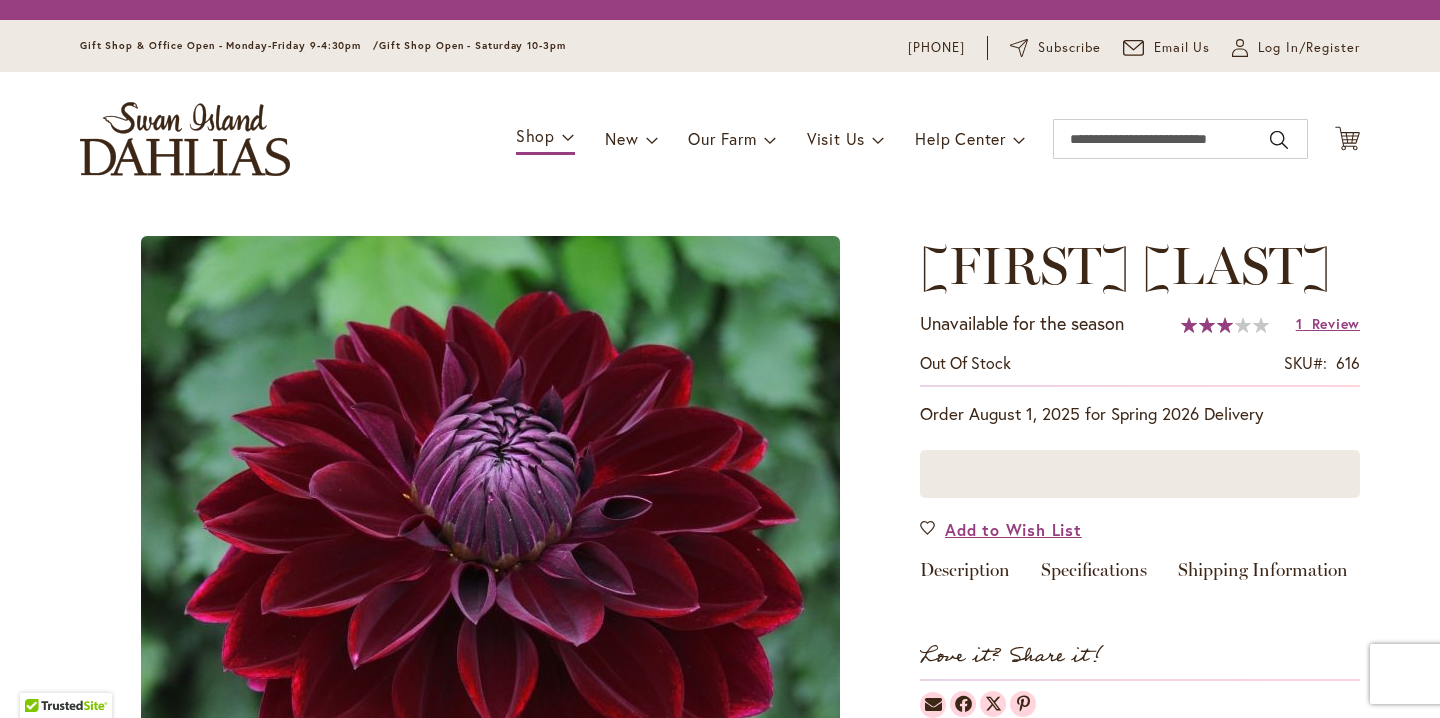 scroll, scrollTop: 0, scrollLeft: 0, axis: both 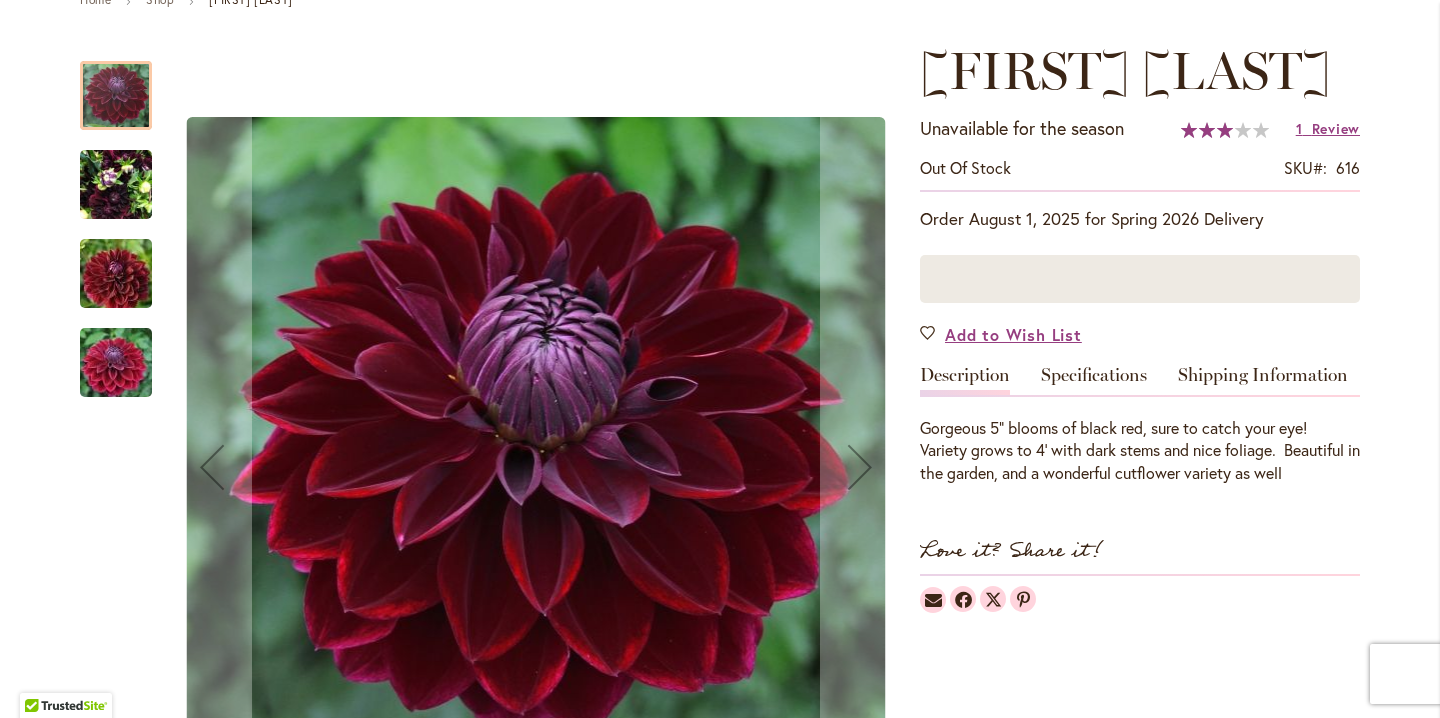 click at bounding box center [116, 185] 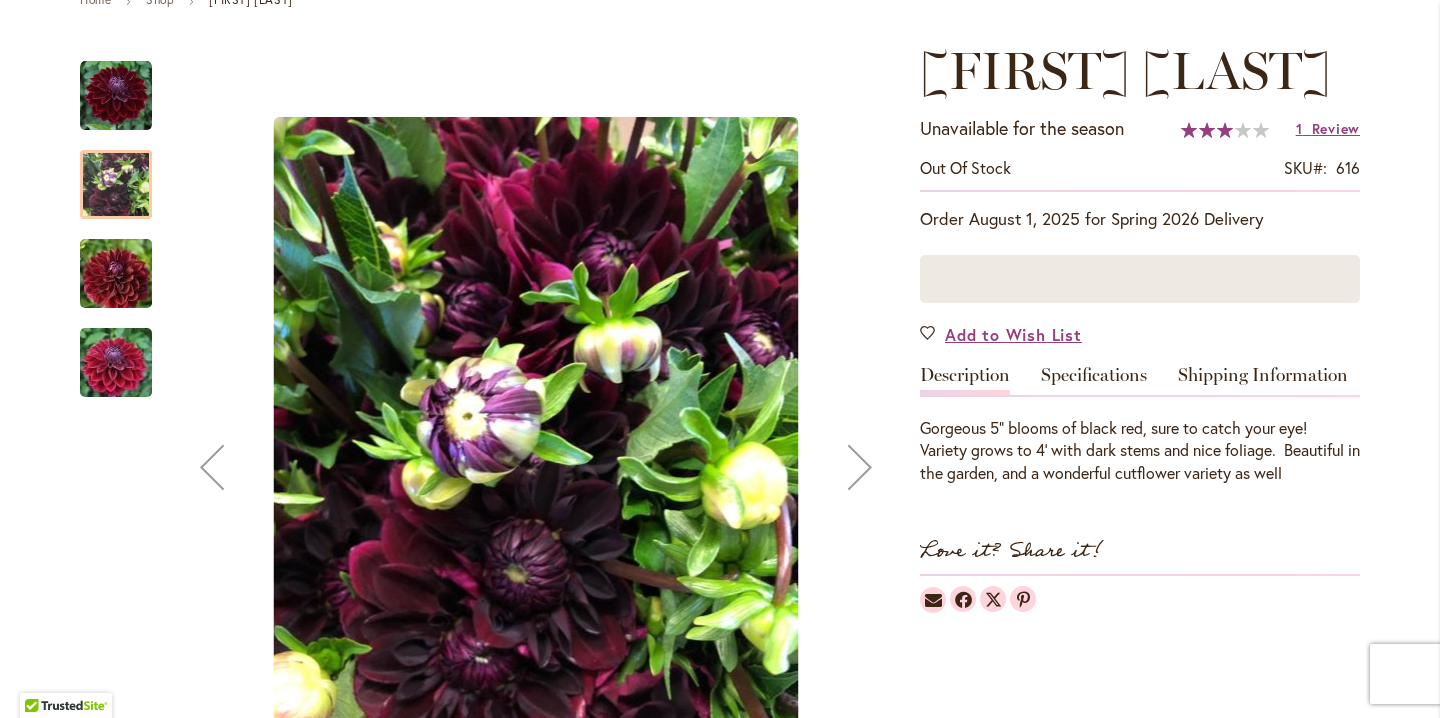 click at bounding box center (116, 274) 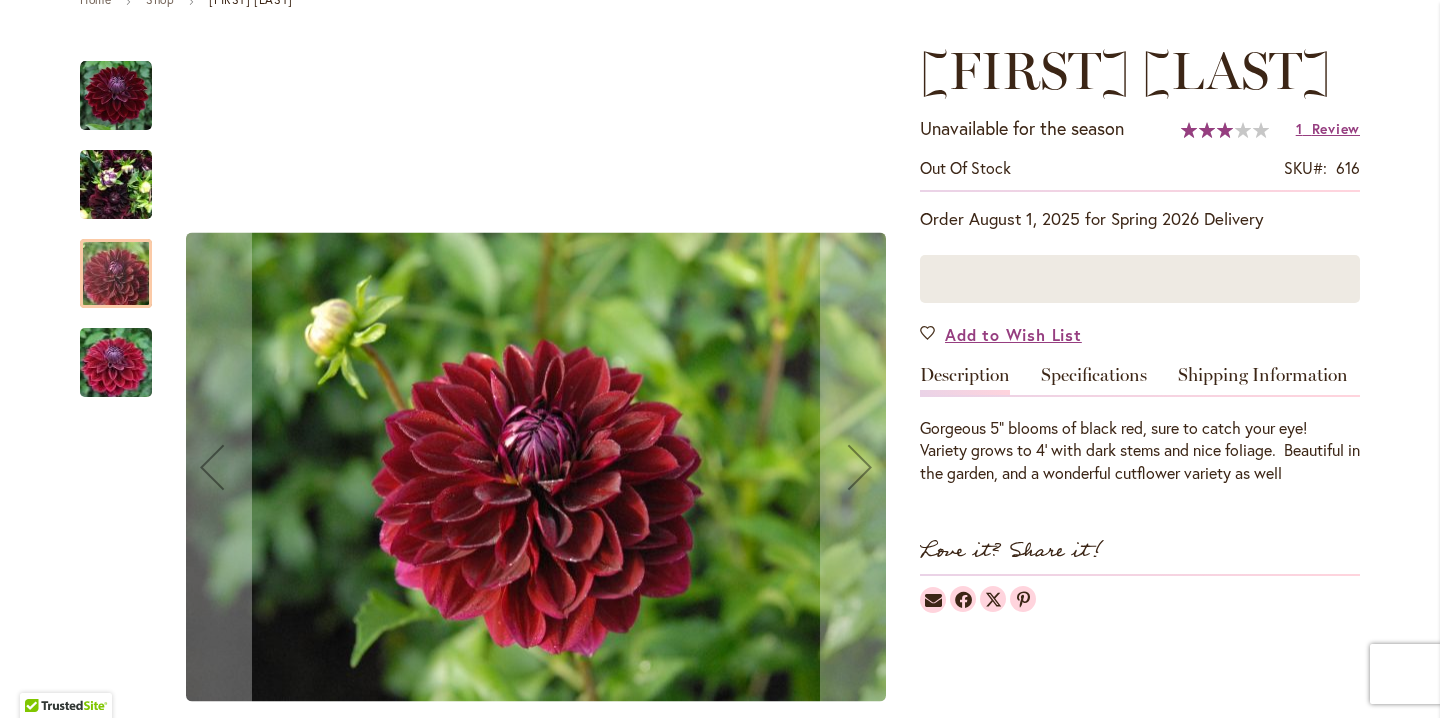 click at bounding box center [116, 363] 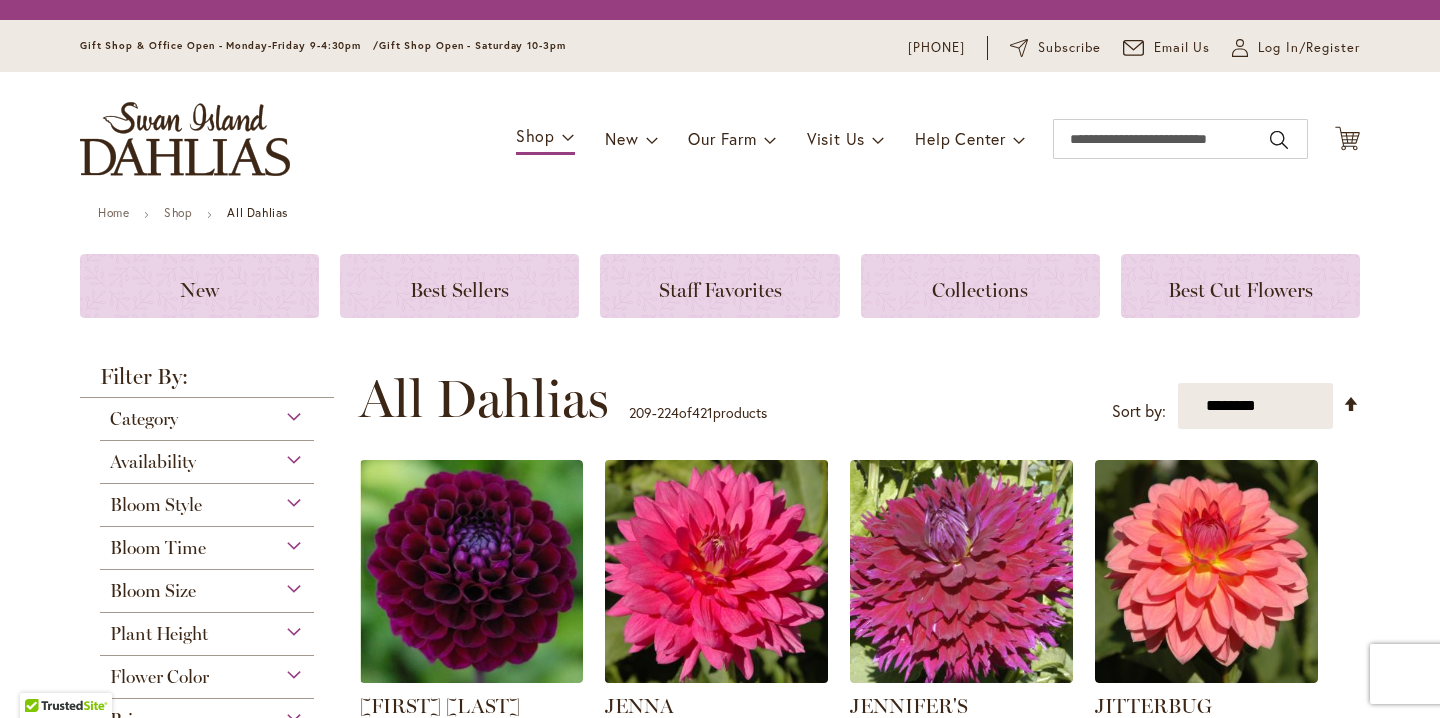 scroll, scrollTop: 0, scrollLeft: 0, axis: both 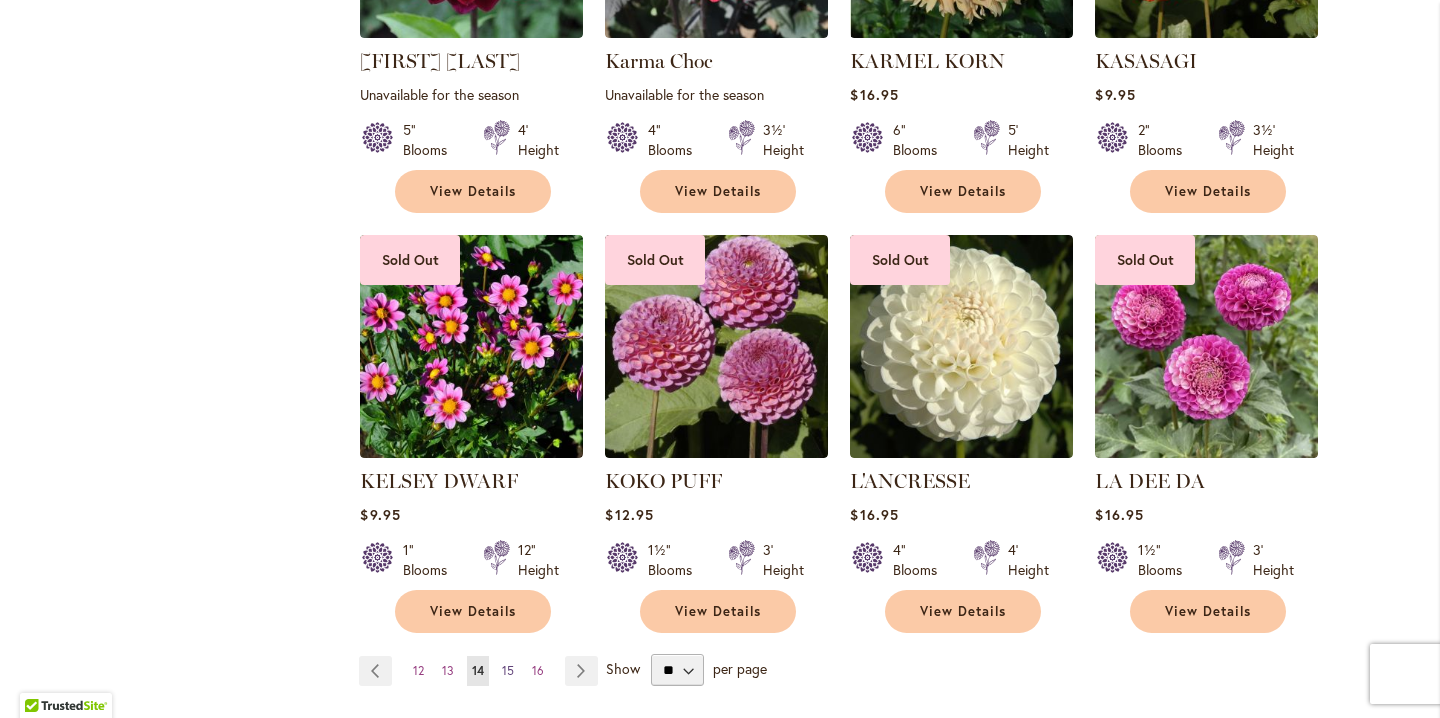 click on "15" at bounding box center (508, 670) 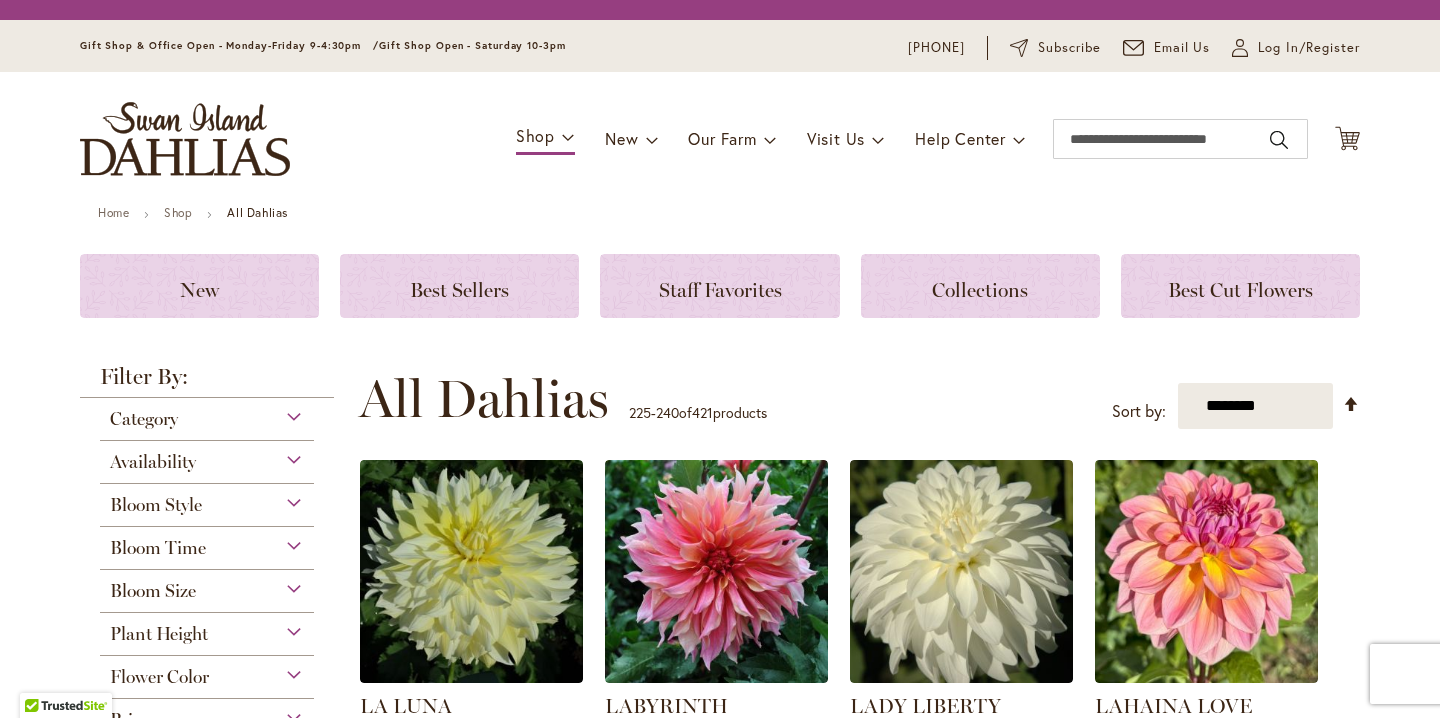 scroll, scrollTop: 0, scrollLeft: 0, axis: both 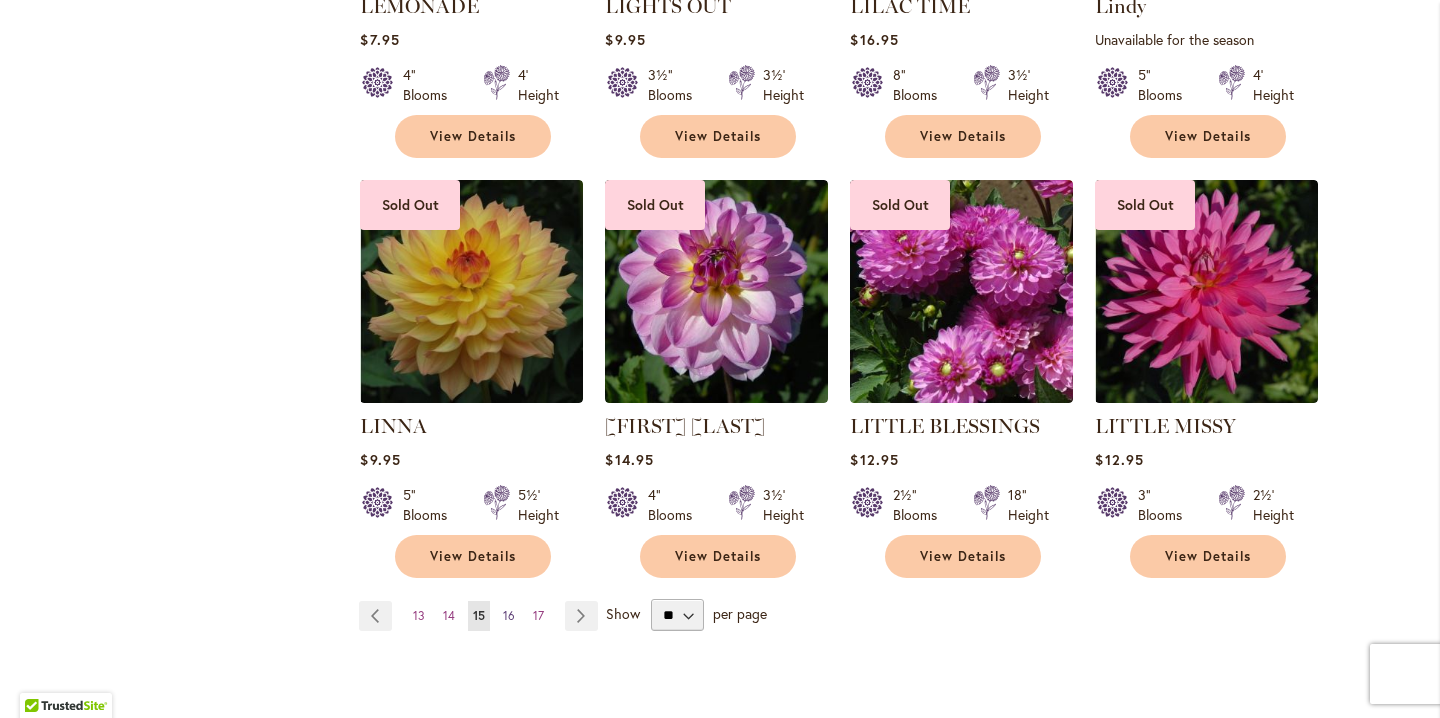 click on "16" at bounding box center [509, 615] 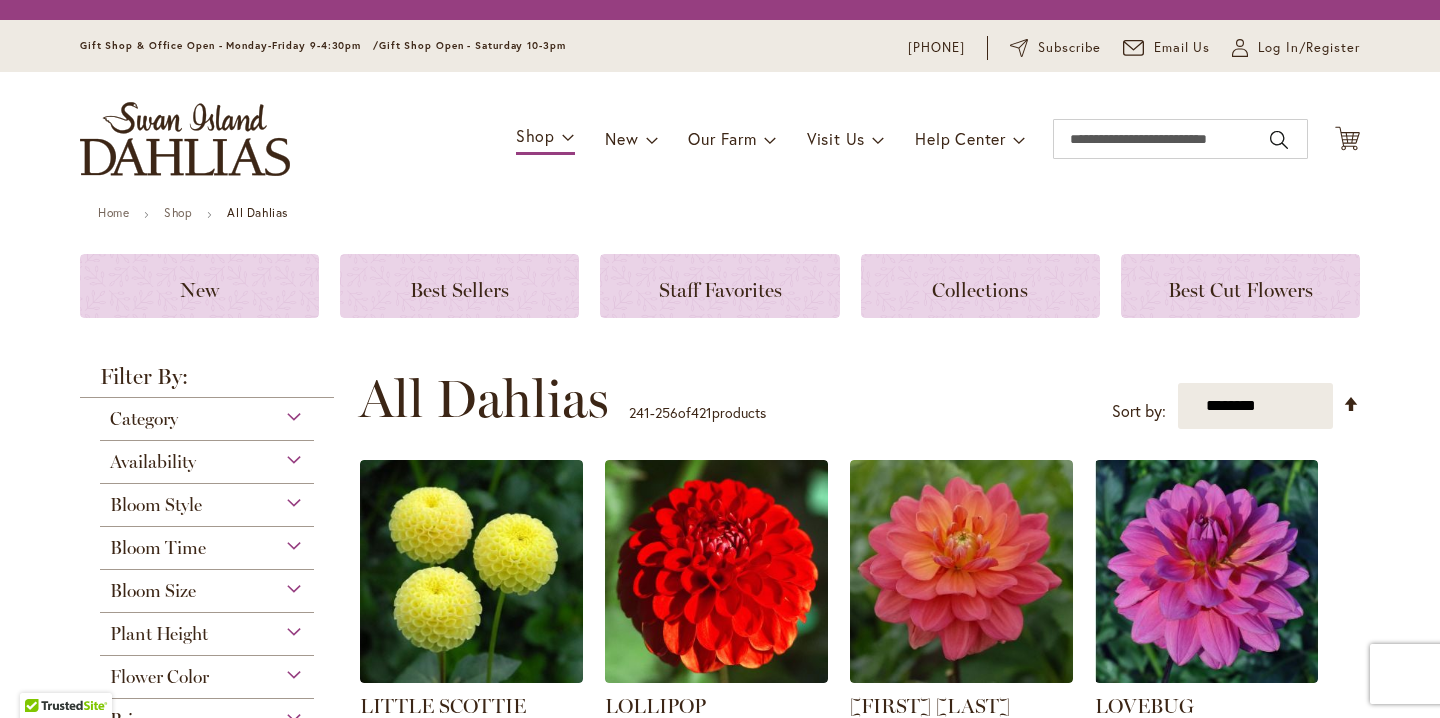 scroll, scrollTop: 0, scrollLeft: 0, axis: both 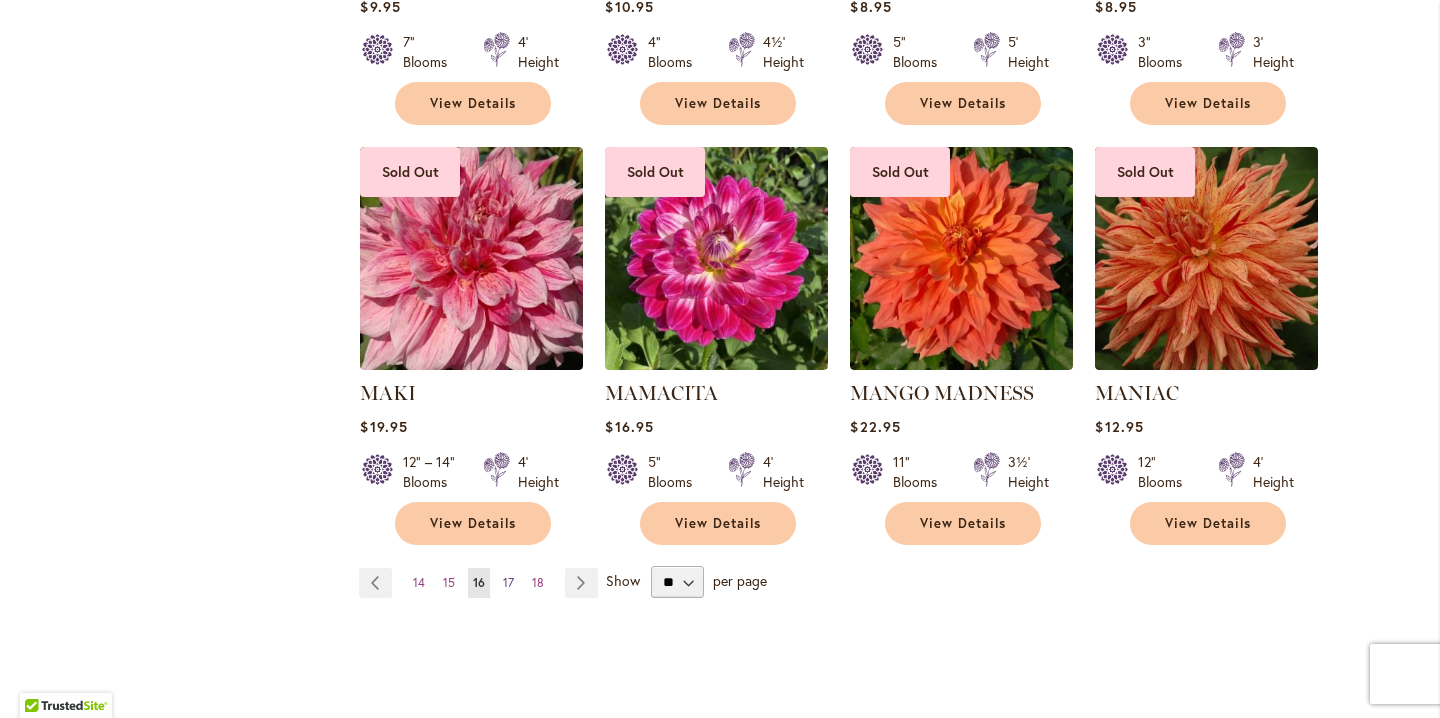 click on "17" at bounding box center [508, 582] 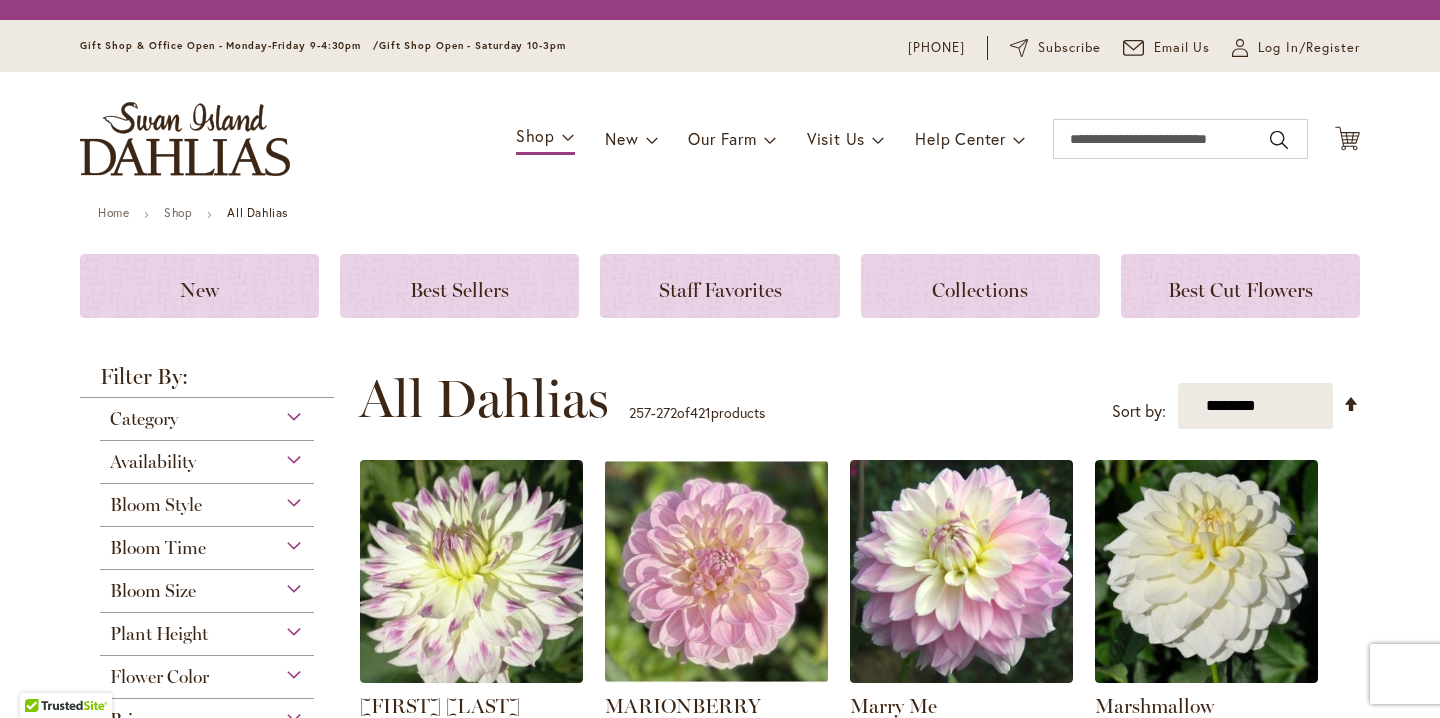 scroll, scrollTop: 0, scrollLeft: 0, axis: both 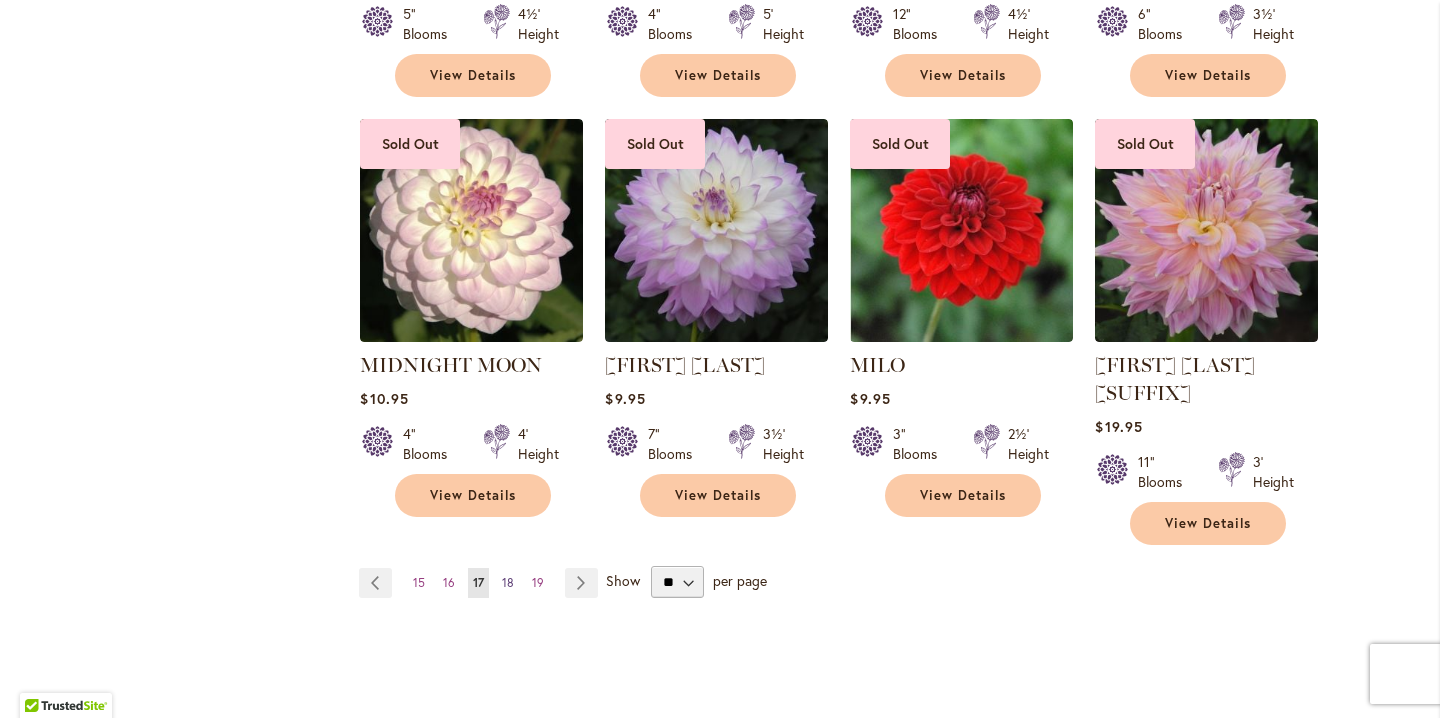 click on "18" at bounding box center [508, 582] 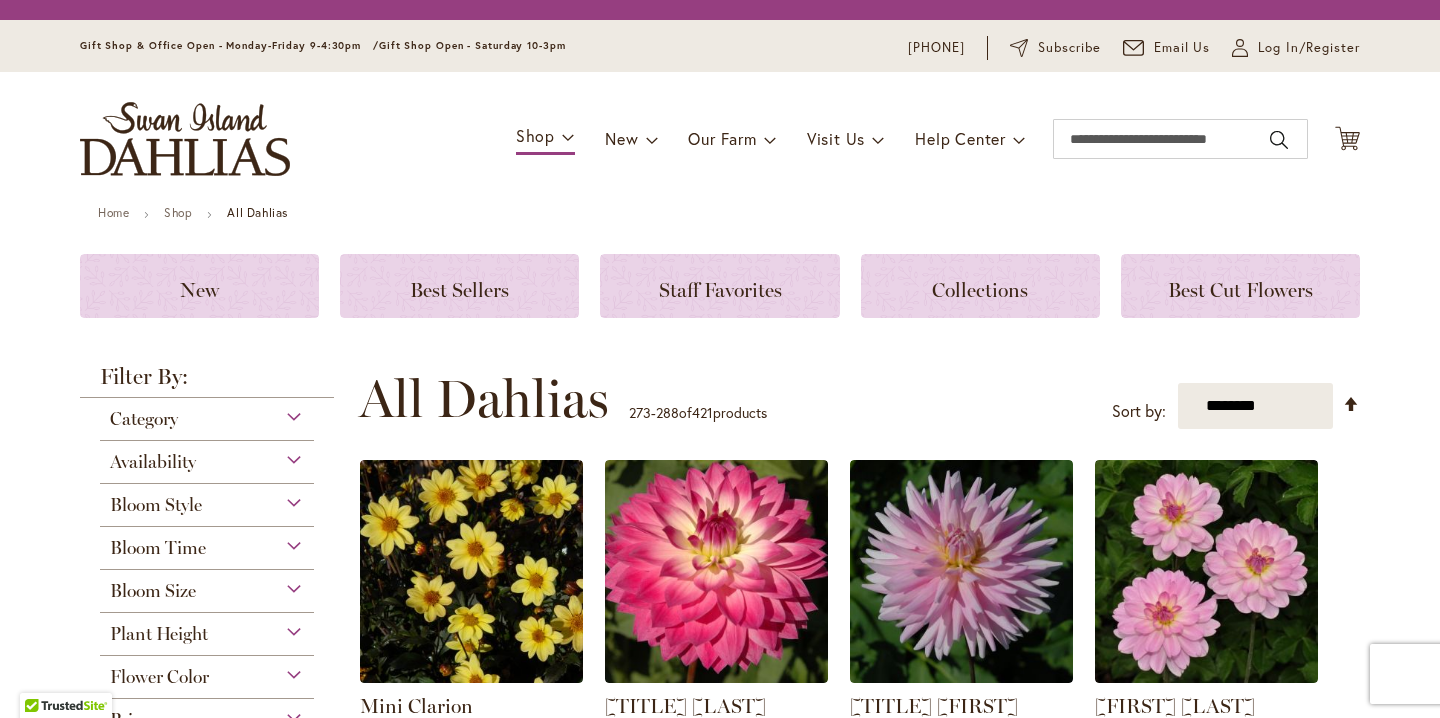 scroll, scrollTop: 0, scrollLeft: 0, axis: both 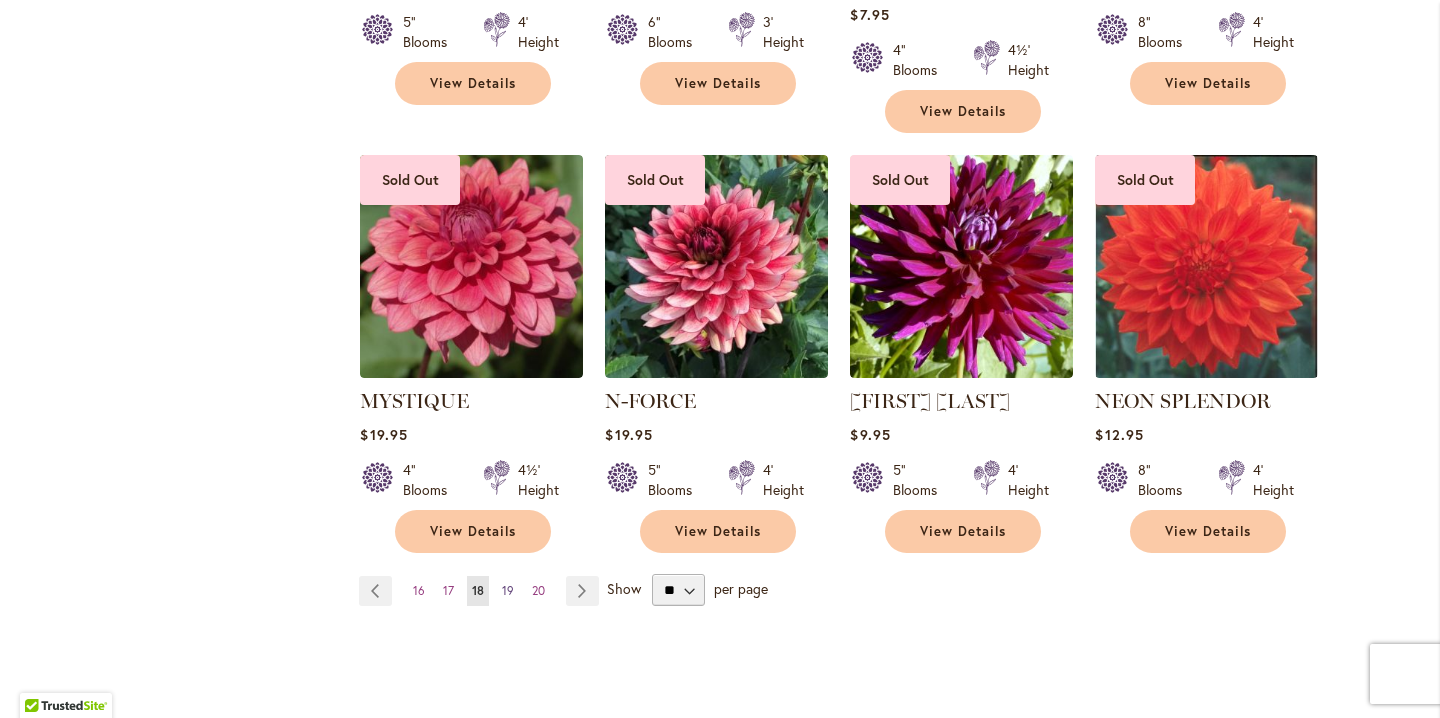 click on "19" at bounding box center (508, 590) 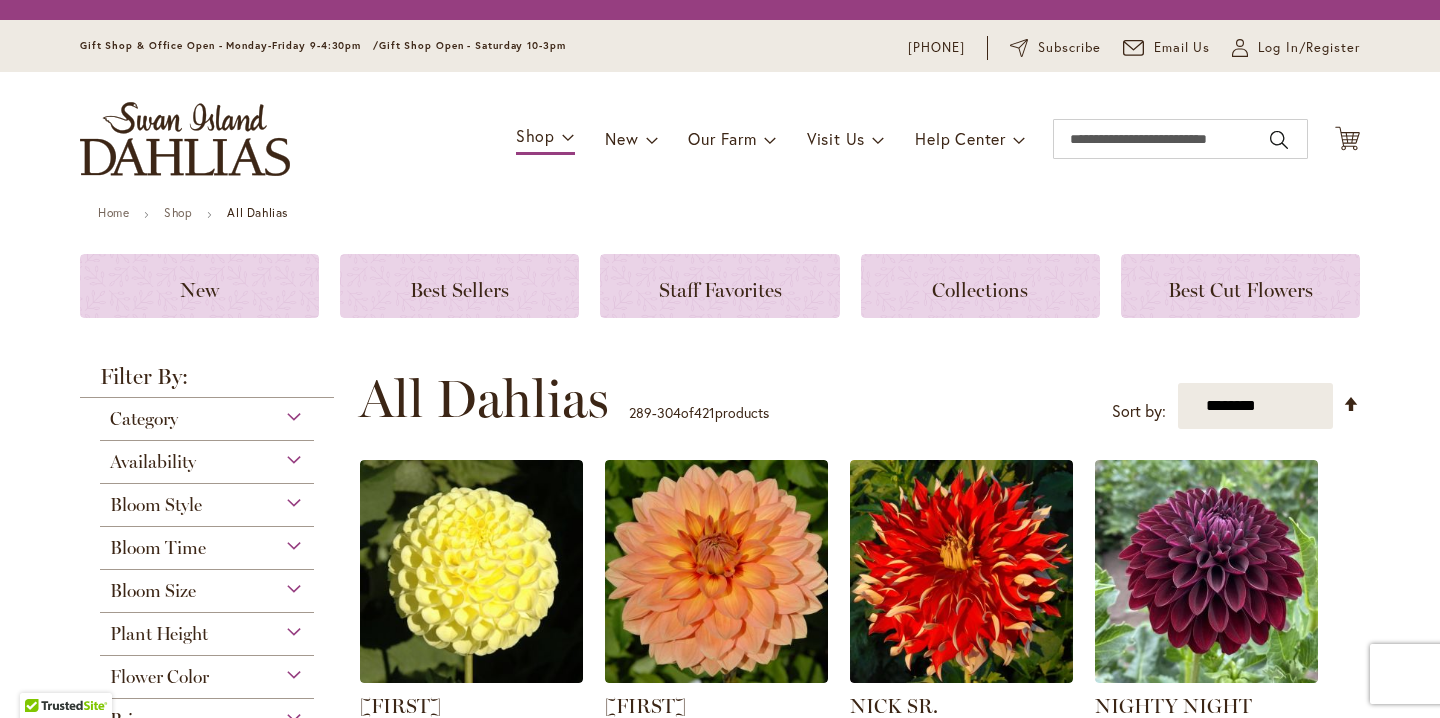 scroll, scrollTop: 0, scrollLeft: 0, axis: both 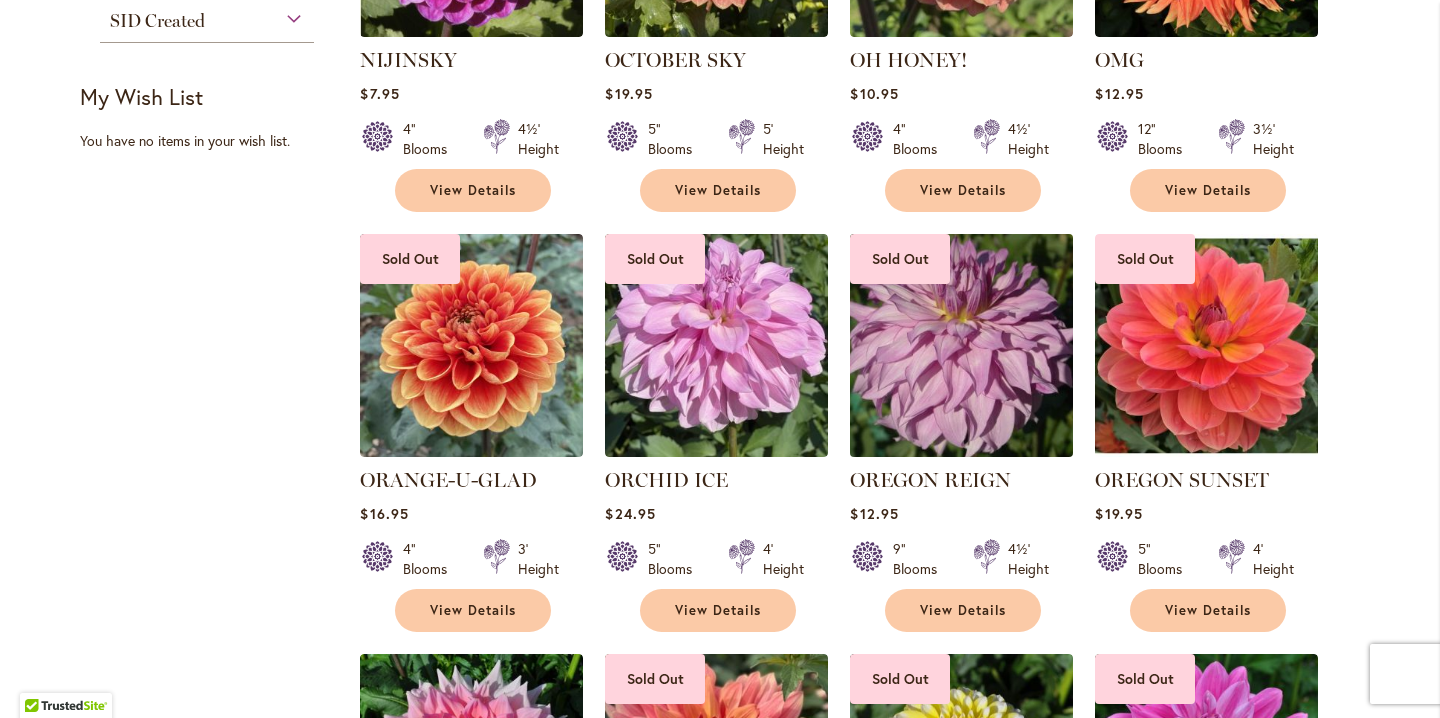 click at bounding box center (962, 346) 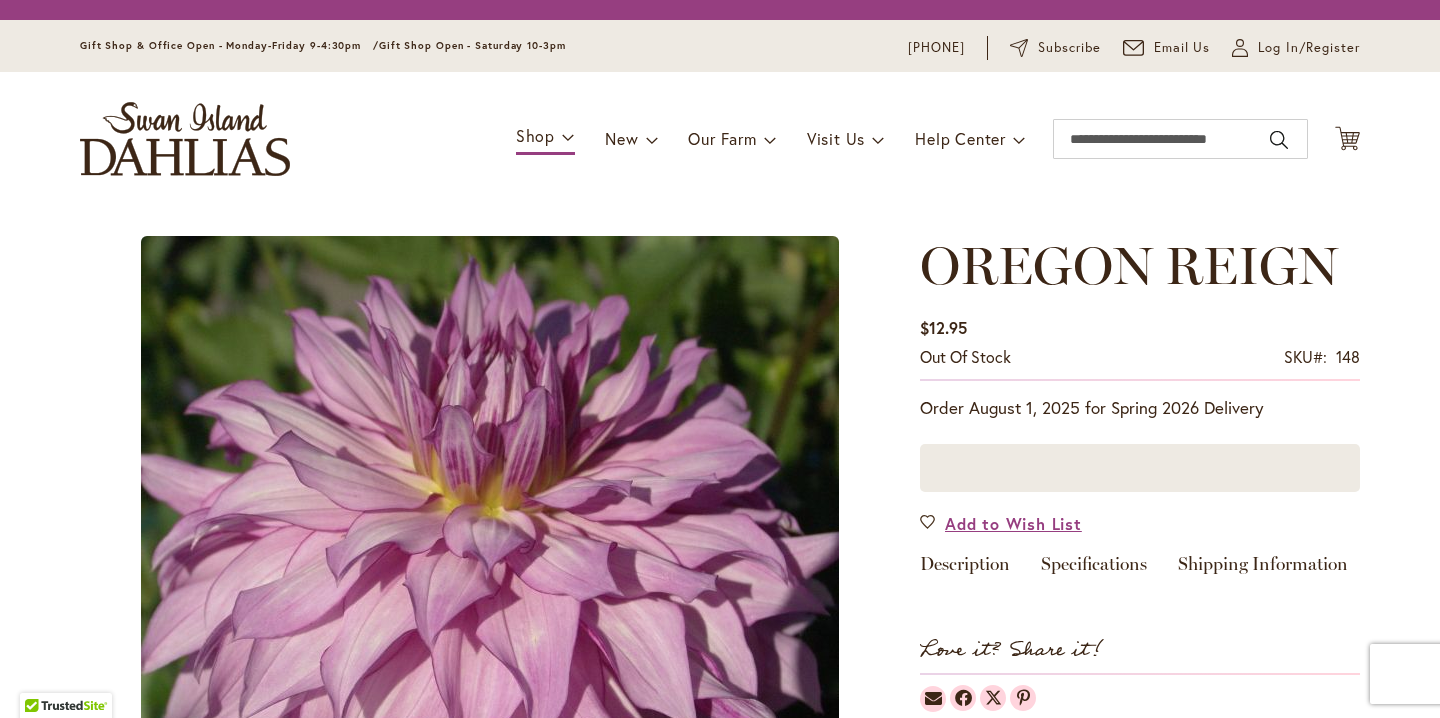 scroll, scrollTop: 0, scrollLeft: 0, axis: both 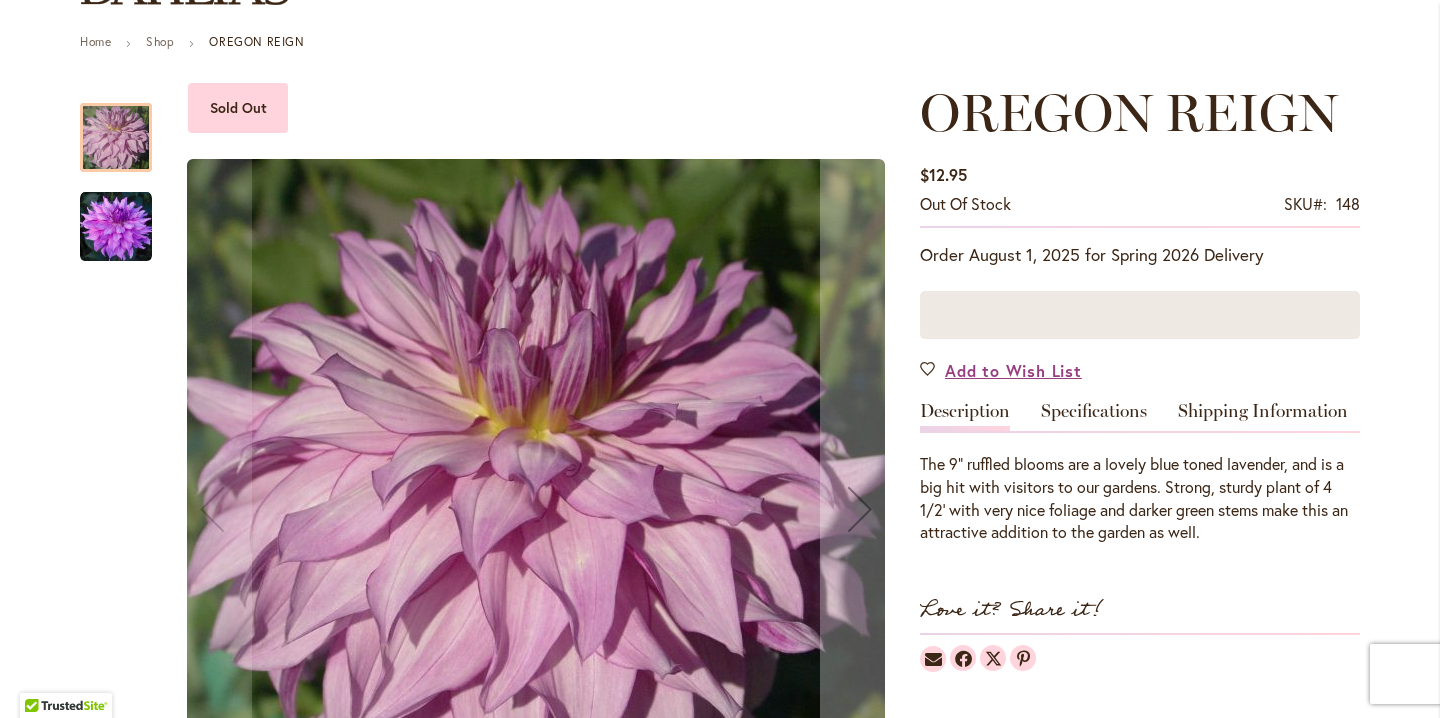 click at bounding box center [116, 227] 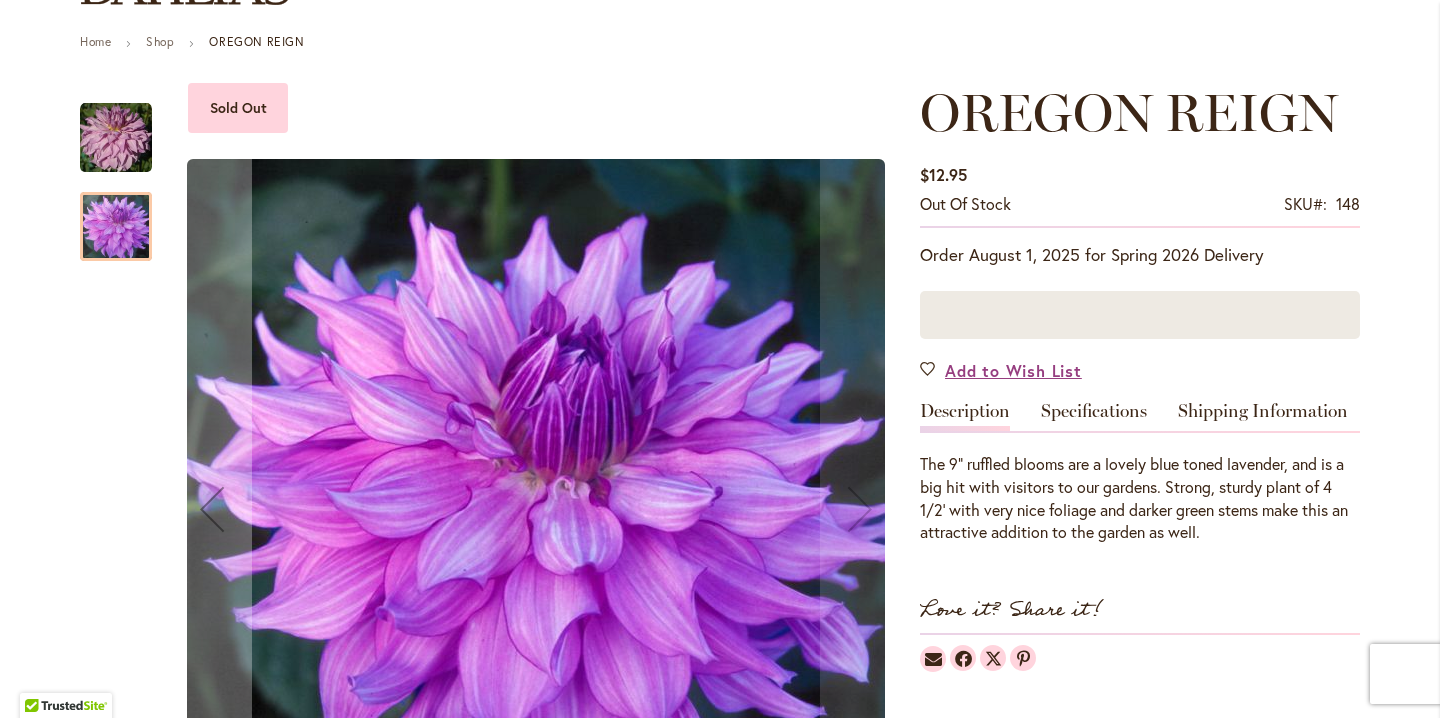 click at bounding box center [116, 138] 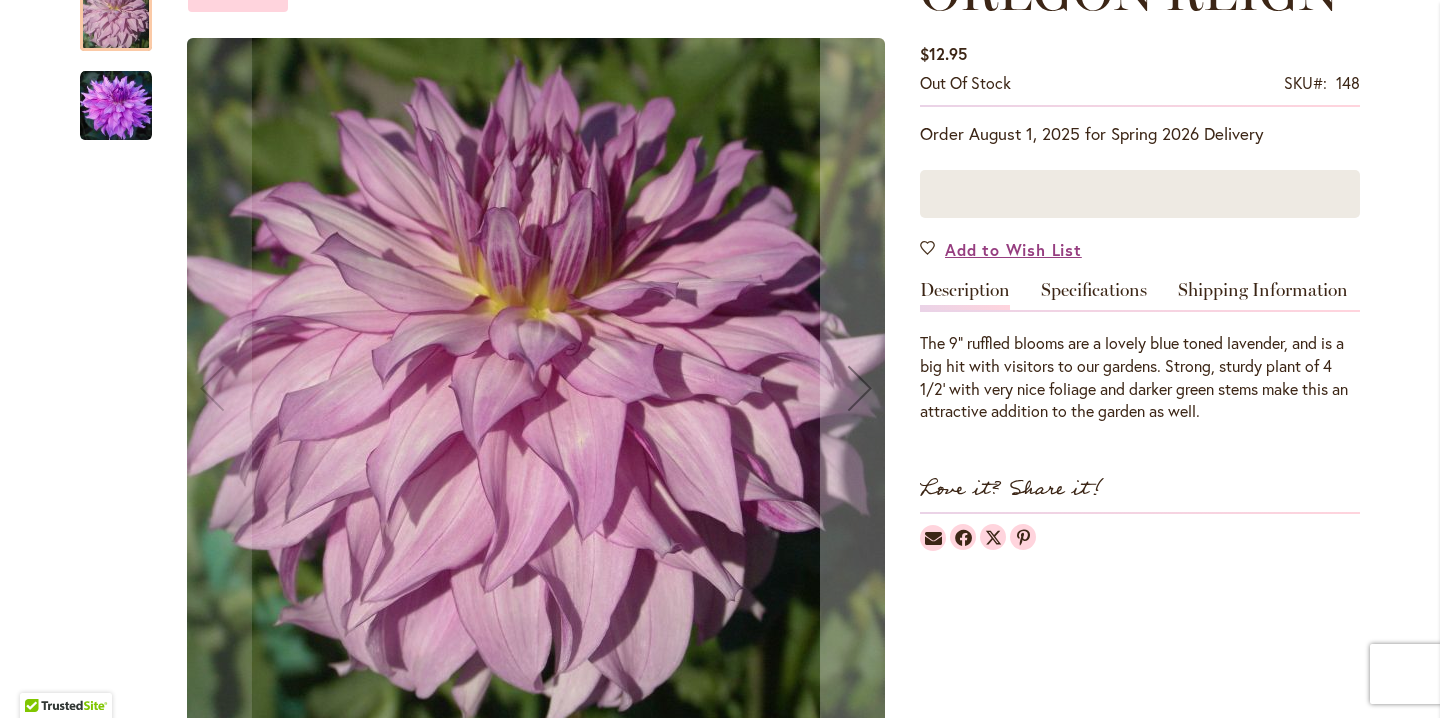 scroll, scrollTop: 329, scrollLeft: 0, axis: vertical 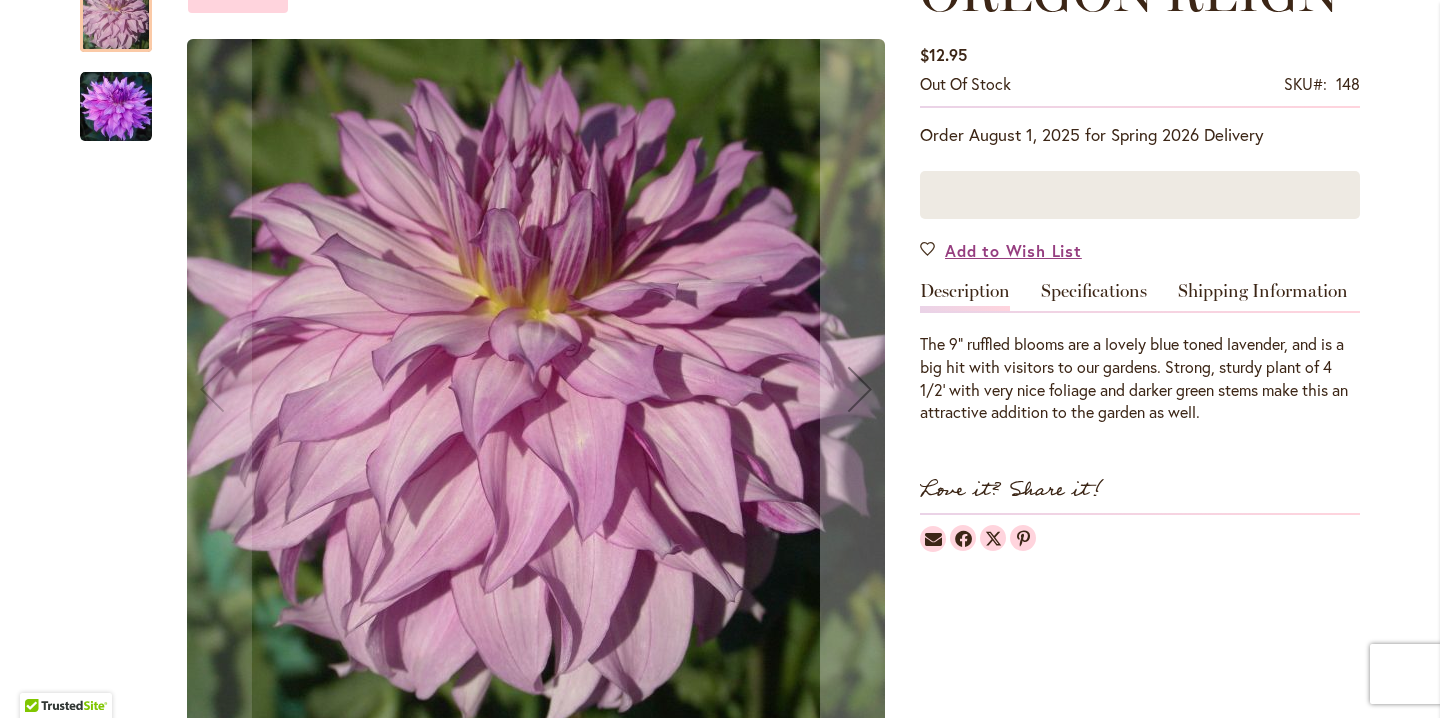 click at bounding box center [116, 107] 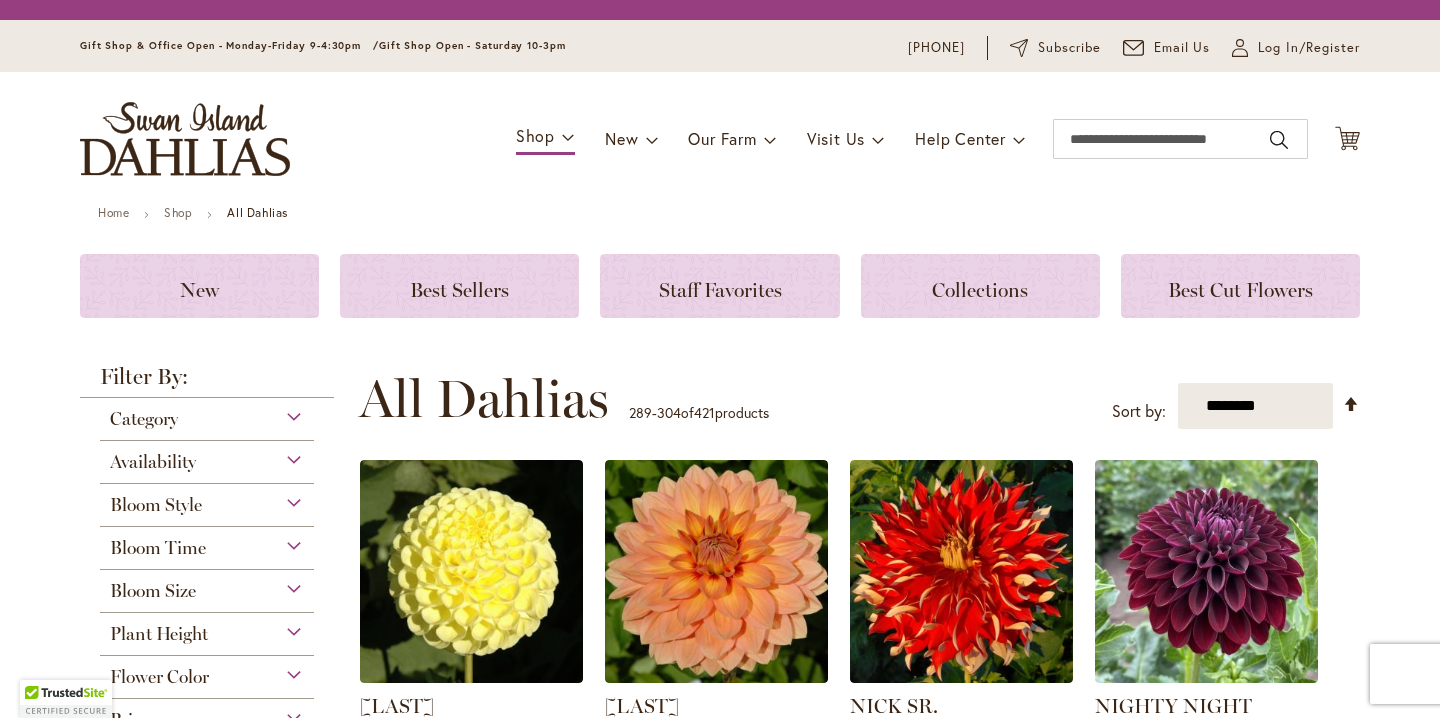 scroll, scrollTop: 0, scrollLeft: 0, axis: both 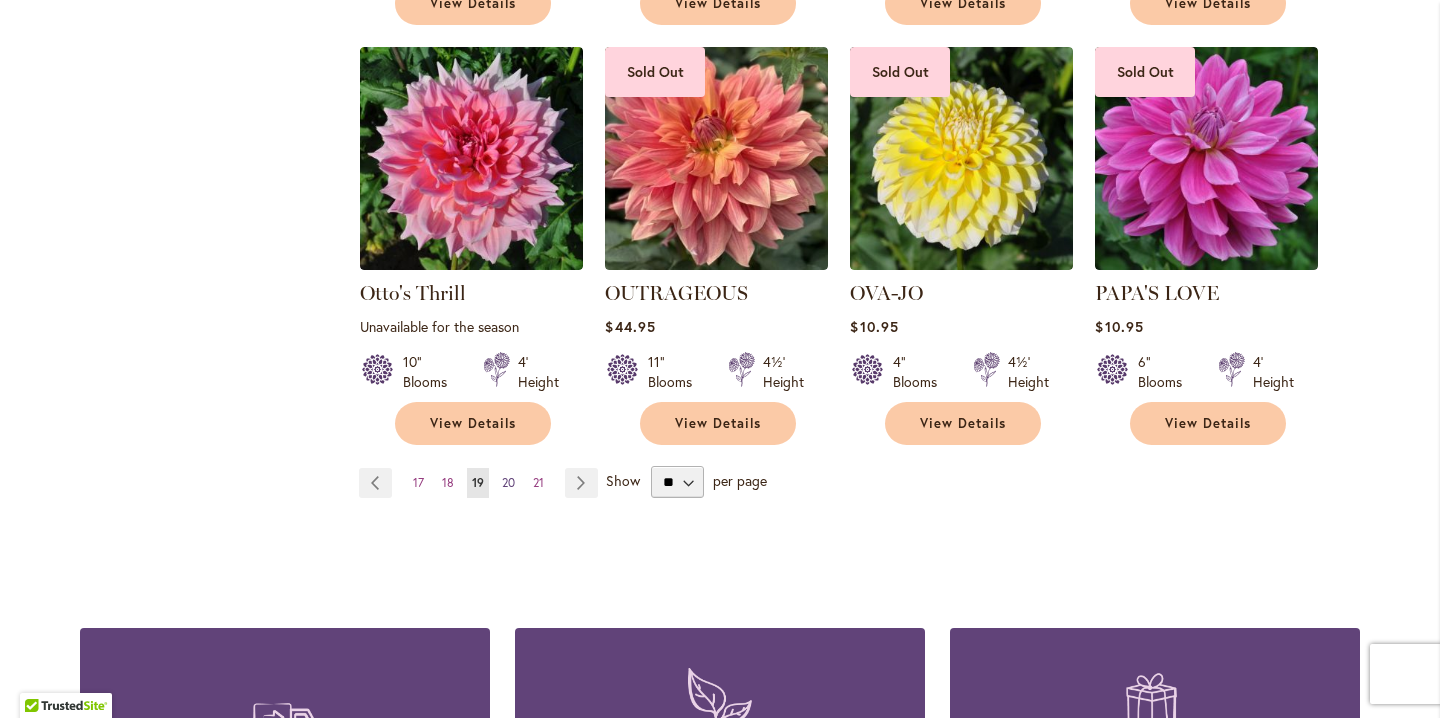 click on "20" at bounding box center (508, 482) 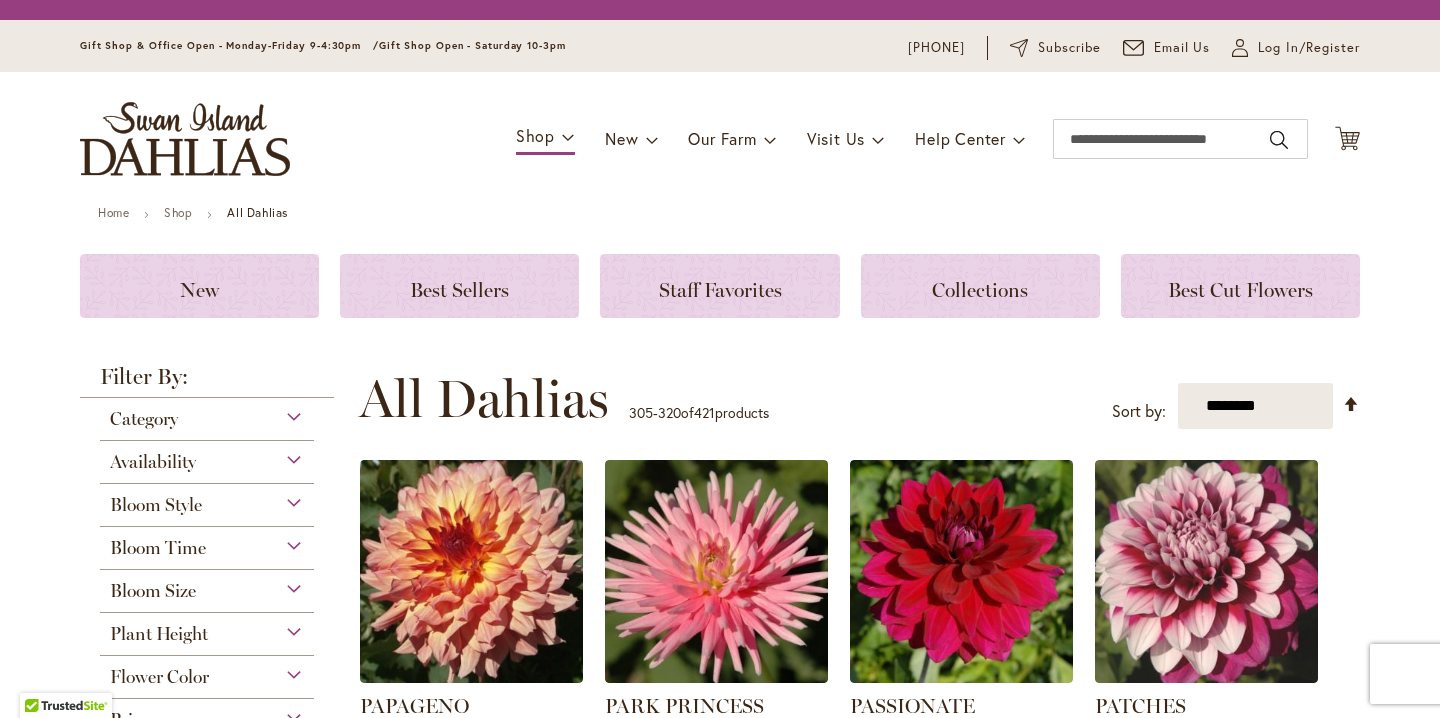 scroll, scrollTop: 0, scrollLeft: 0, axis: both 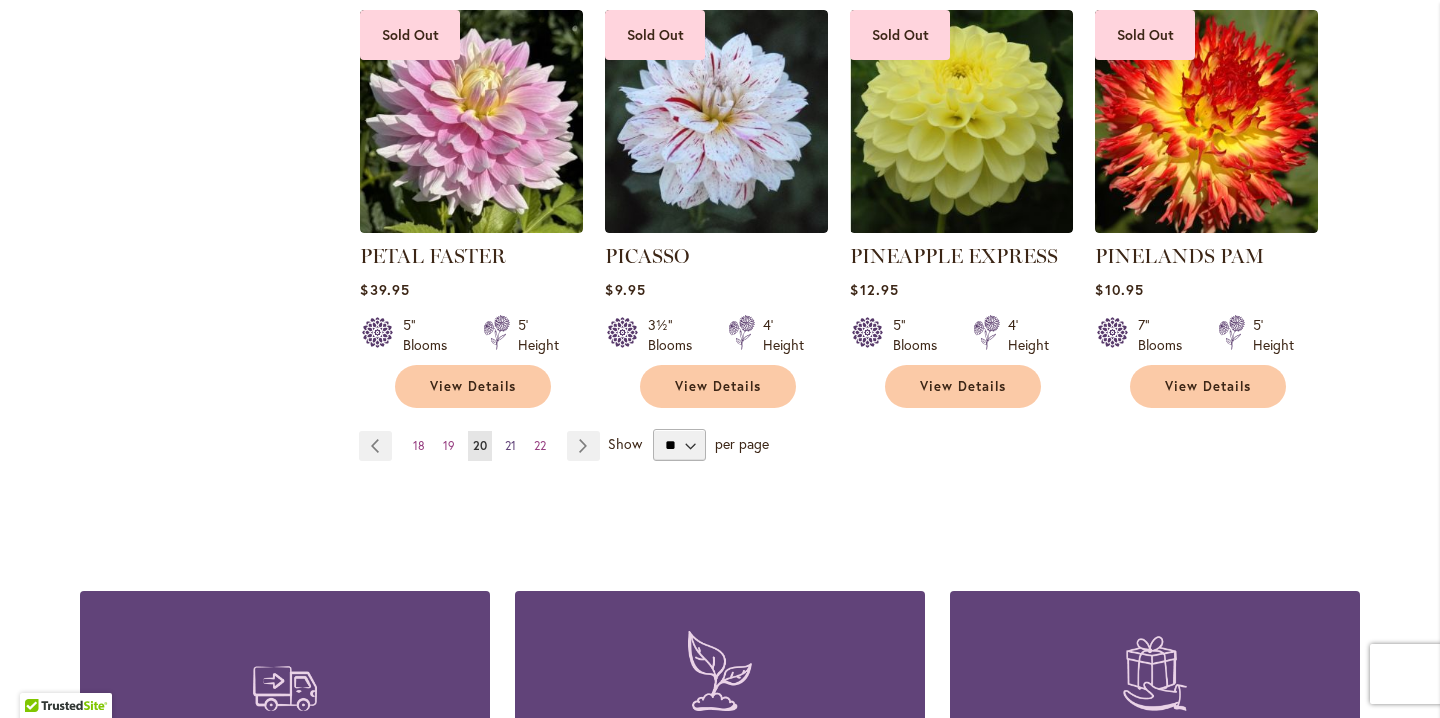 click on "21" at bounding box center [510, 445] 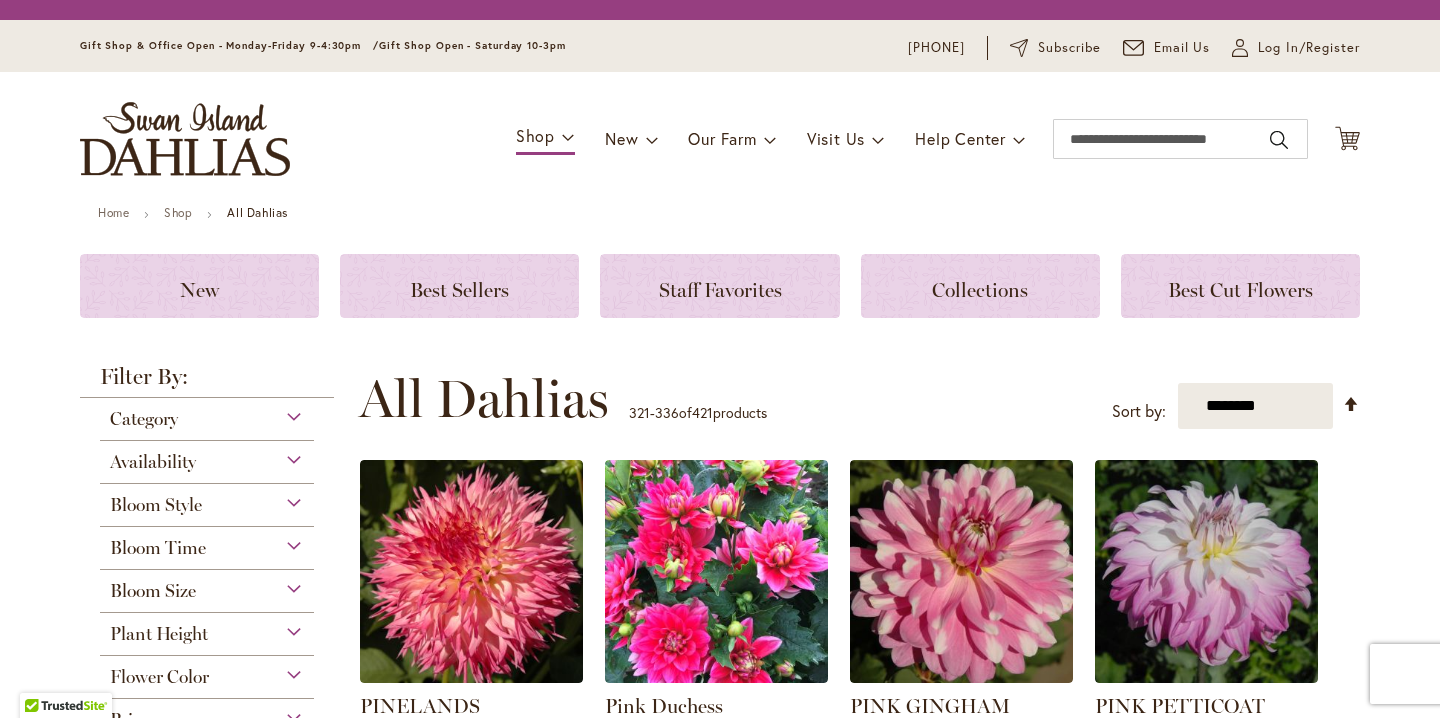 scroll, scrollTop: 0, scrollLeft: 0, axis: both 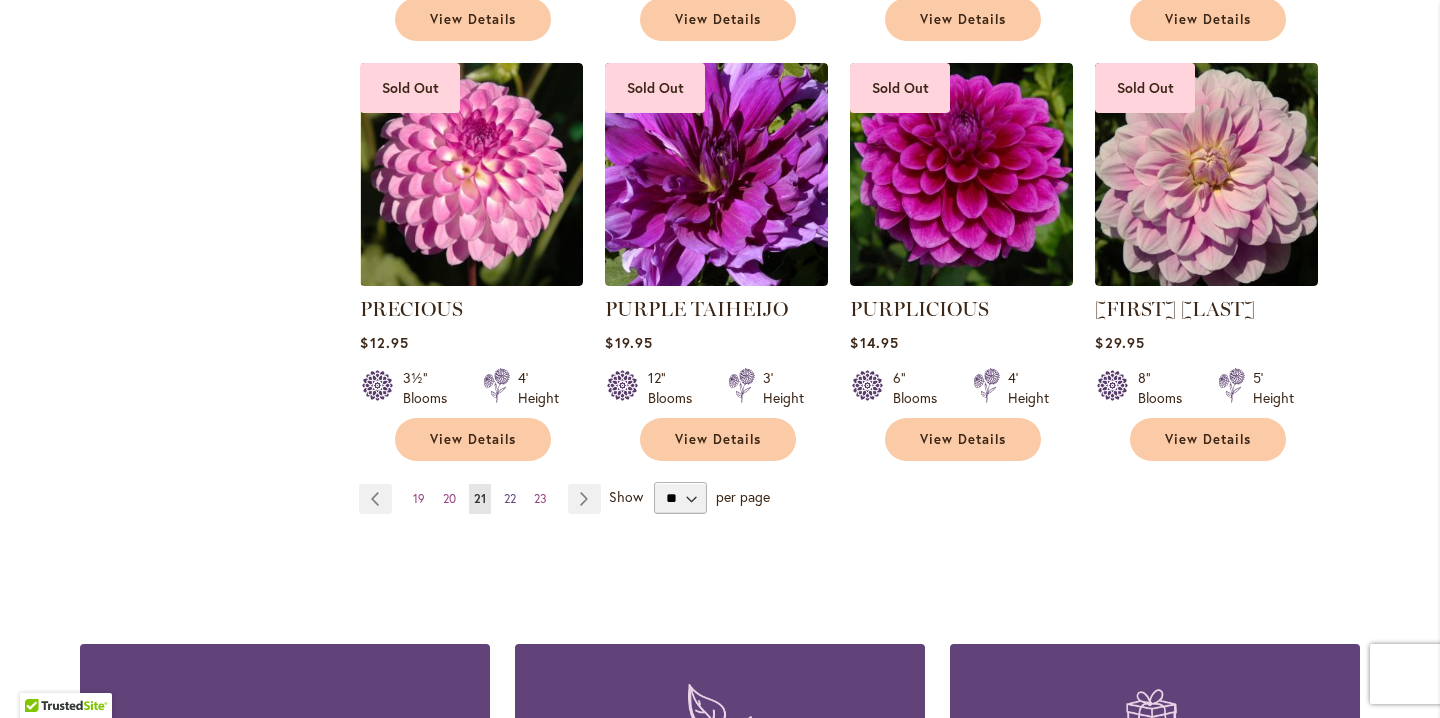 click on "22" at bounding box center (510, 498) 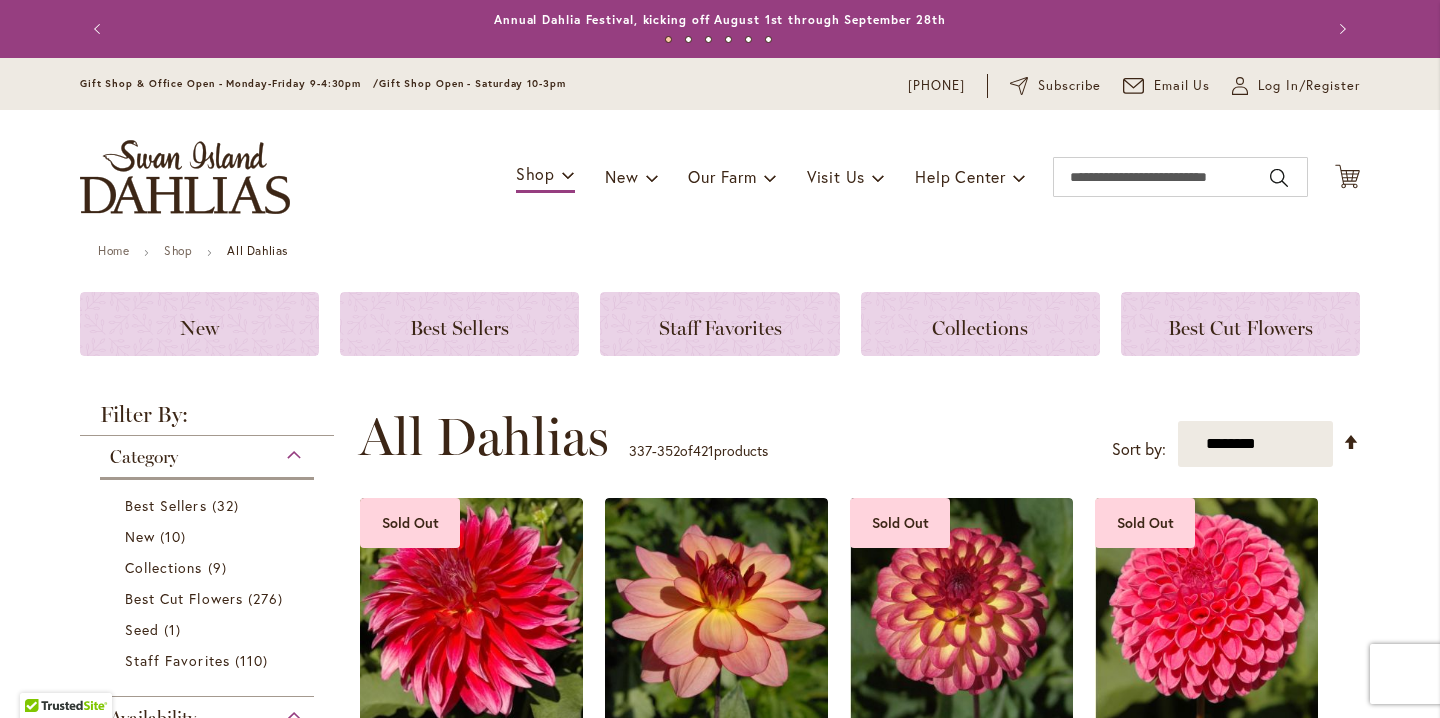scroll, scrollTop: 0, scrollLeft: 0, axis: both 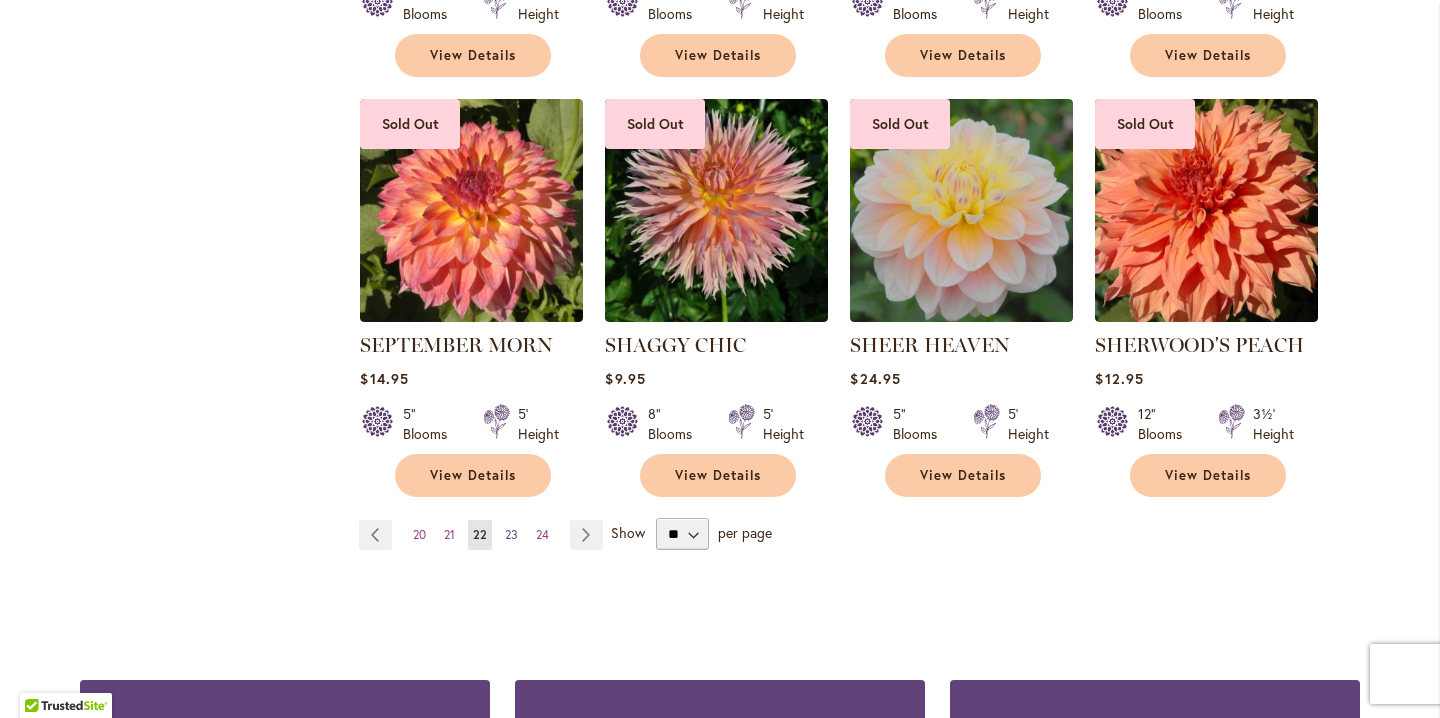 click on "23" at bounding box center (511, 534) 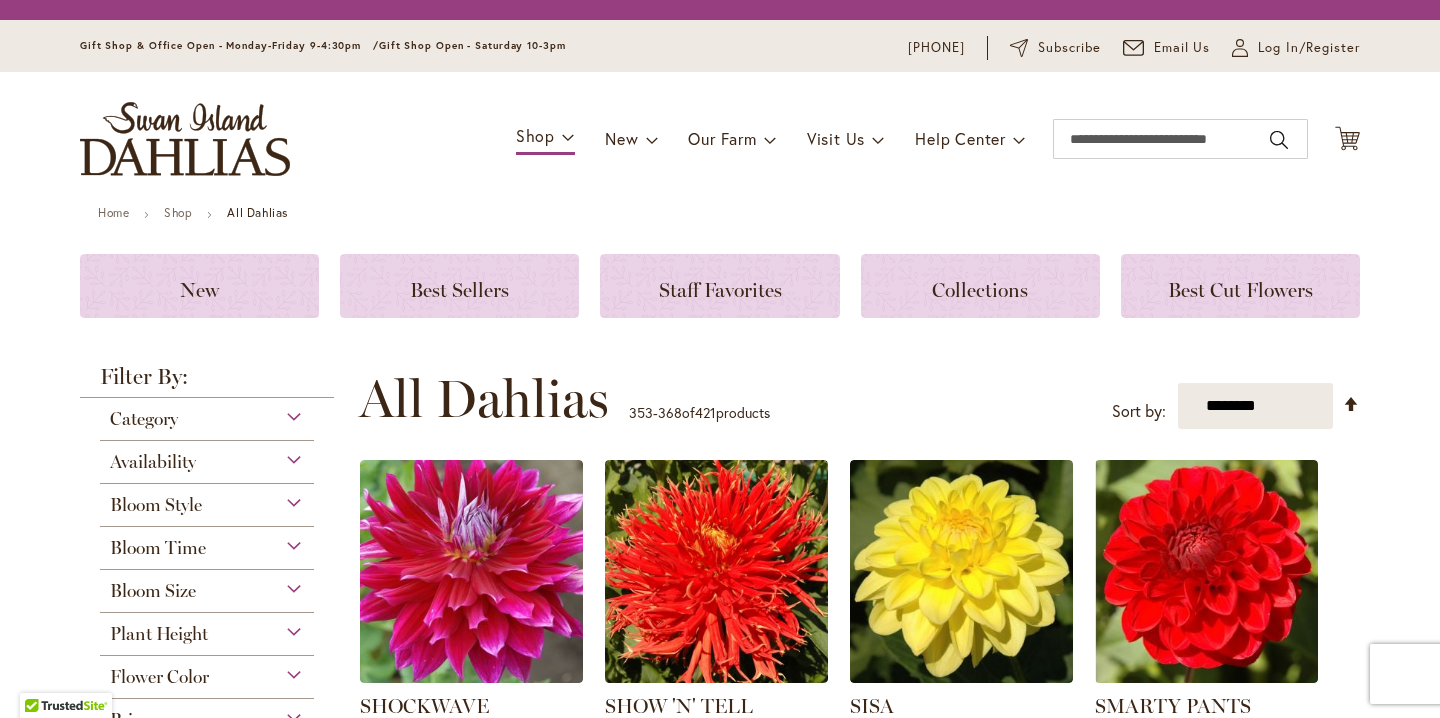 scroll, scrollTop: 0, scrollLeft: 0, axis: both 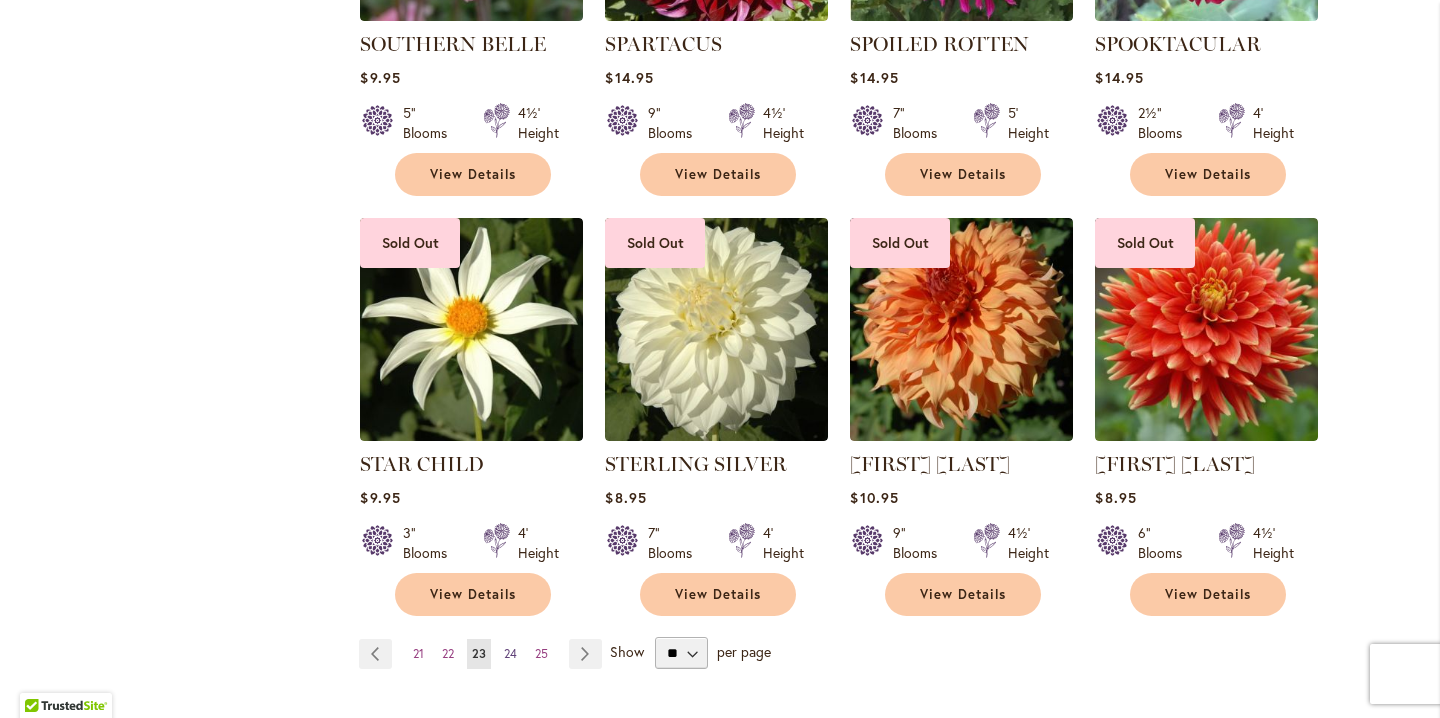 click on "24" at bounding box center (510, 653) 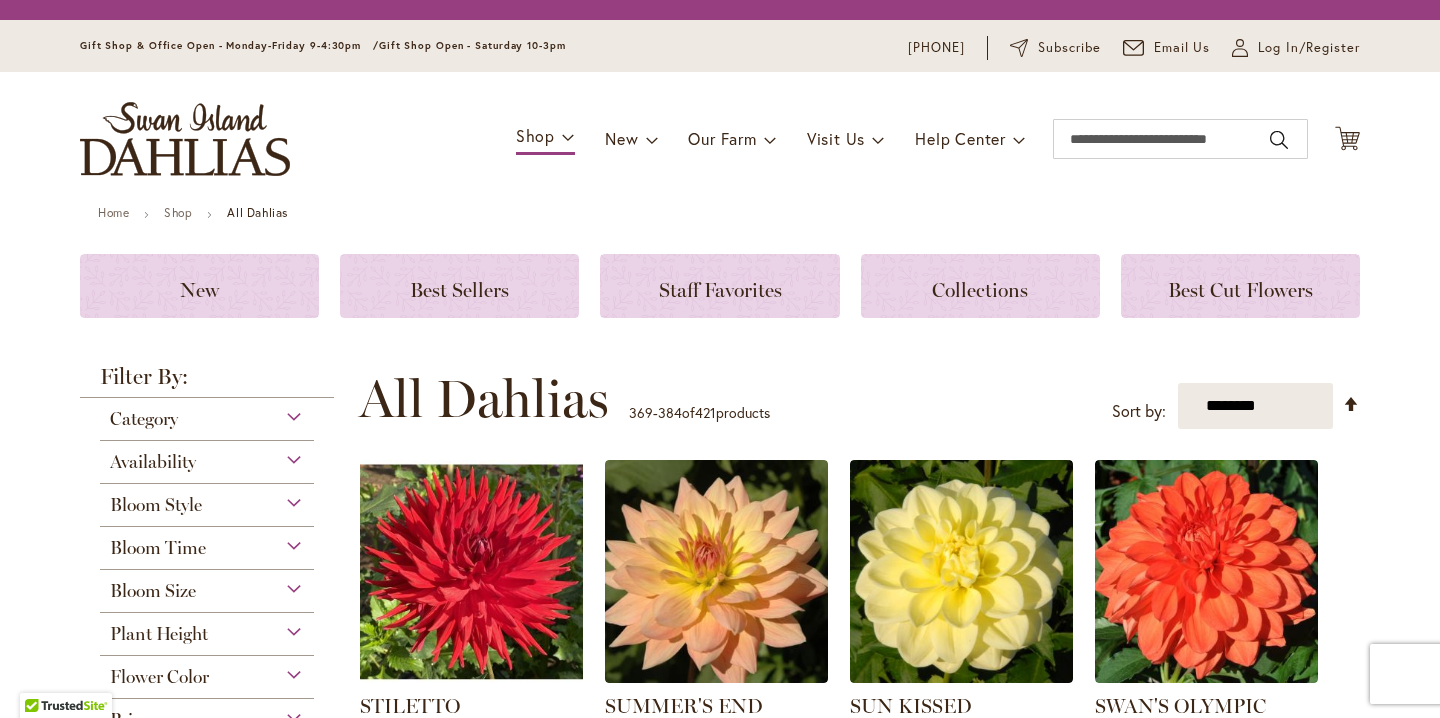 scroll, scrollTop: 0, scrollLeft: 0, axis: both 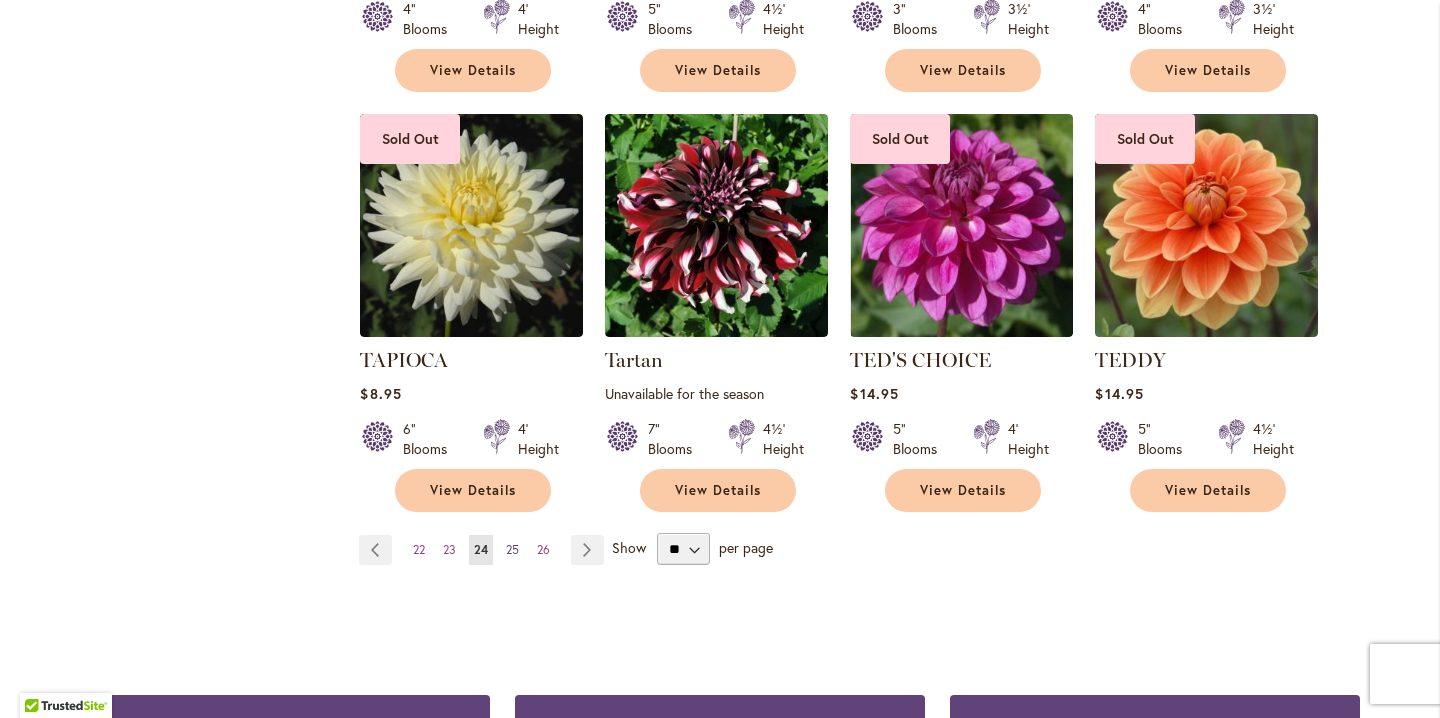 click on "25" at bounding box center [512, 549] 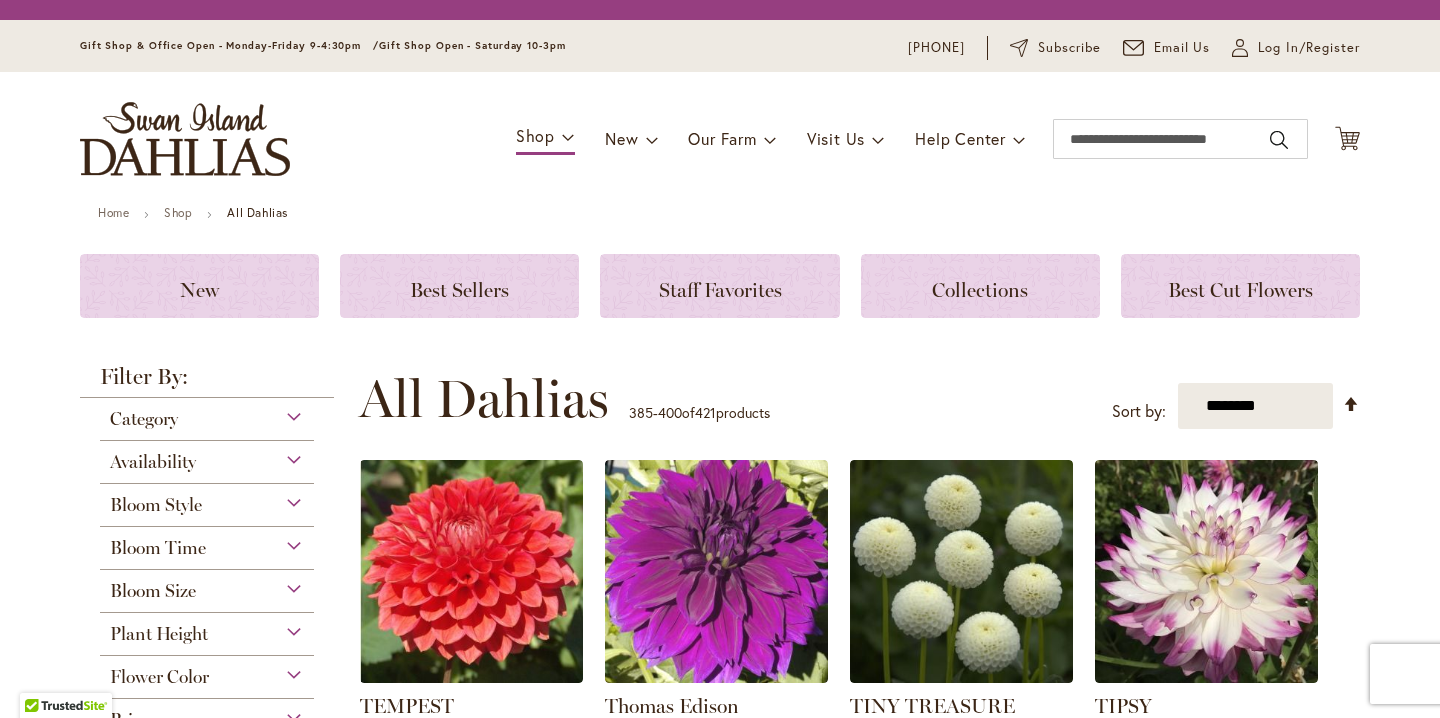 scroll, scrollTop: 0, scrollLeft: 0, axis: both 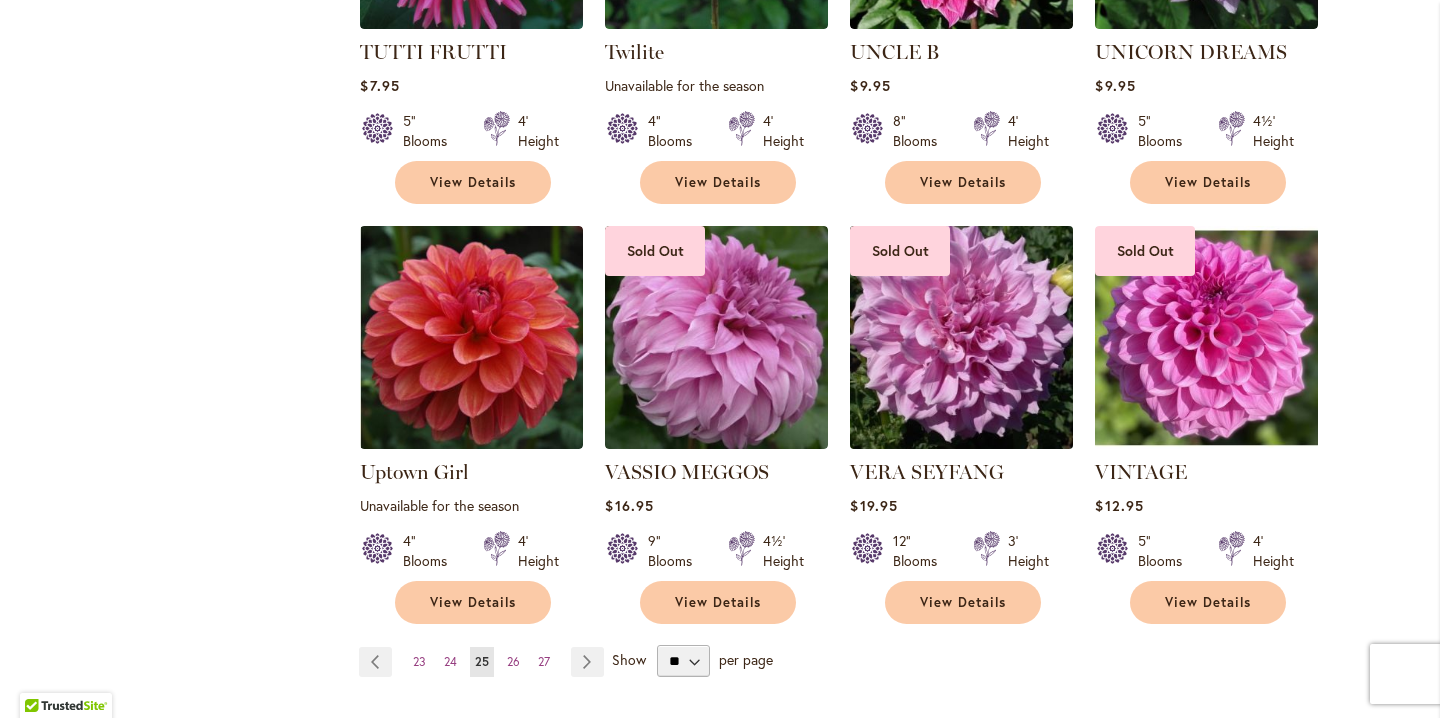 click at bounding box center (962, 338) 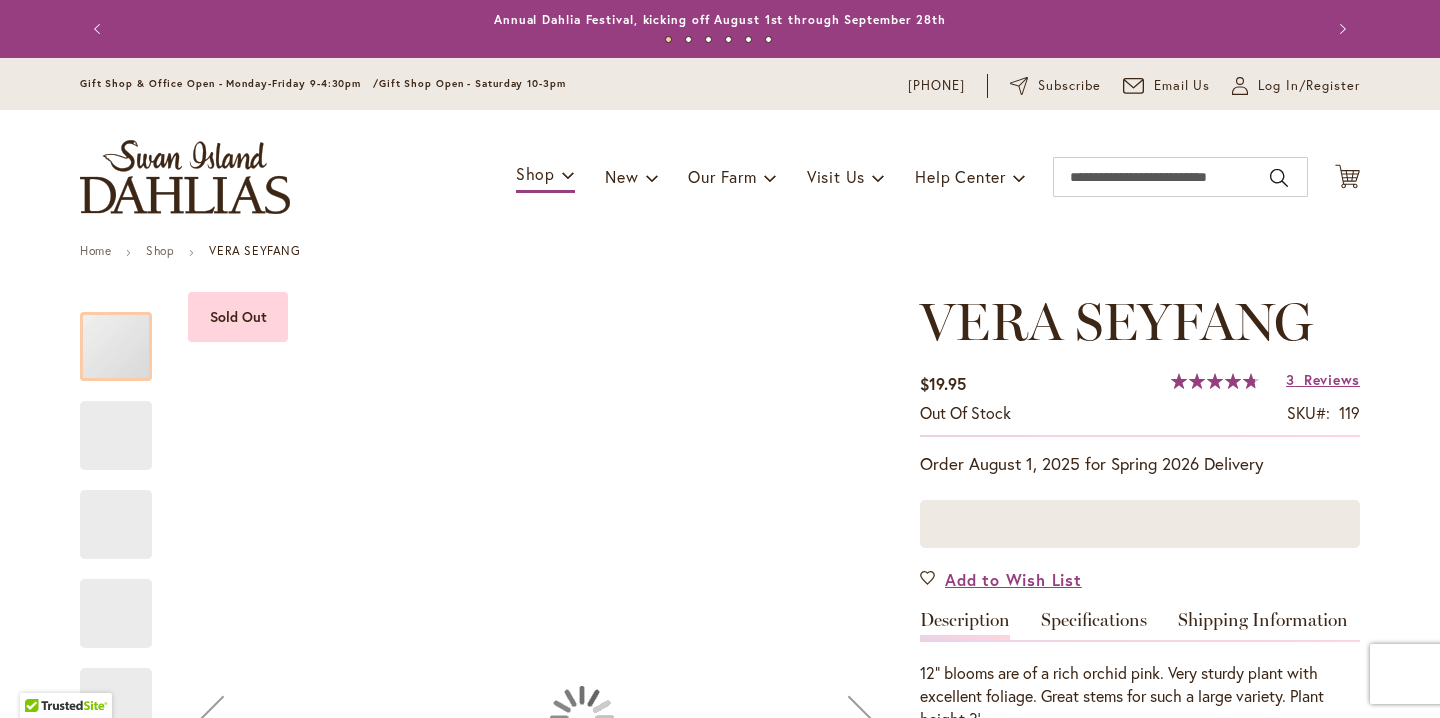 scroll, scrollTop: 0, scrollLeft: 0, axis: both 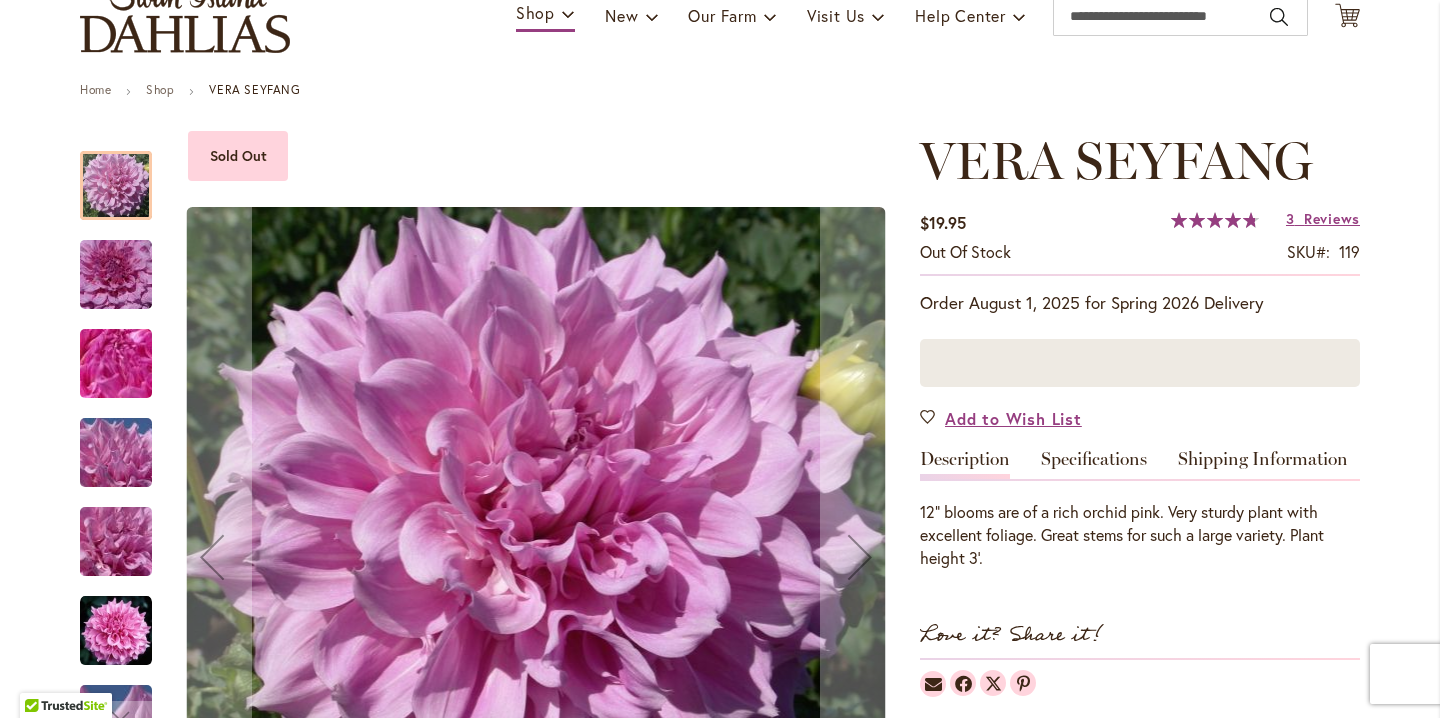 click at bounding box center [116, 275] 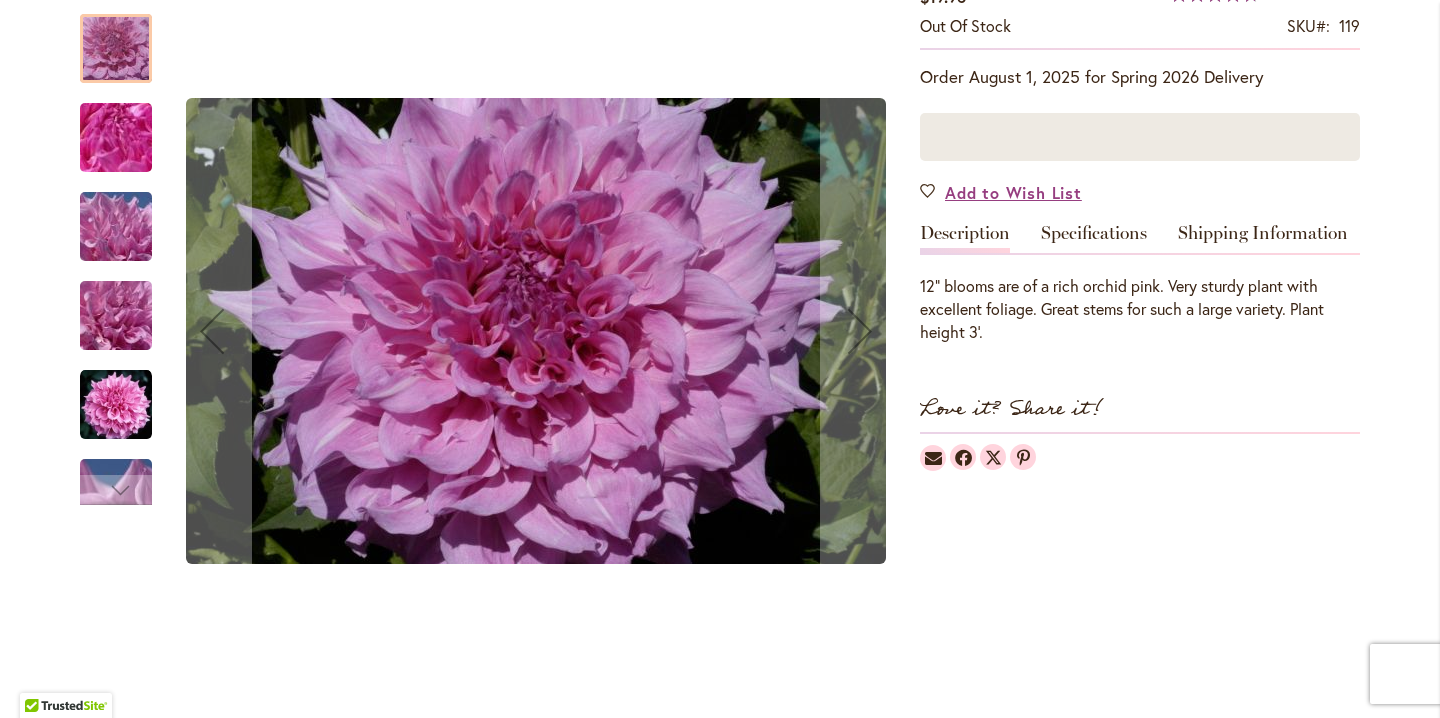 scroll, scrollTop: 394, scrollLeft: 0, axis: vertical 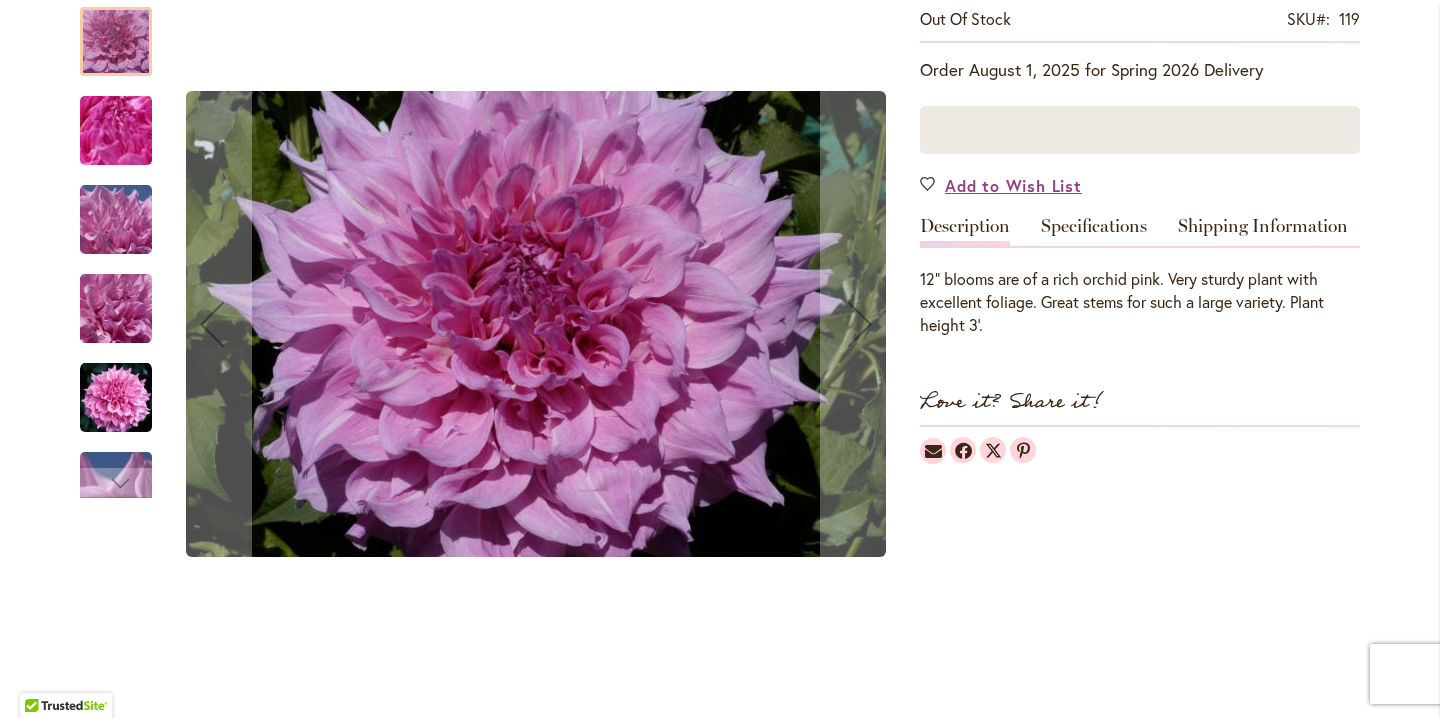 click at bounding box center [116, 131] 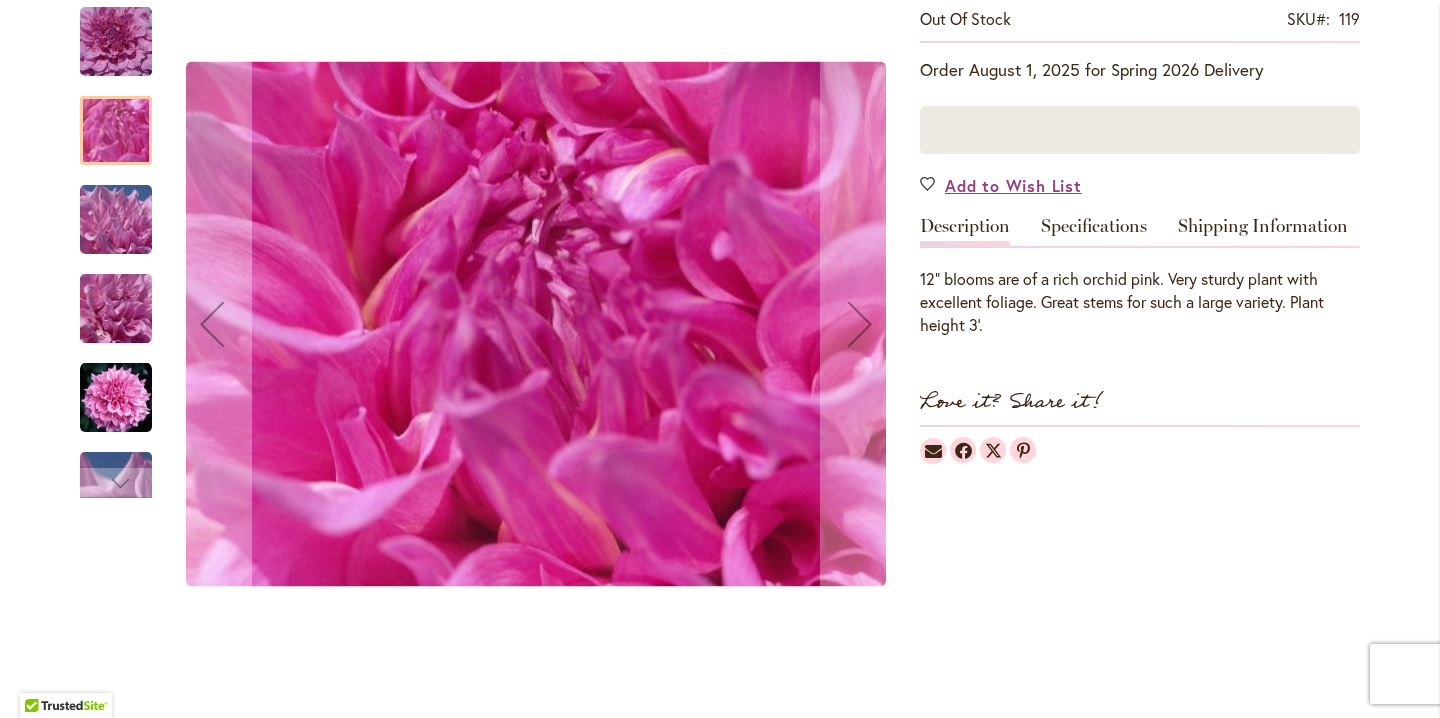 click at bounding box center (116, 220) 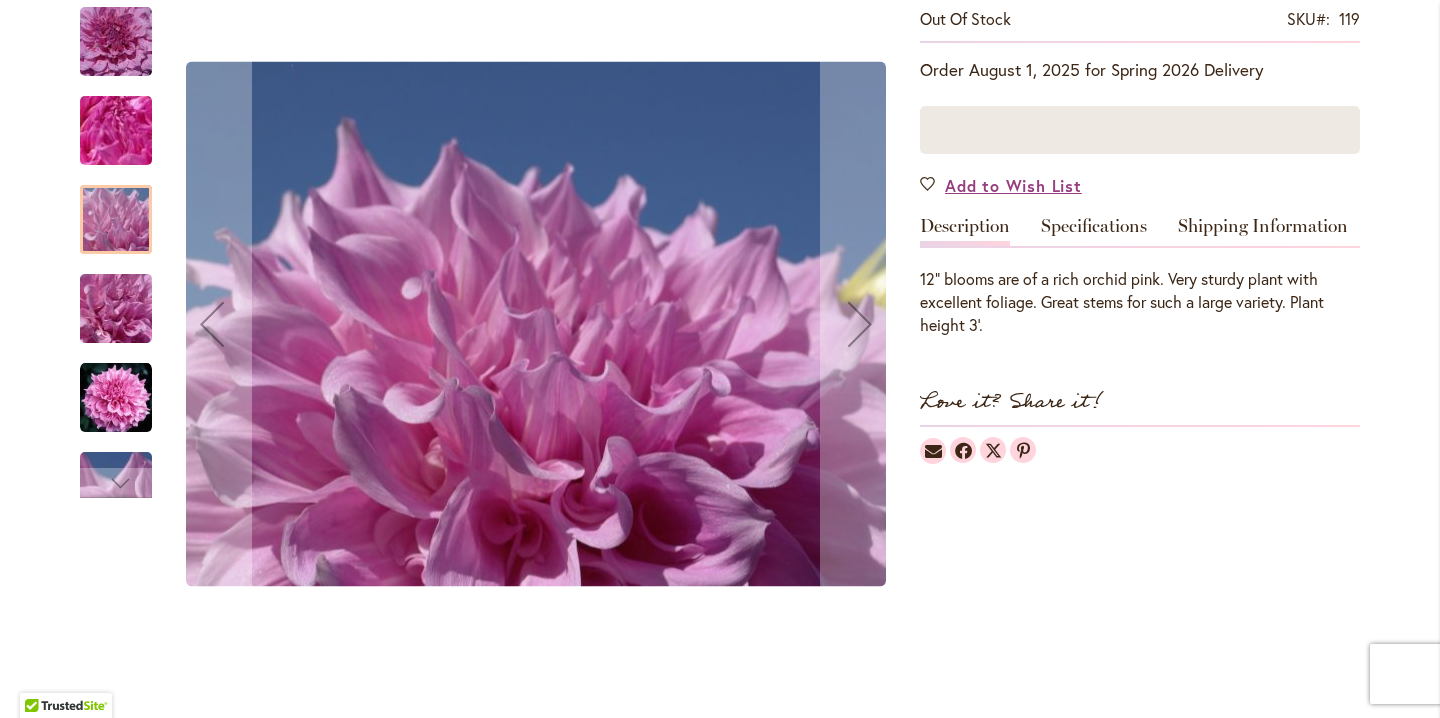 click at bounding box center (116, 309) 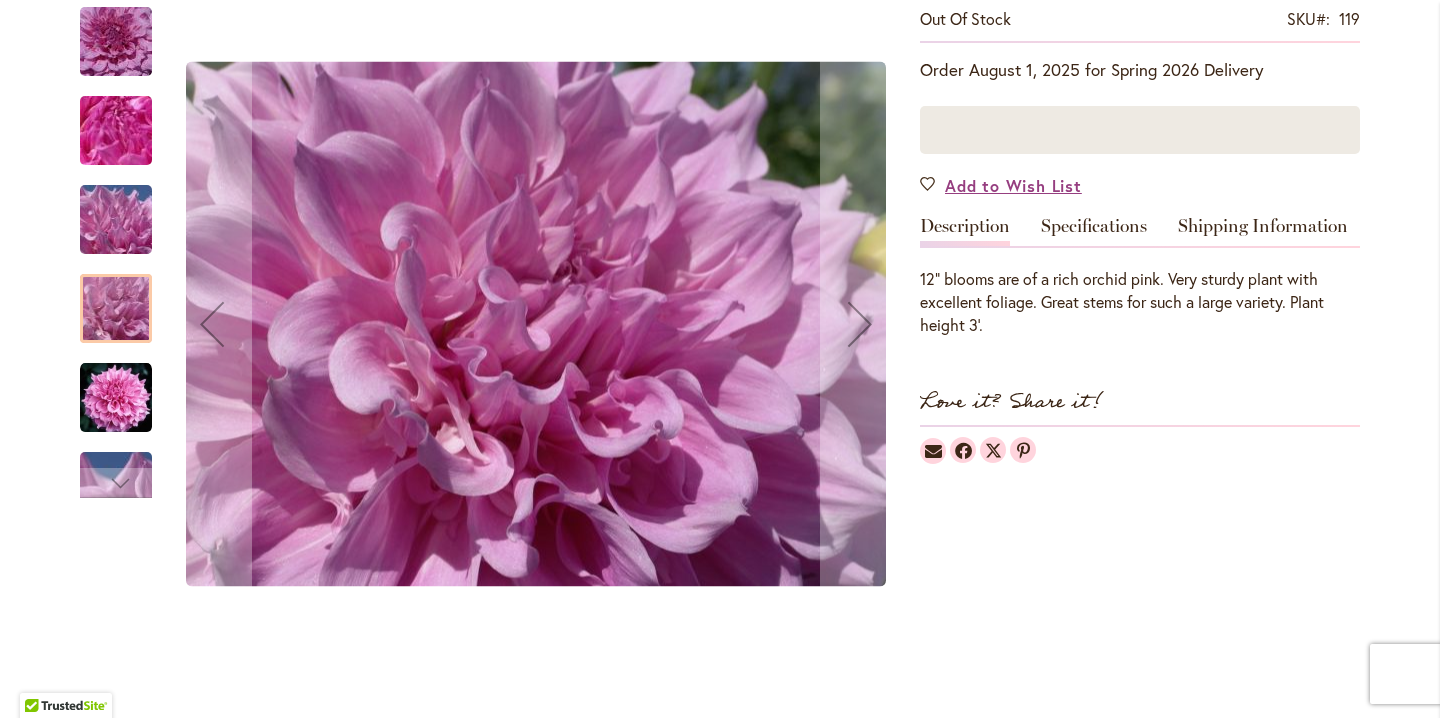 click at bounding box center (116, 398) 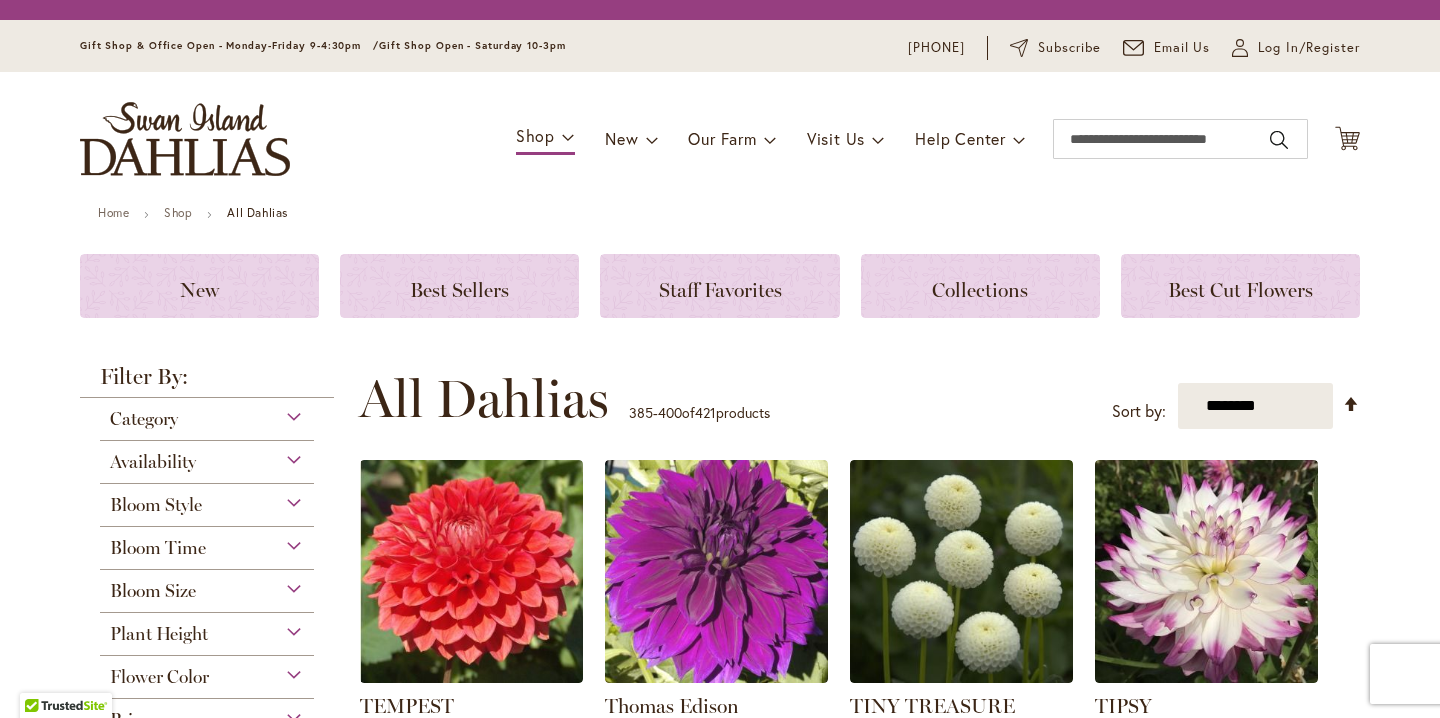 scroll, scrollTop: 0, scrollLeft: 0, axis: both 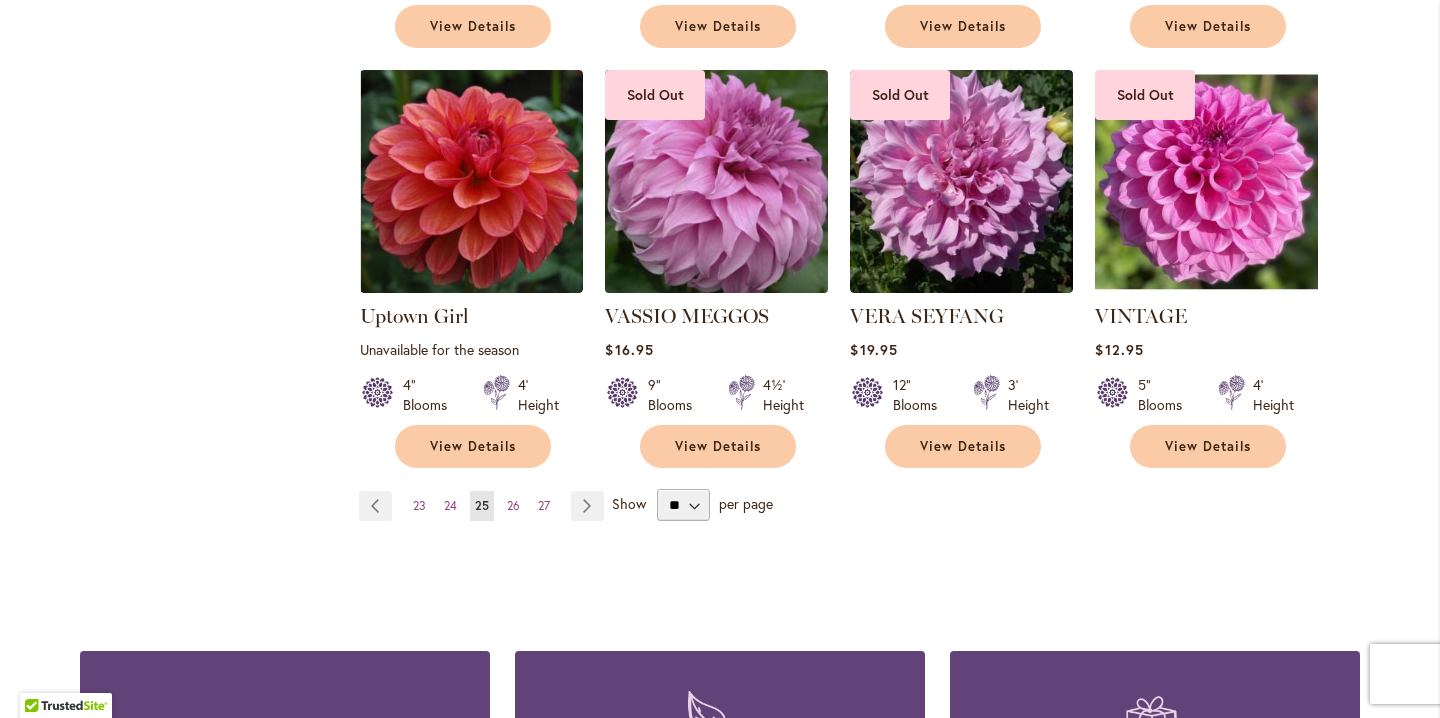 click at bounding box center [717, 182] 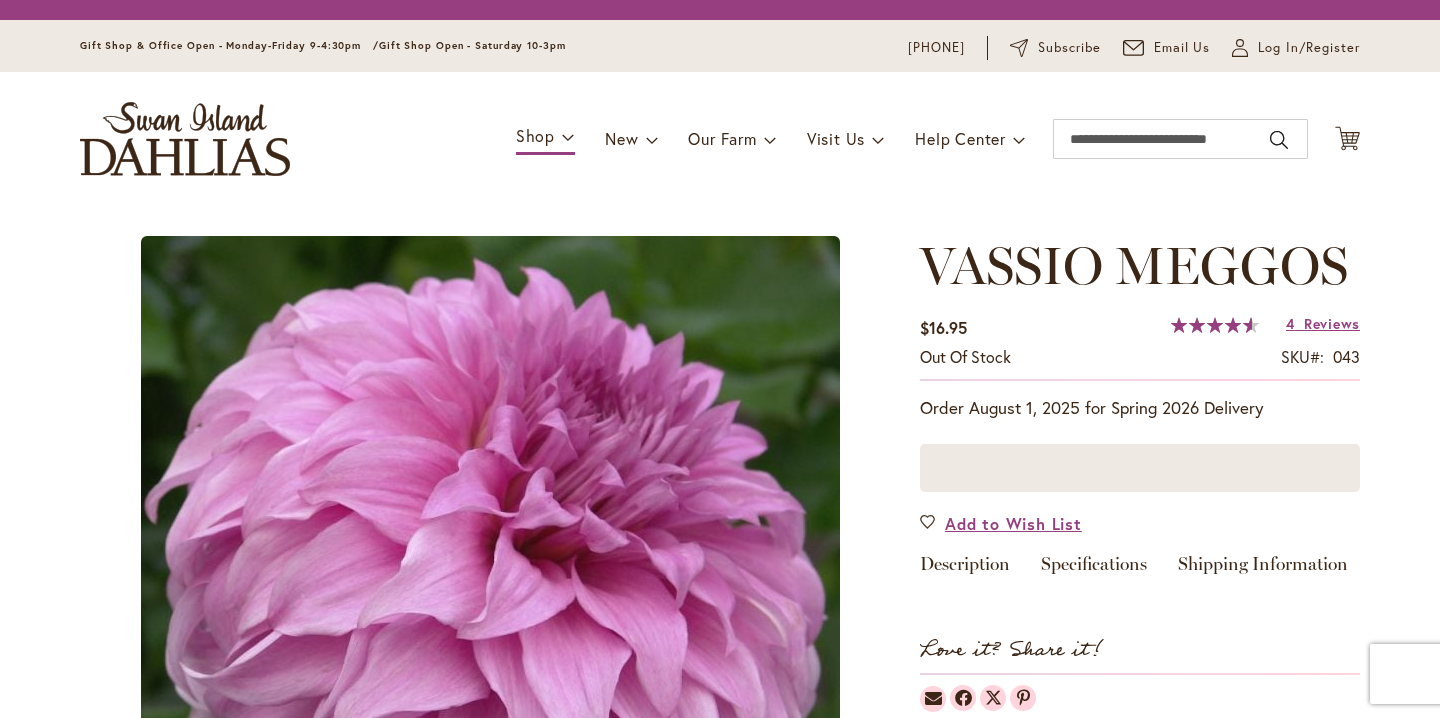 scroll, scrollTop: 0, scrollLeft: 0, axis: both 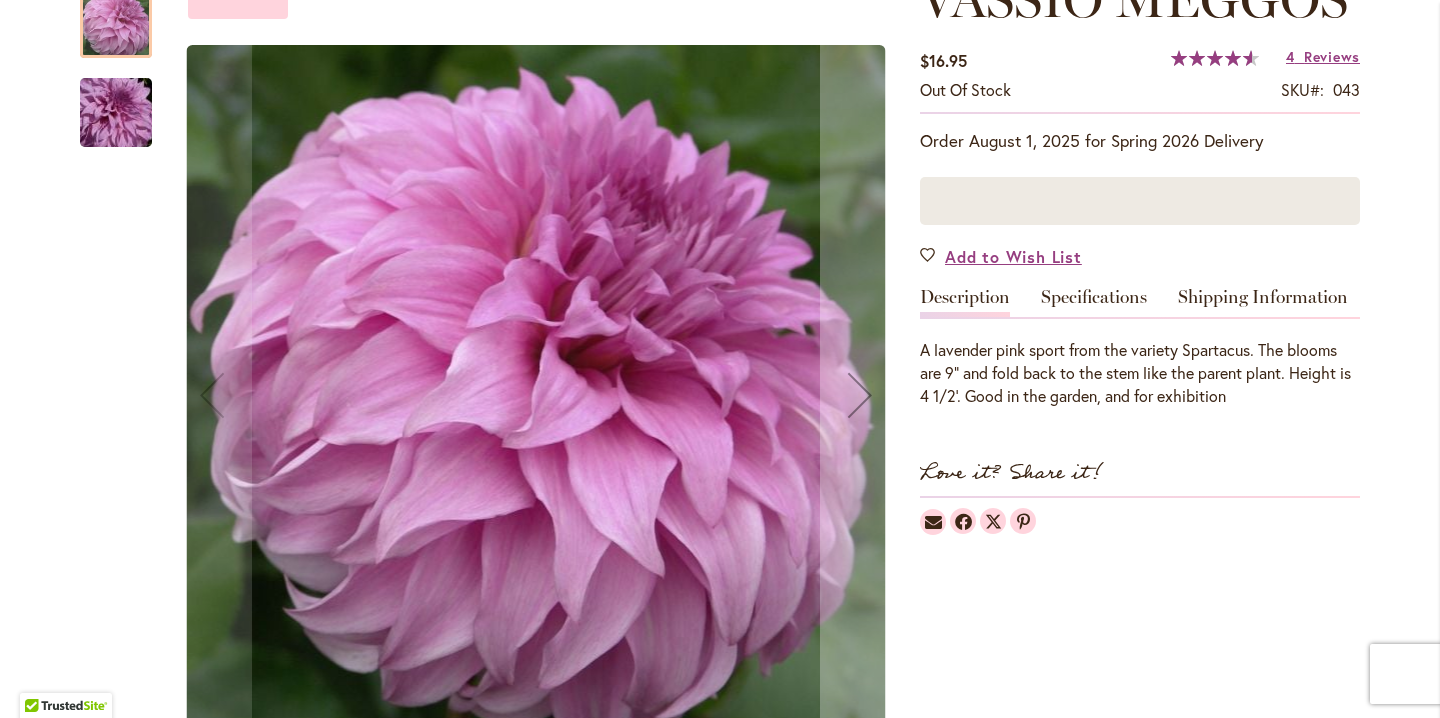 click at bounding box center (116, 113) 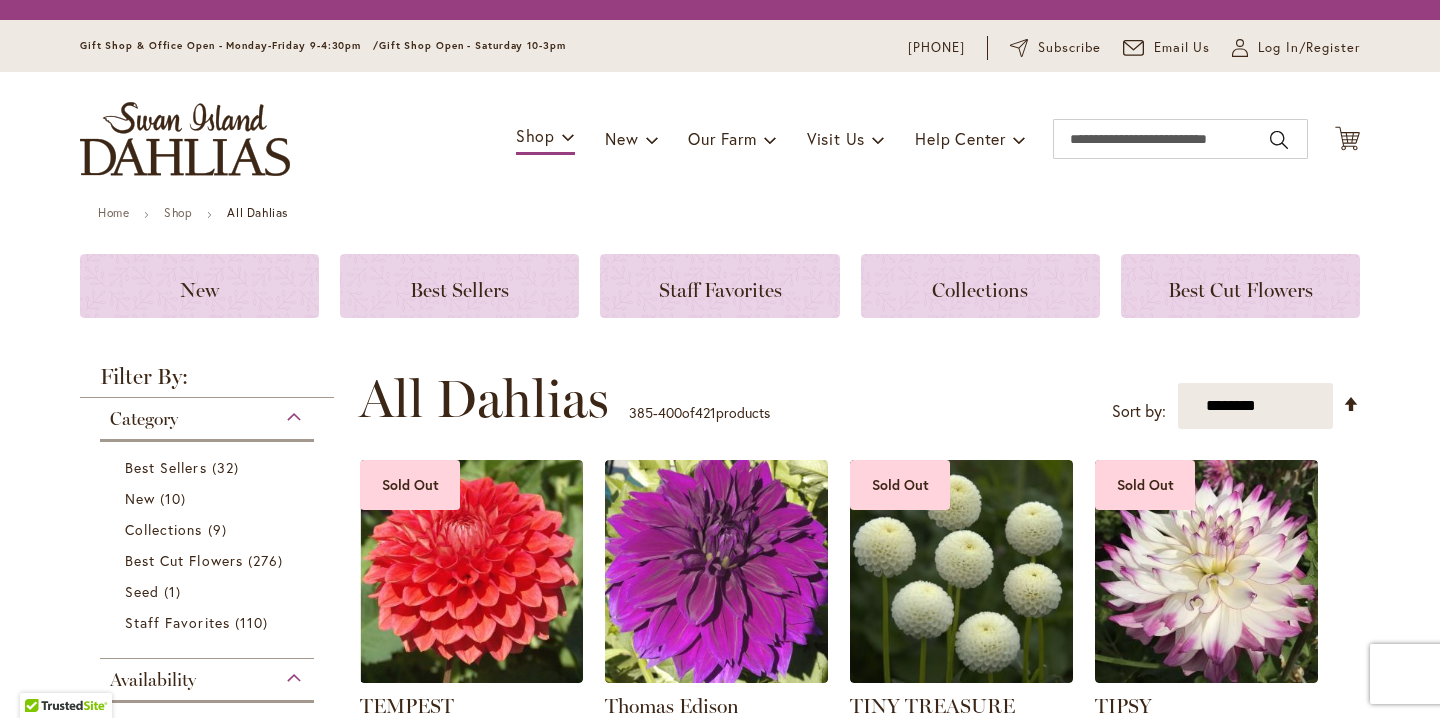 scroll, scrollTop: 0, scrollLeft: 0, axis: both 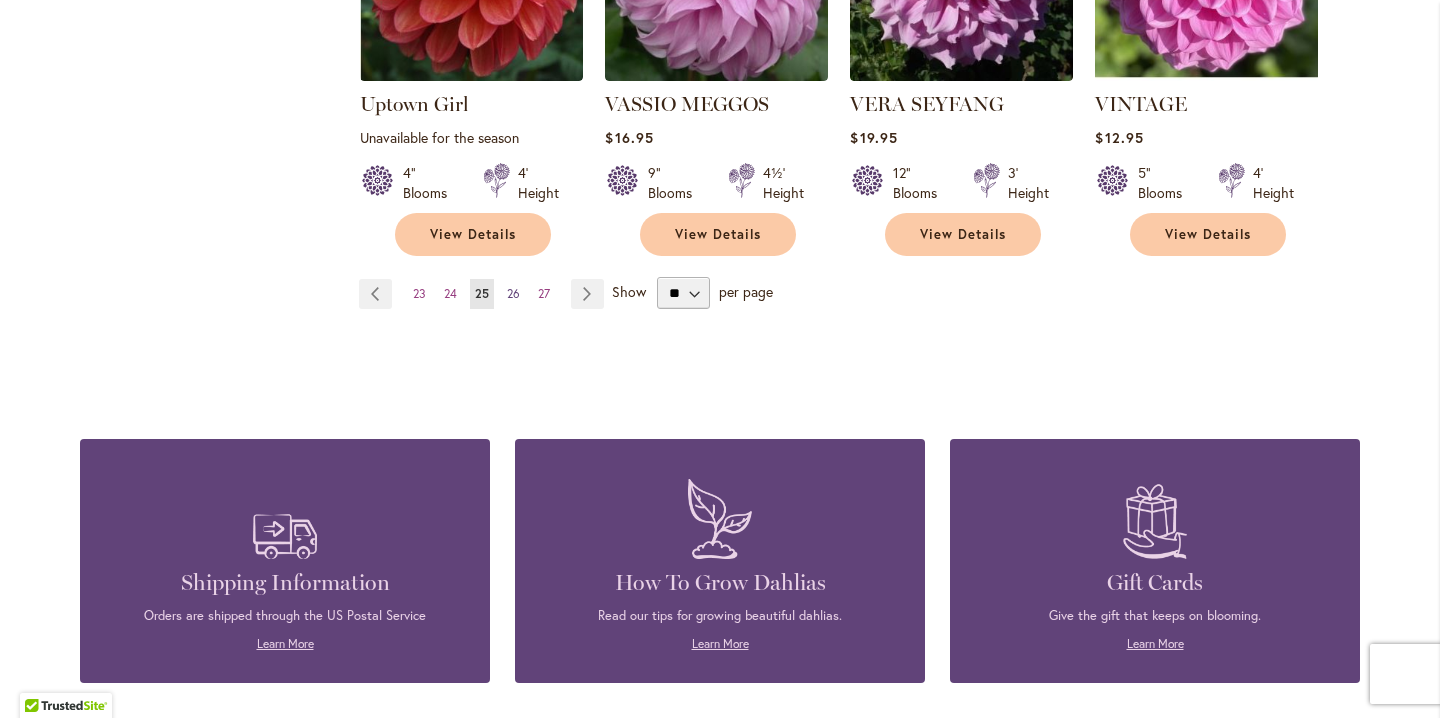 click on "26" at bounding box center [513, 293] 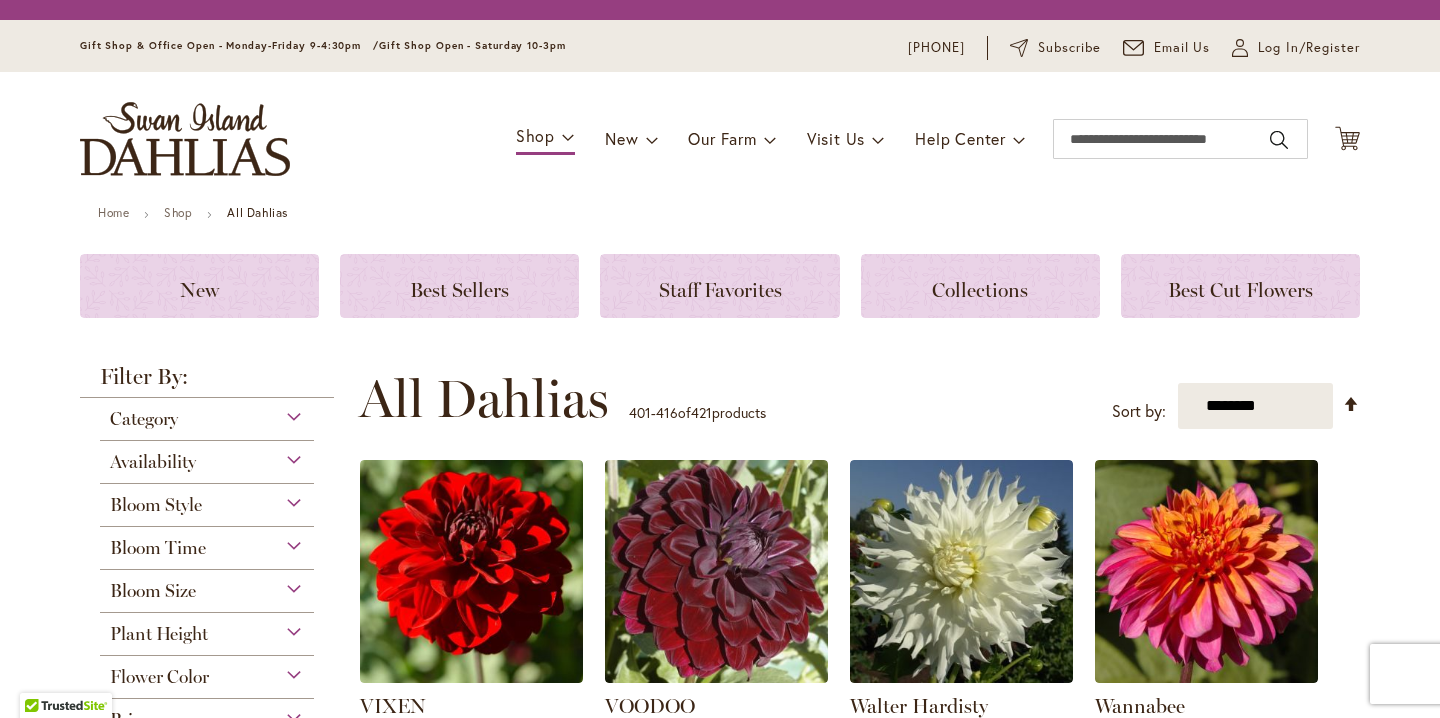 scroll, scrollTop: 0, scrollLeft: 0, axis: both 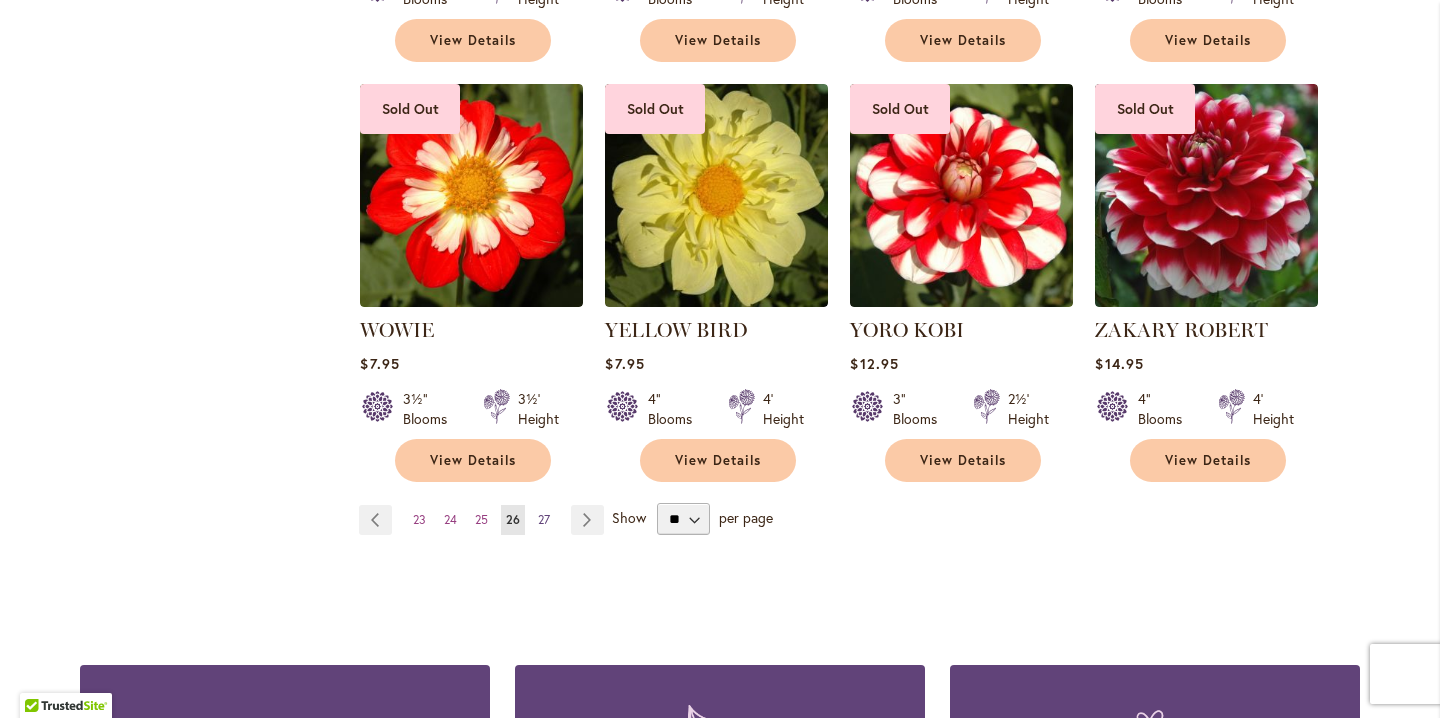 click on "27" at bounding box center [544, 519] 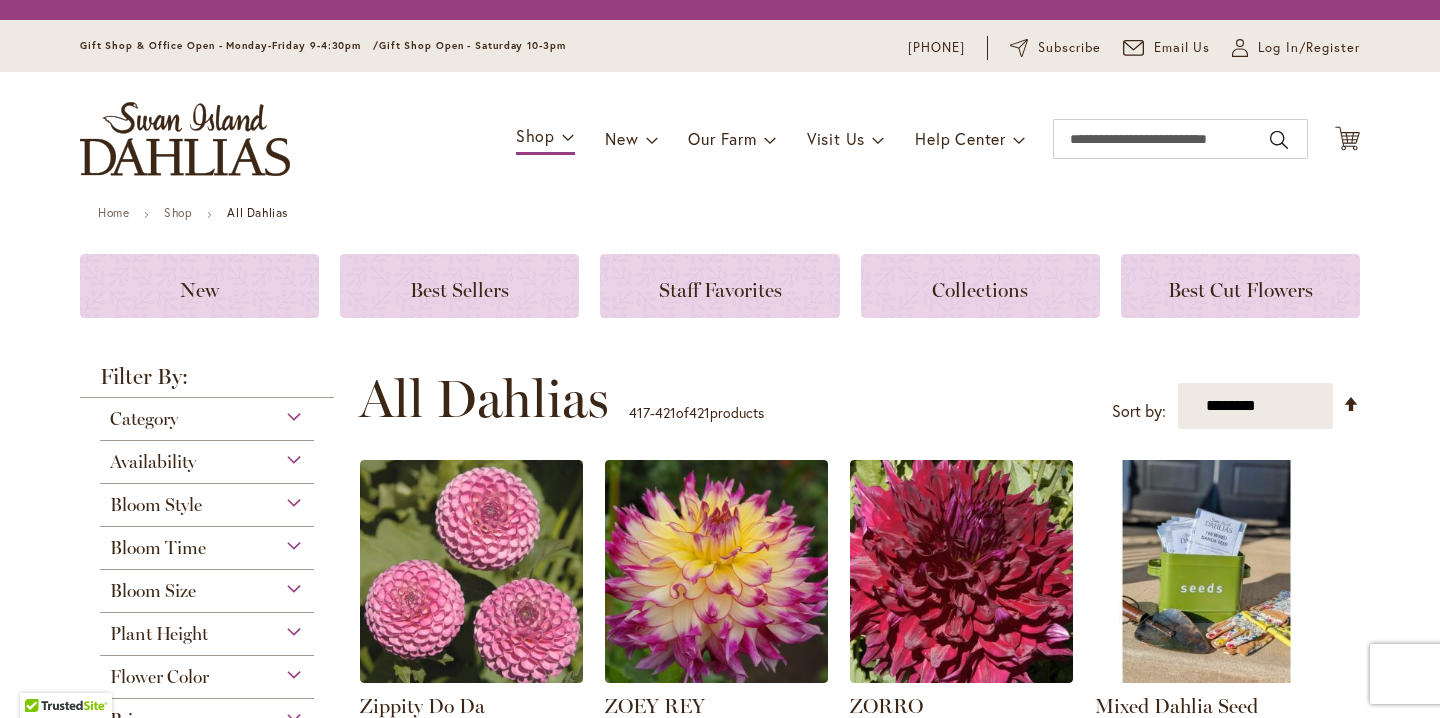 scroll, scrollTop: 0, scrollLeft: 0, axis: both 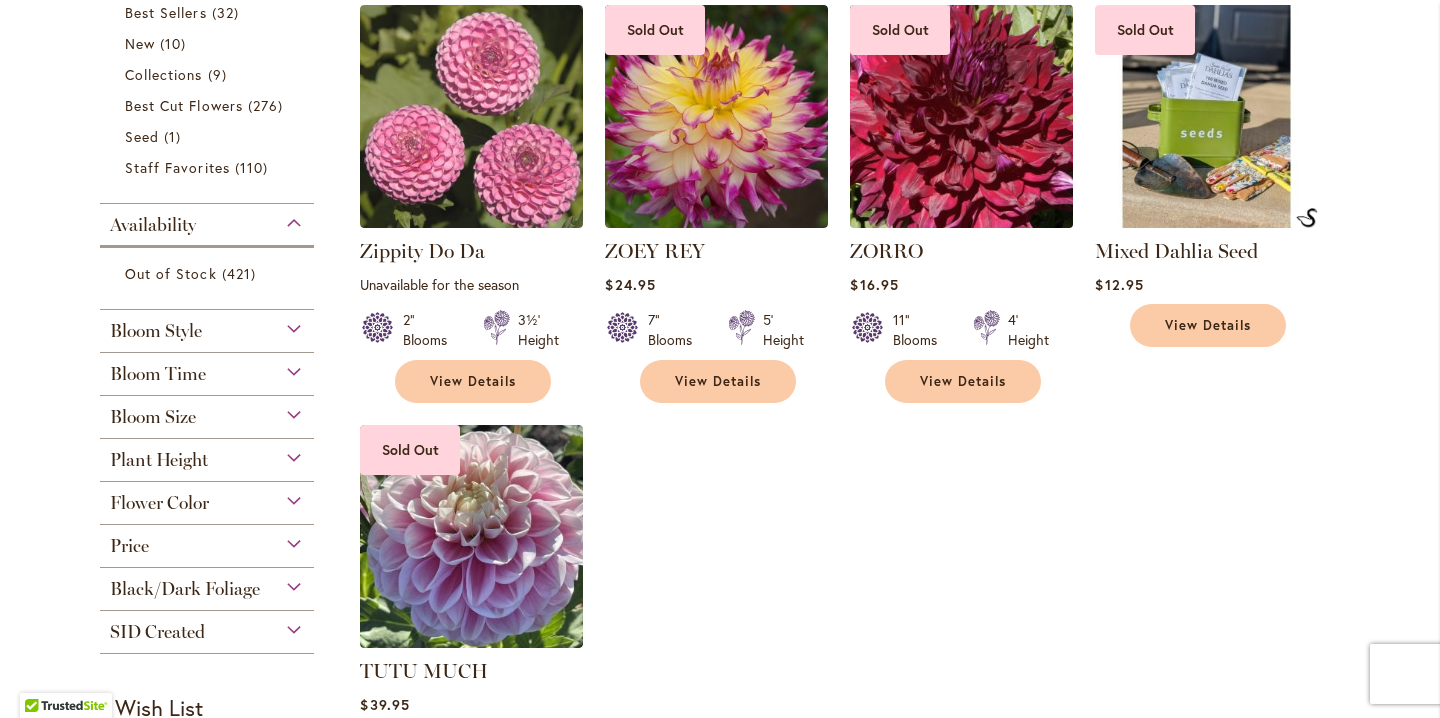 click at bounding box center (962, 117) 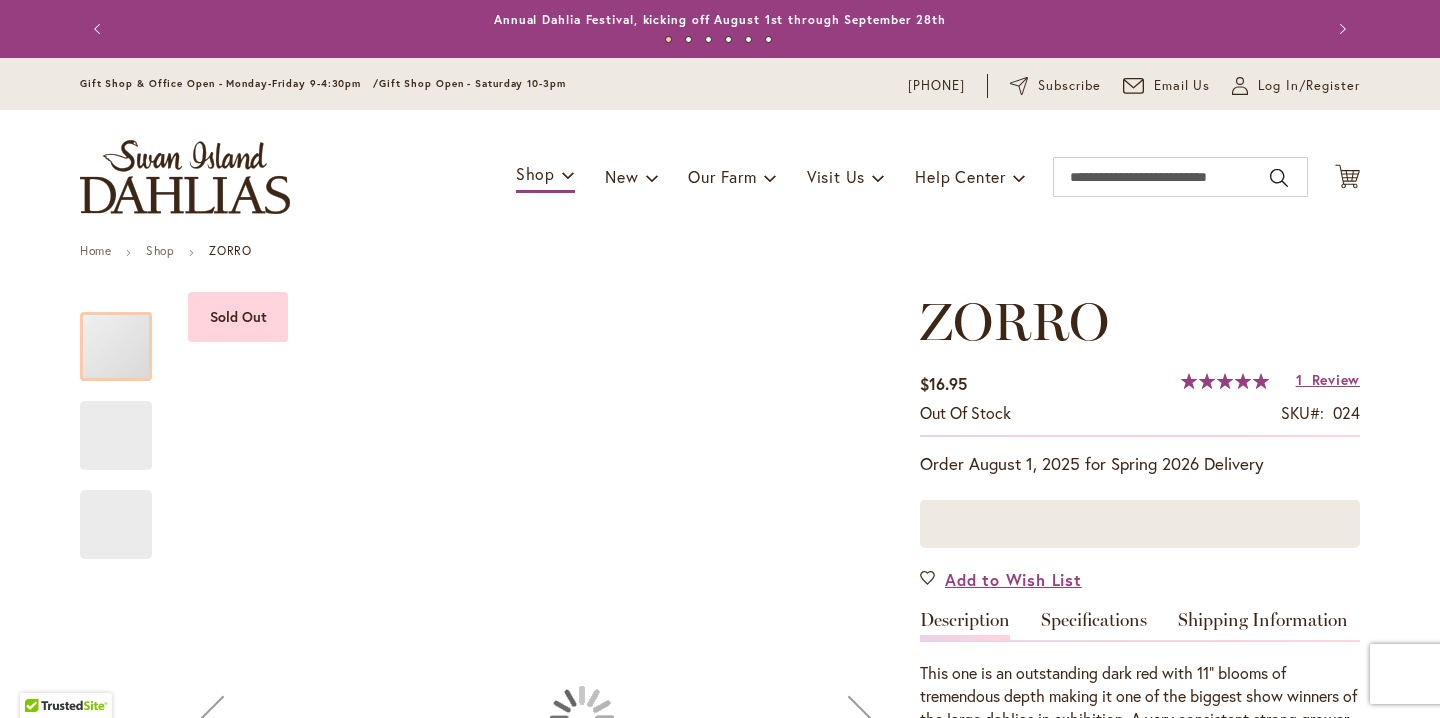 scroll, scrollTop: 0, scrollLeft: 0, axis: both 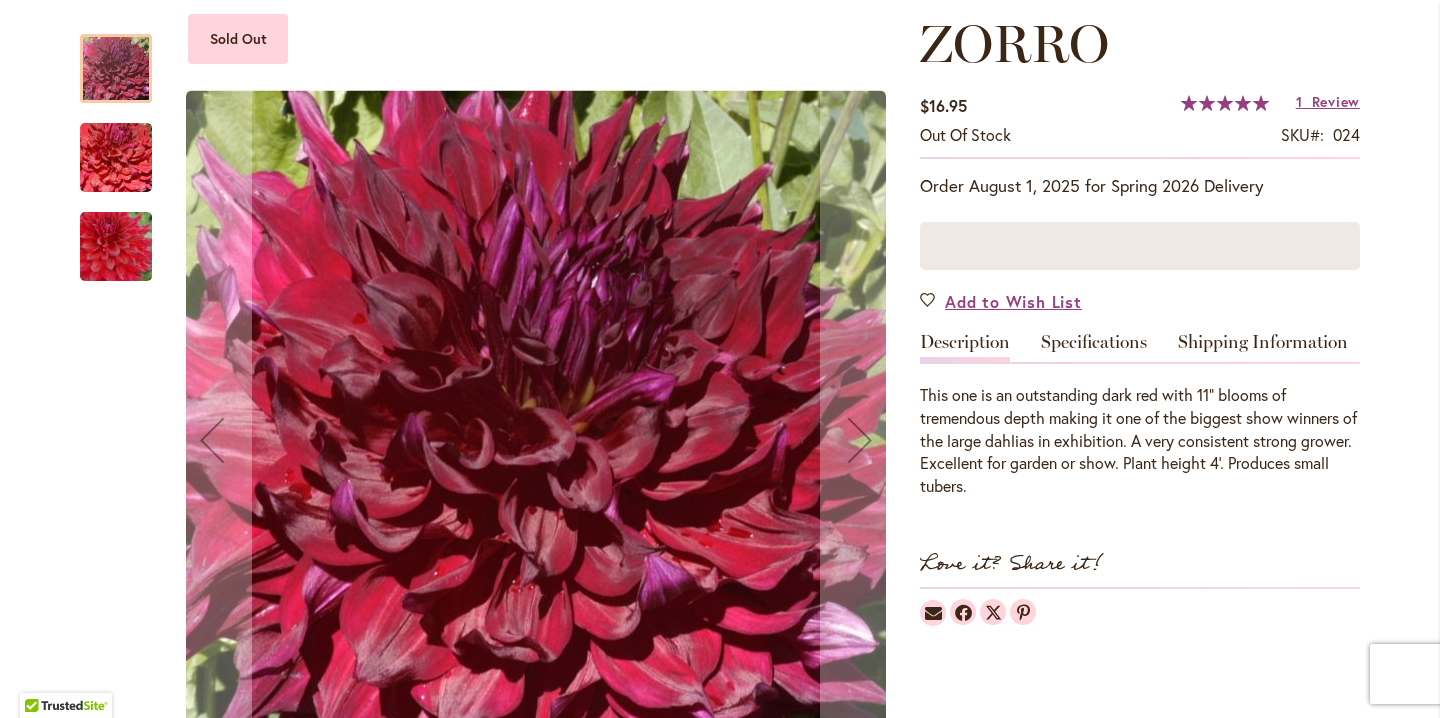click at bounding box center (116, 158) 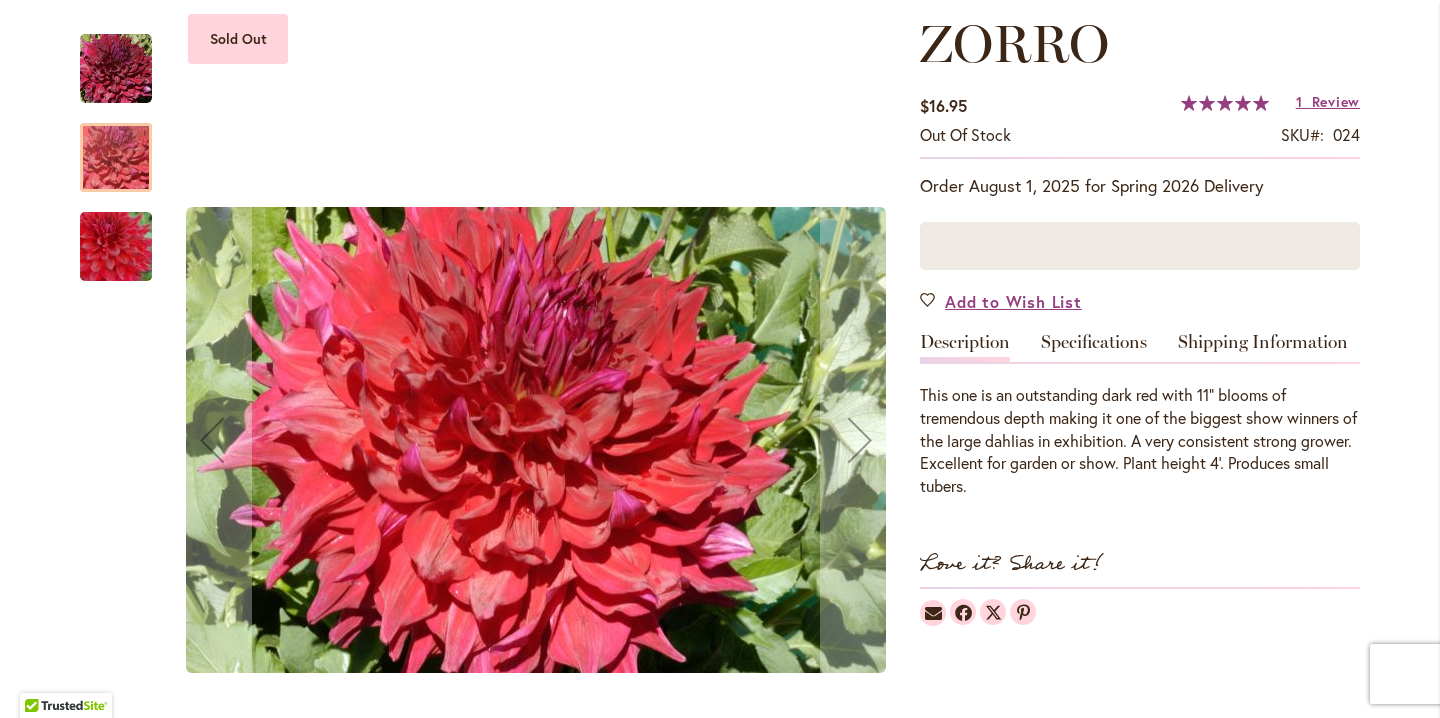 click at bounding box center (116, 247) 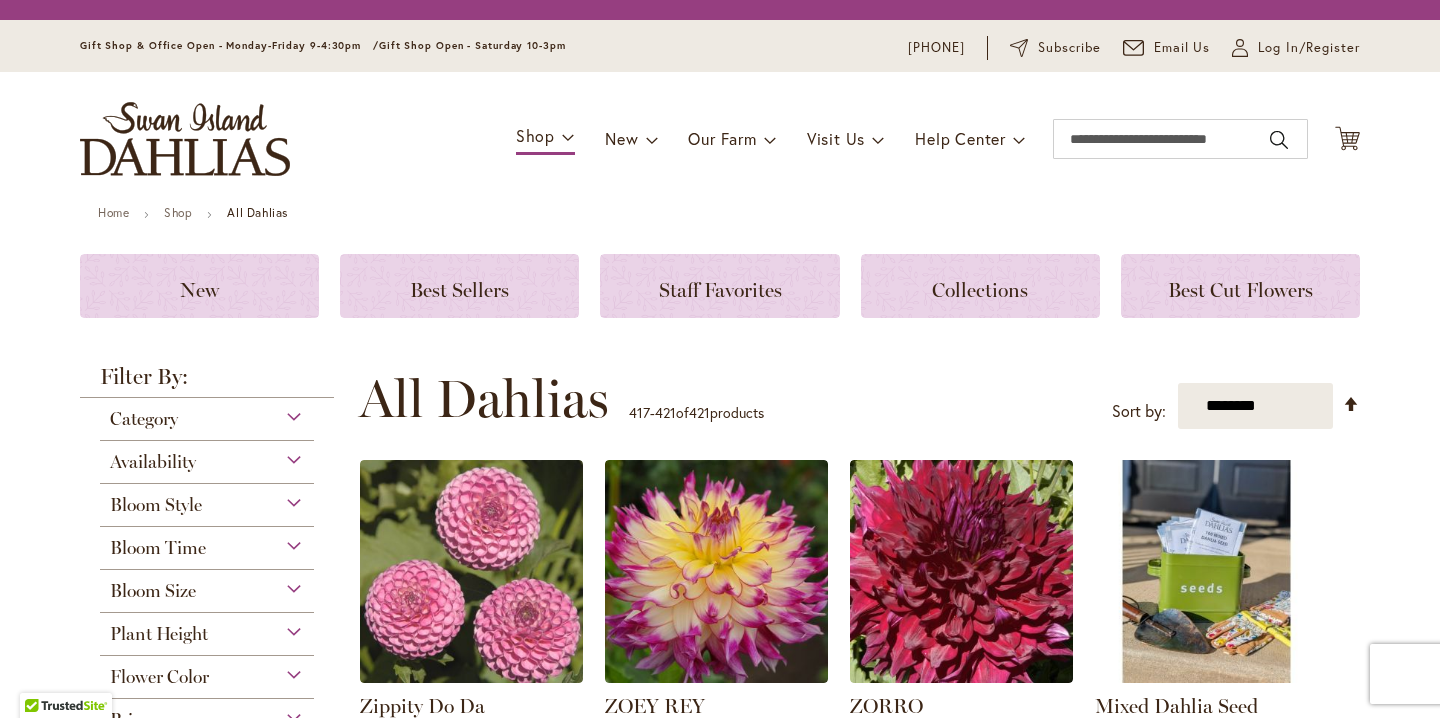 scroll, scrollTop: 0, scrollLeft: 0, axis: both 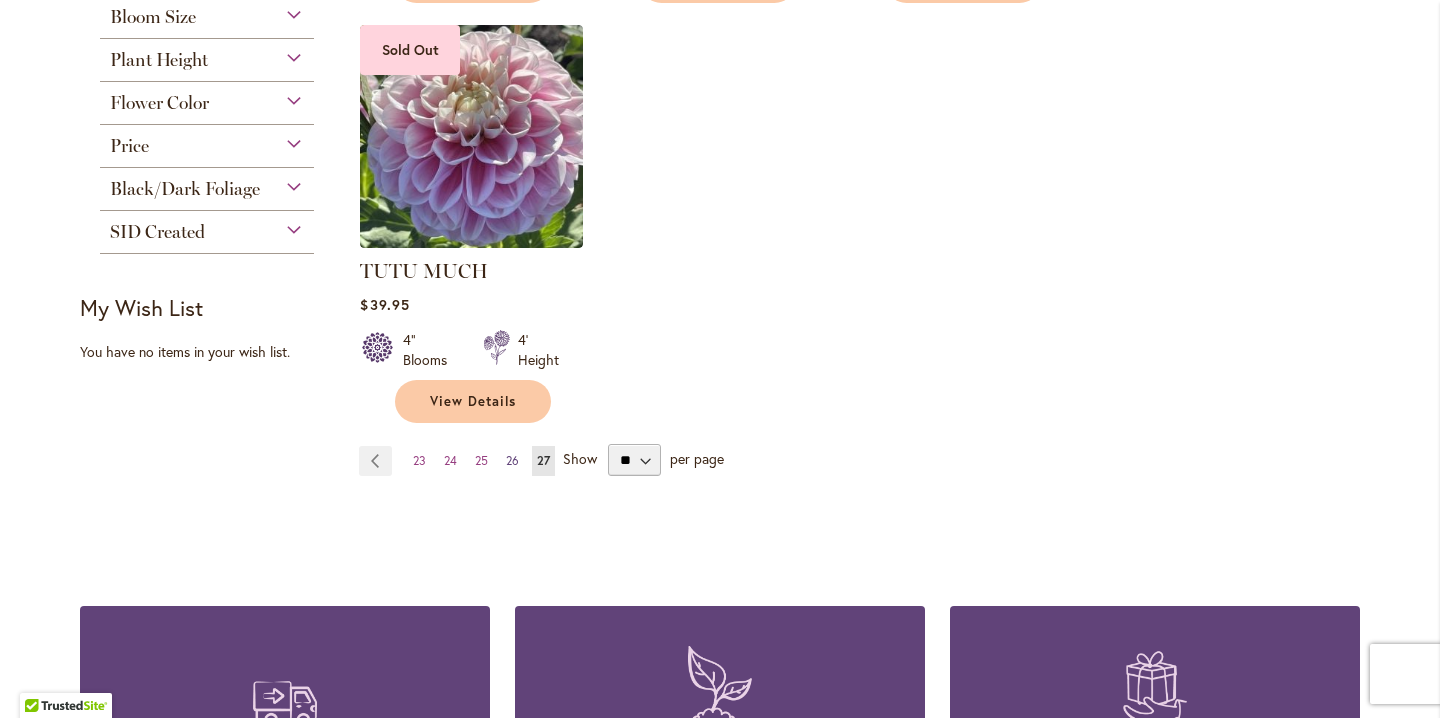 click on "26" at bounding box center [512, 460] 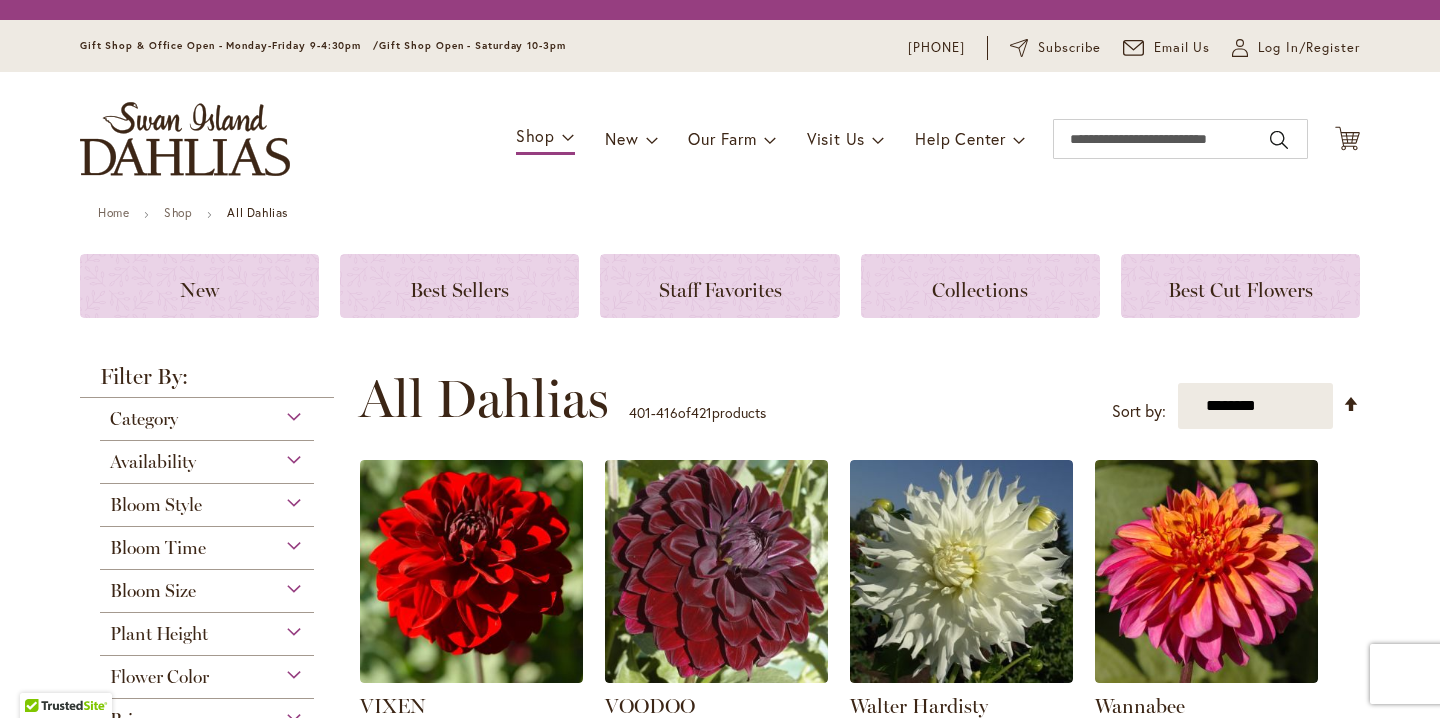 scroll, scrollTop: 0, scrollLeft: 0, axis: both 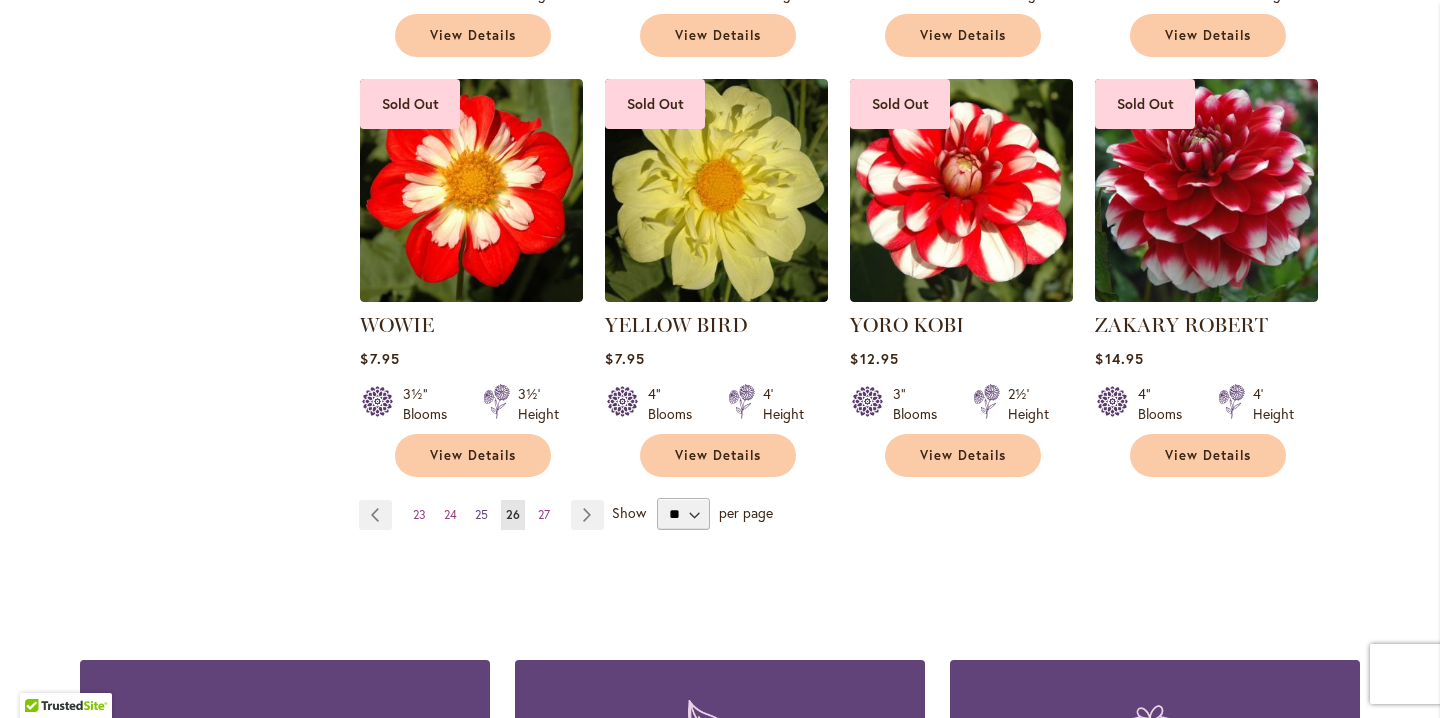 click on "25" at bounding box center (481, 514) 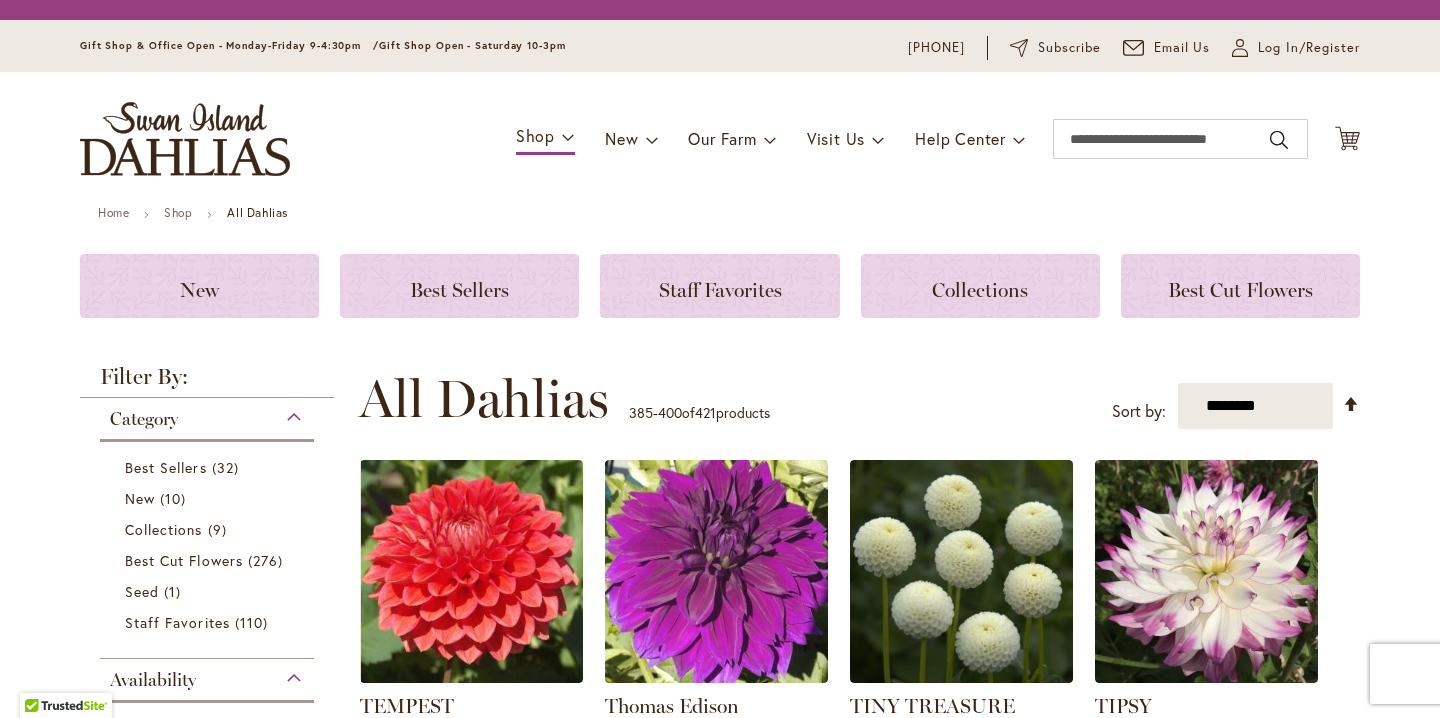 scroll, scrollTop: 0, scrollLeft: 0, axis: both 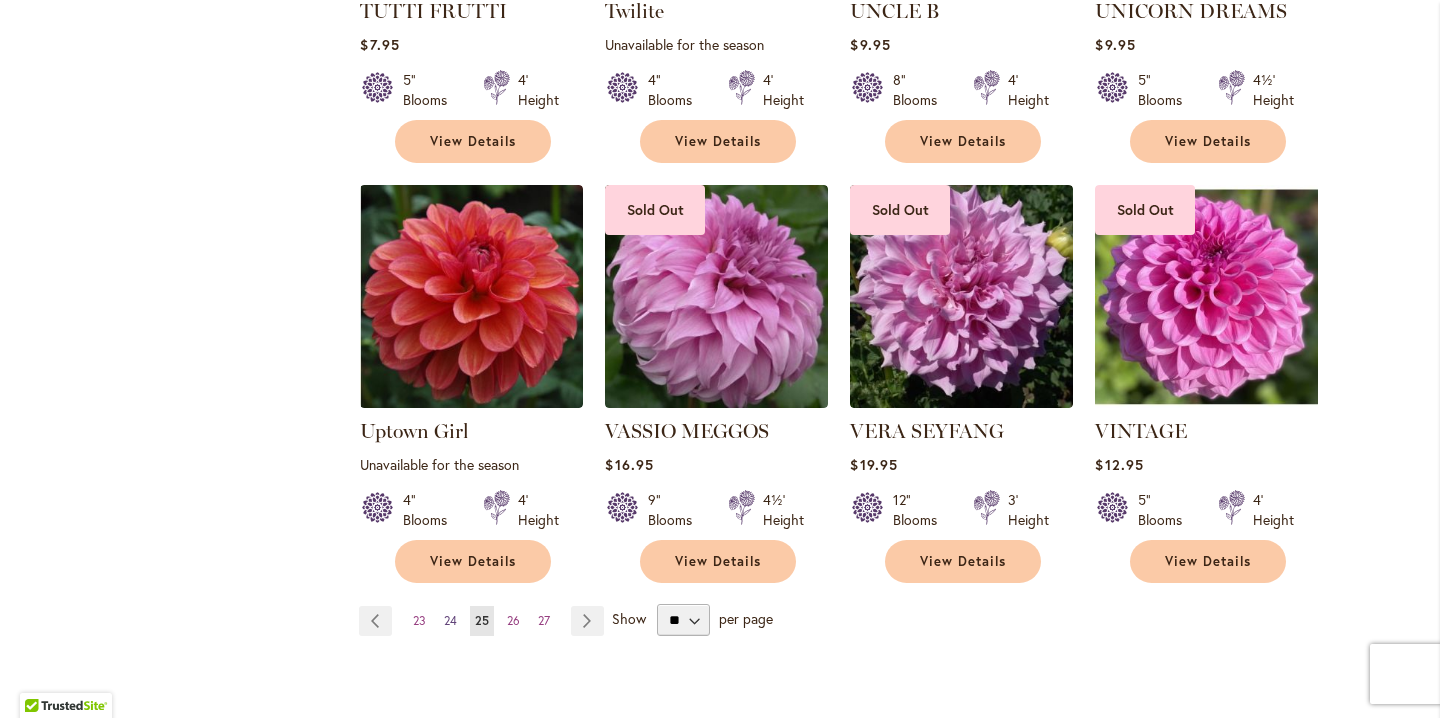 click on "24" at bounding box center (450, 620) 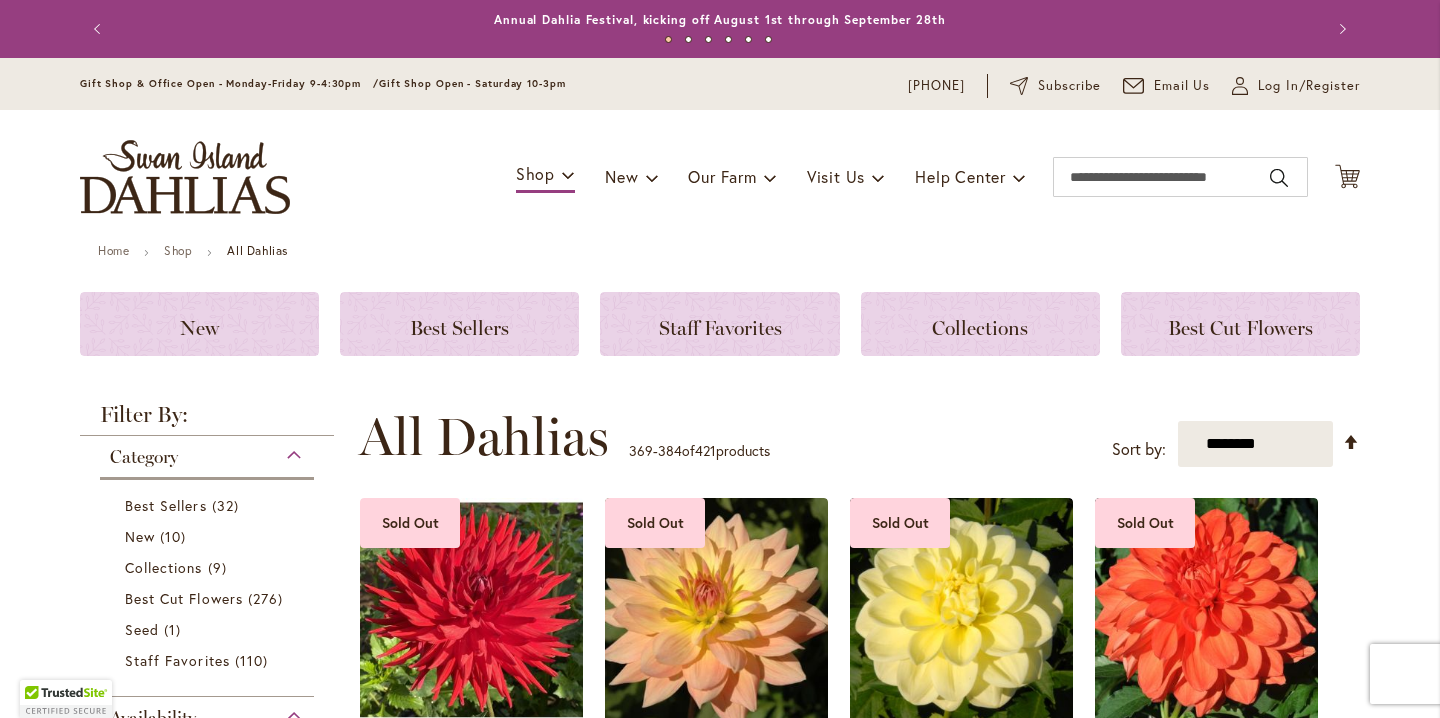 scroll, scrollTop: 0, scrollLeft: 0, axis: both 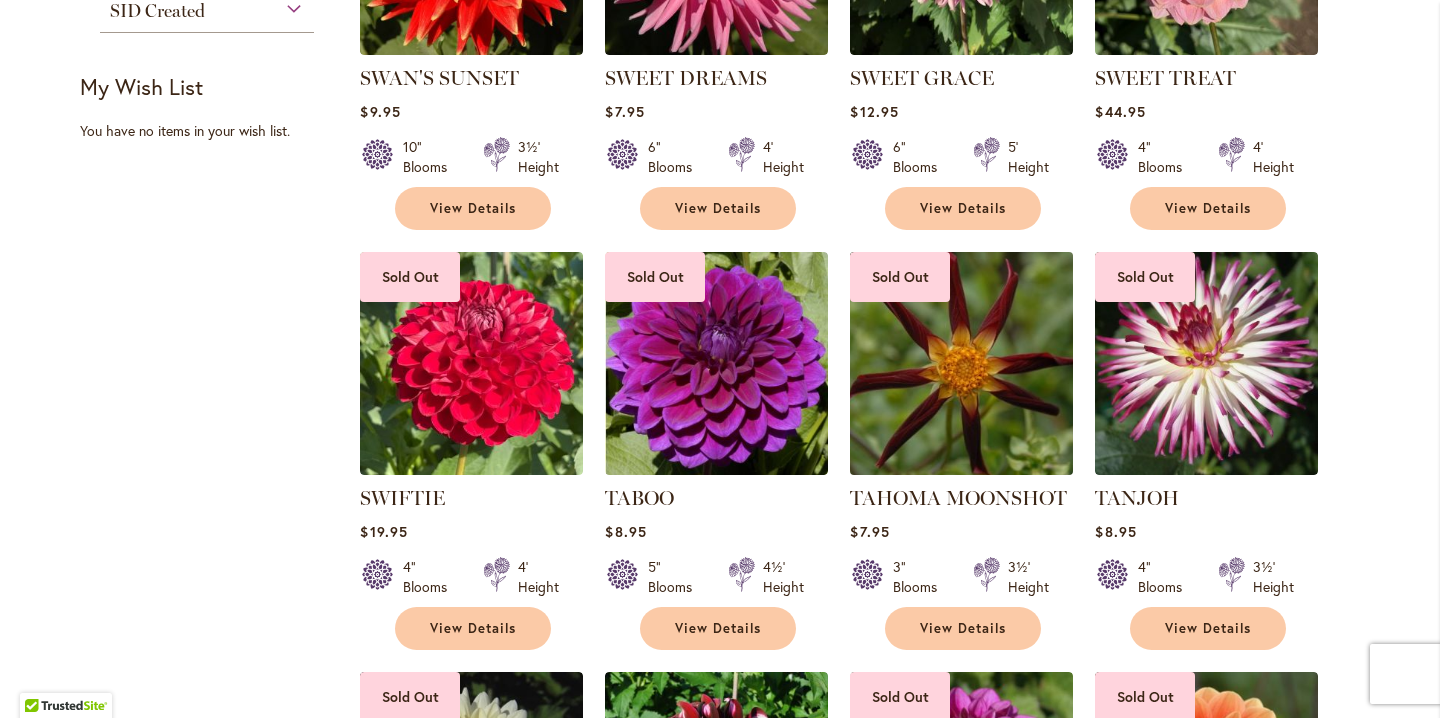 click at bounding box center [962, 364] 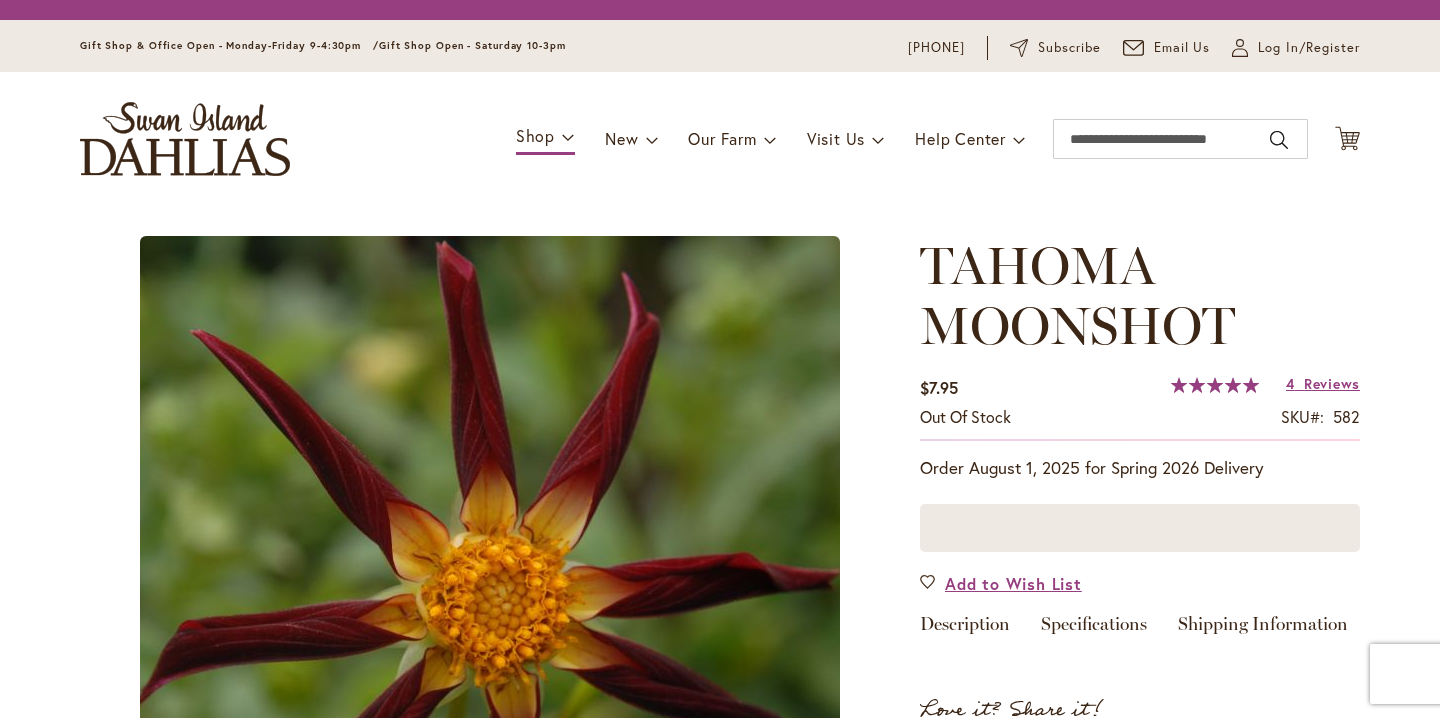 scroll, scrollTop: 0, scrollLeft: 0, axis: both 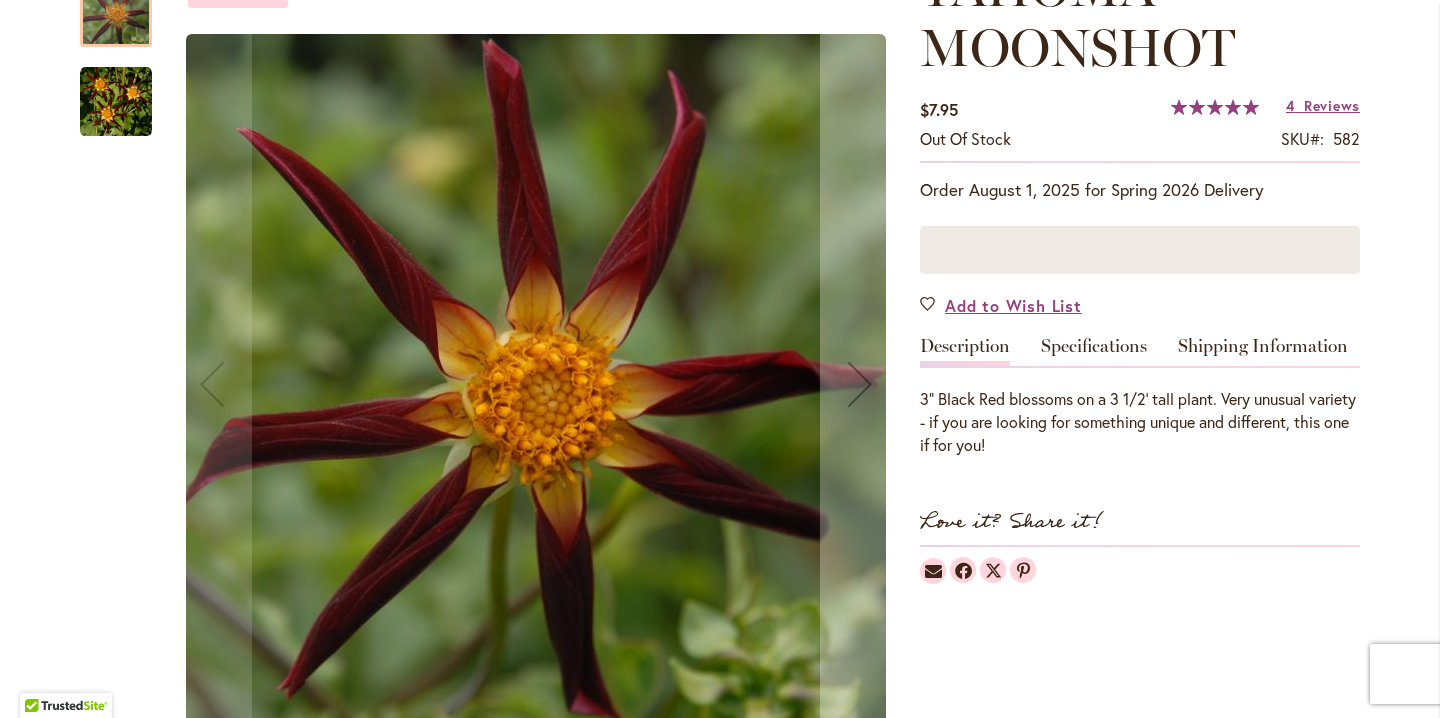click at bounding box center [116, 102] 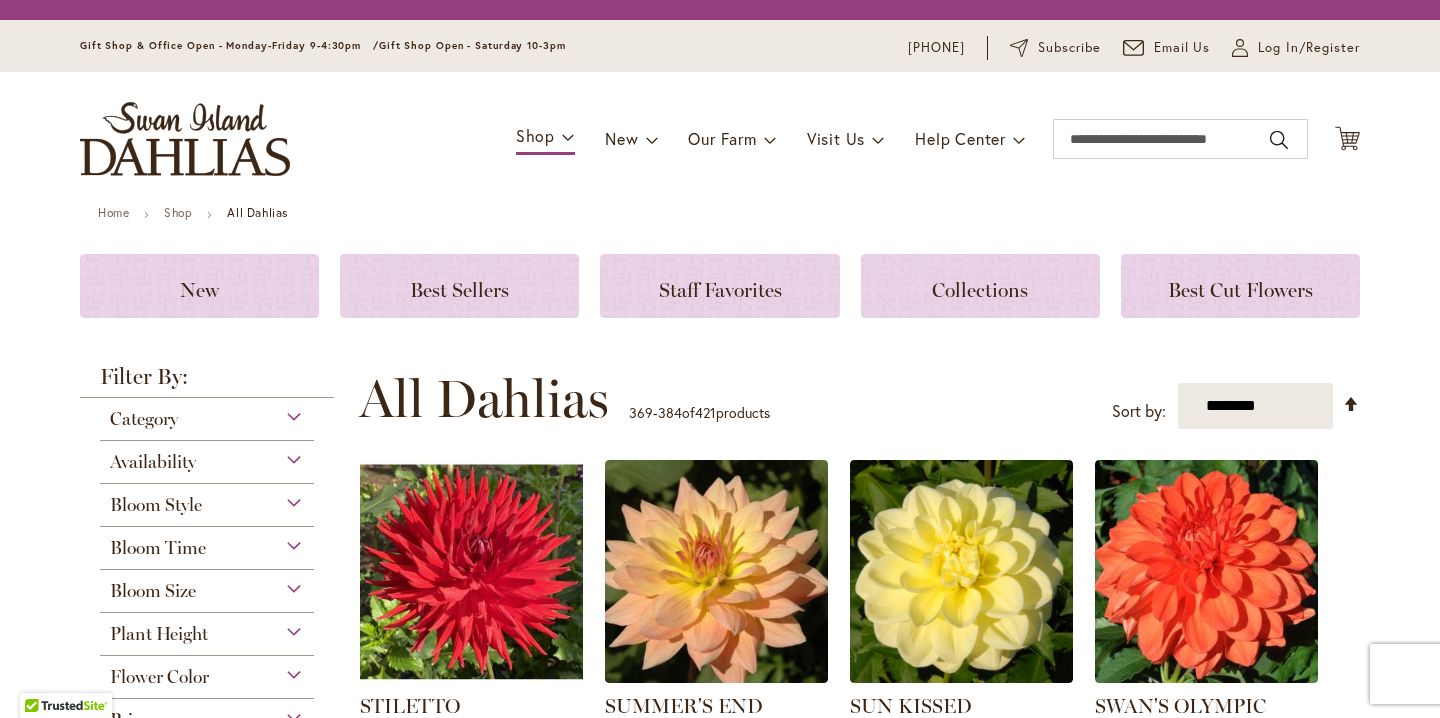 scroll, scrollTop: 0, scrollLeft: 0, axis: both 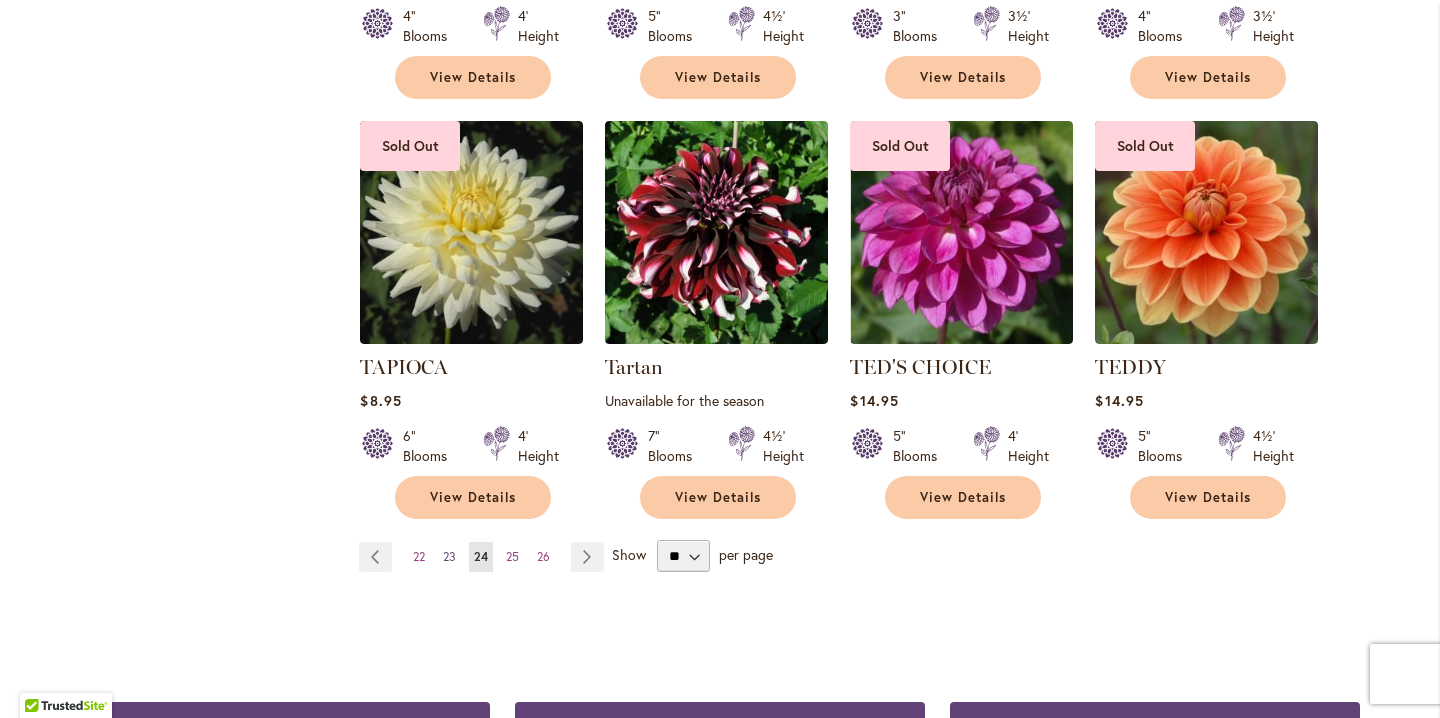 click on "23" at bounding box center [449, 556] 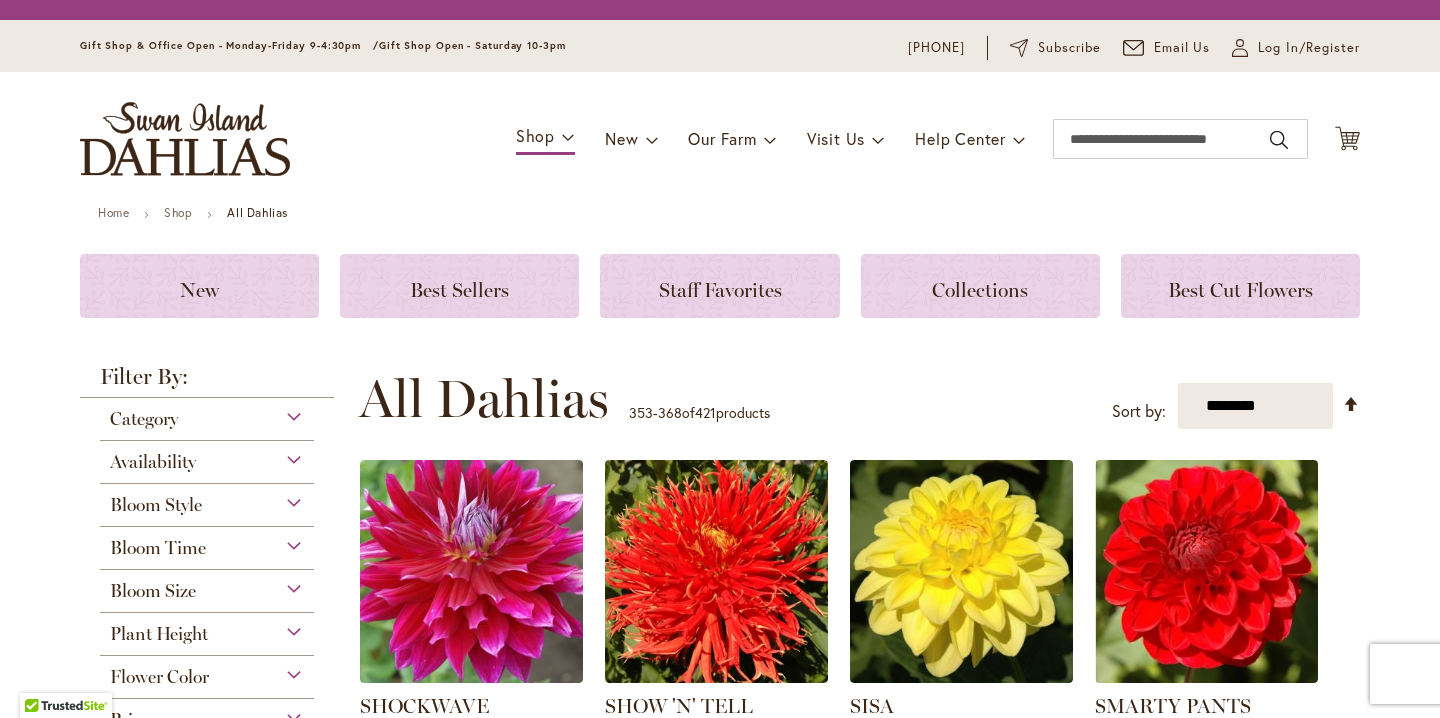scroll, scrollTop: 0, scrollLeft: 0, axis: both 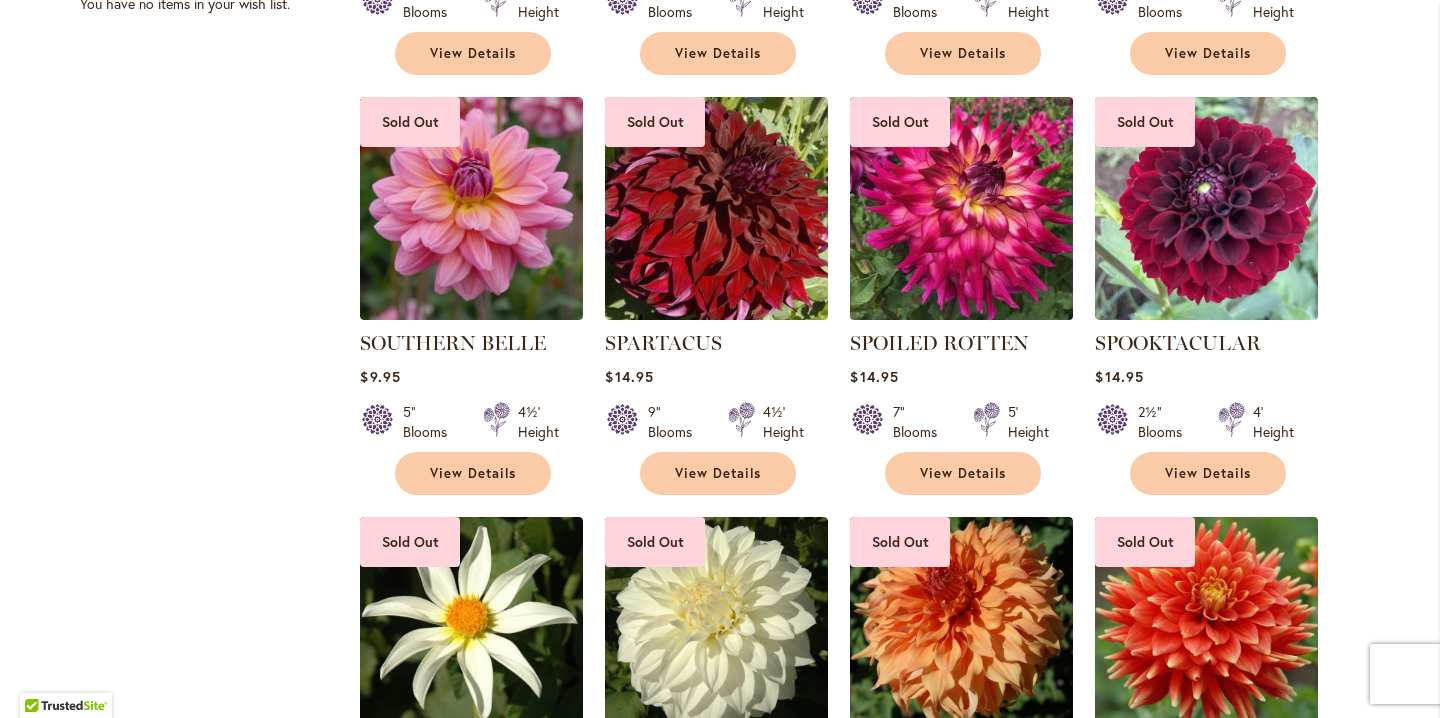 click at bounding box center (962, 209) 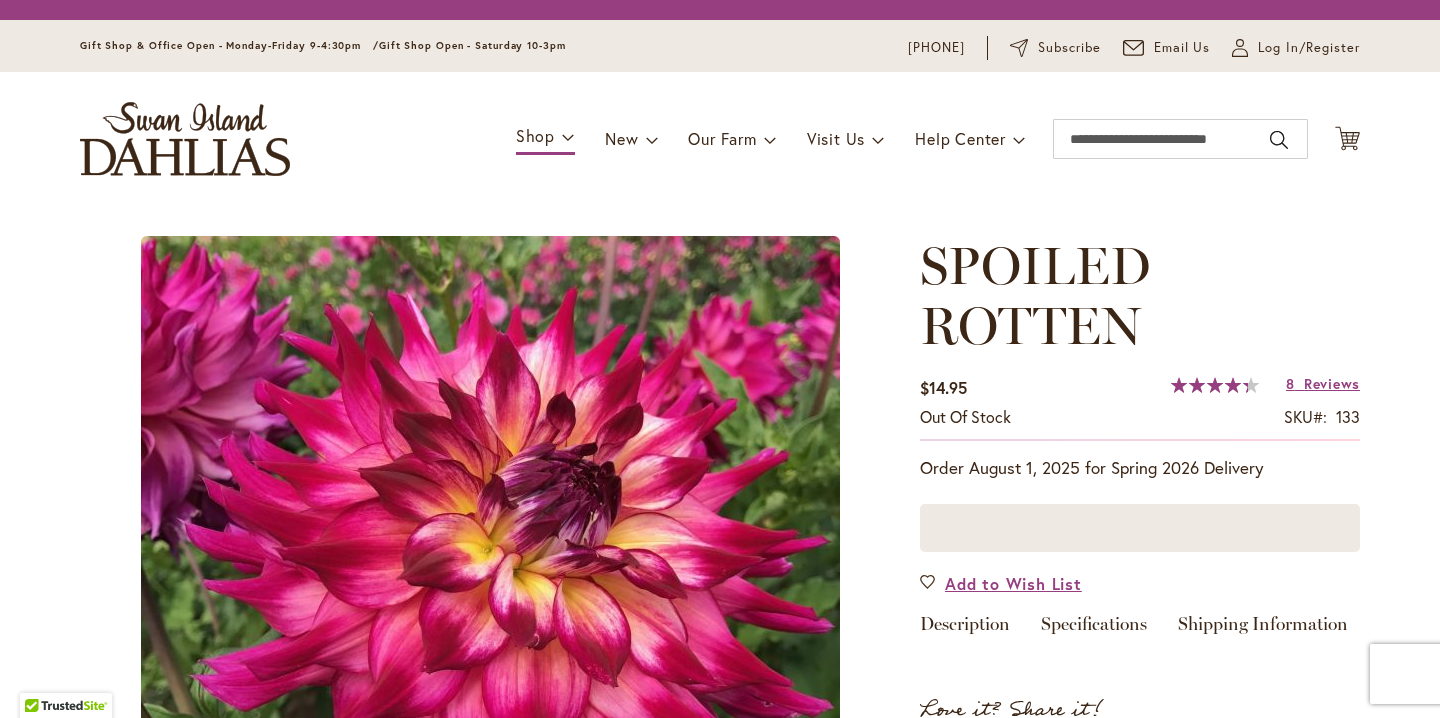 scroll, scrollTop: 0, scrollLeft: 0, axis: both 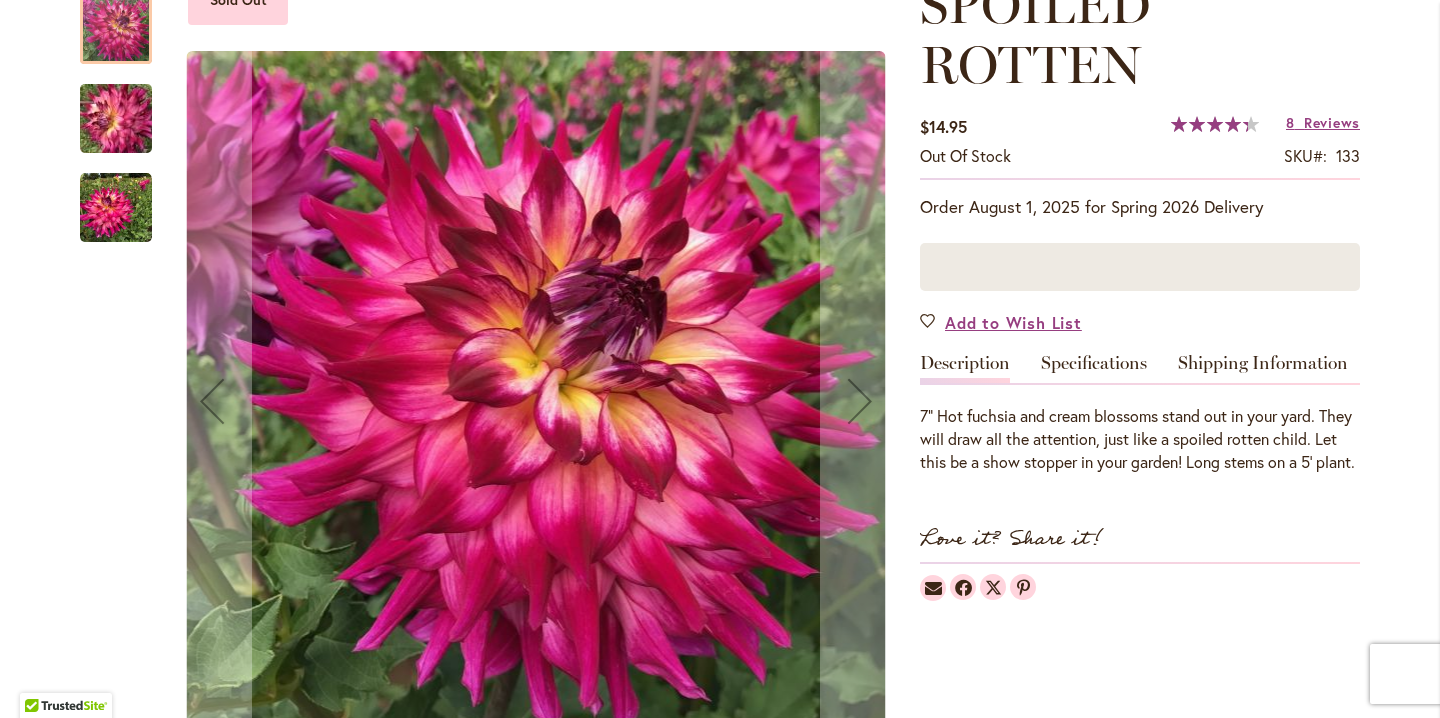 click at bounding box center [116, 119] 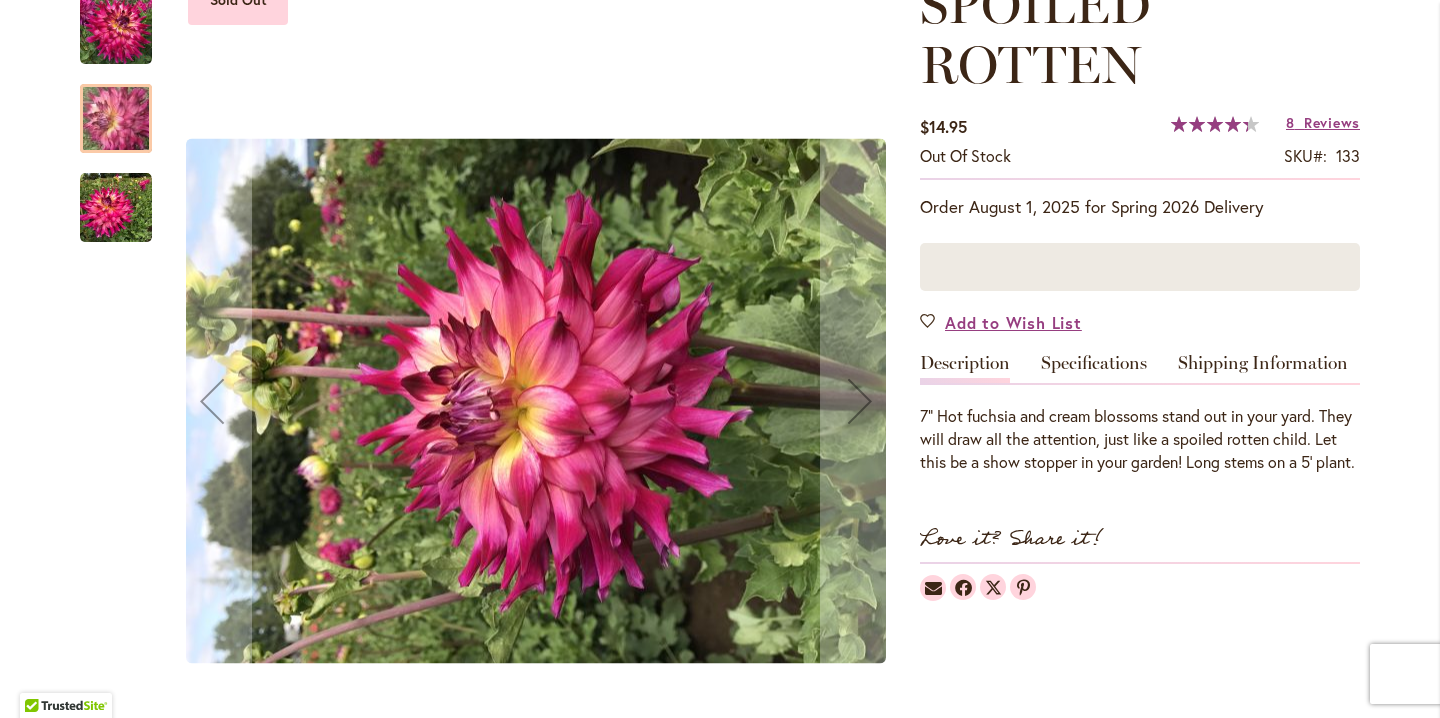 click at bounding box center (116, 208) 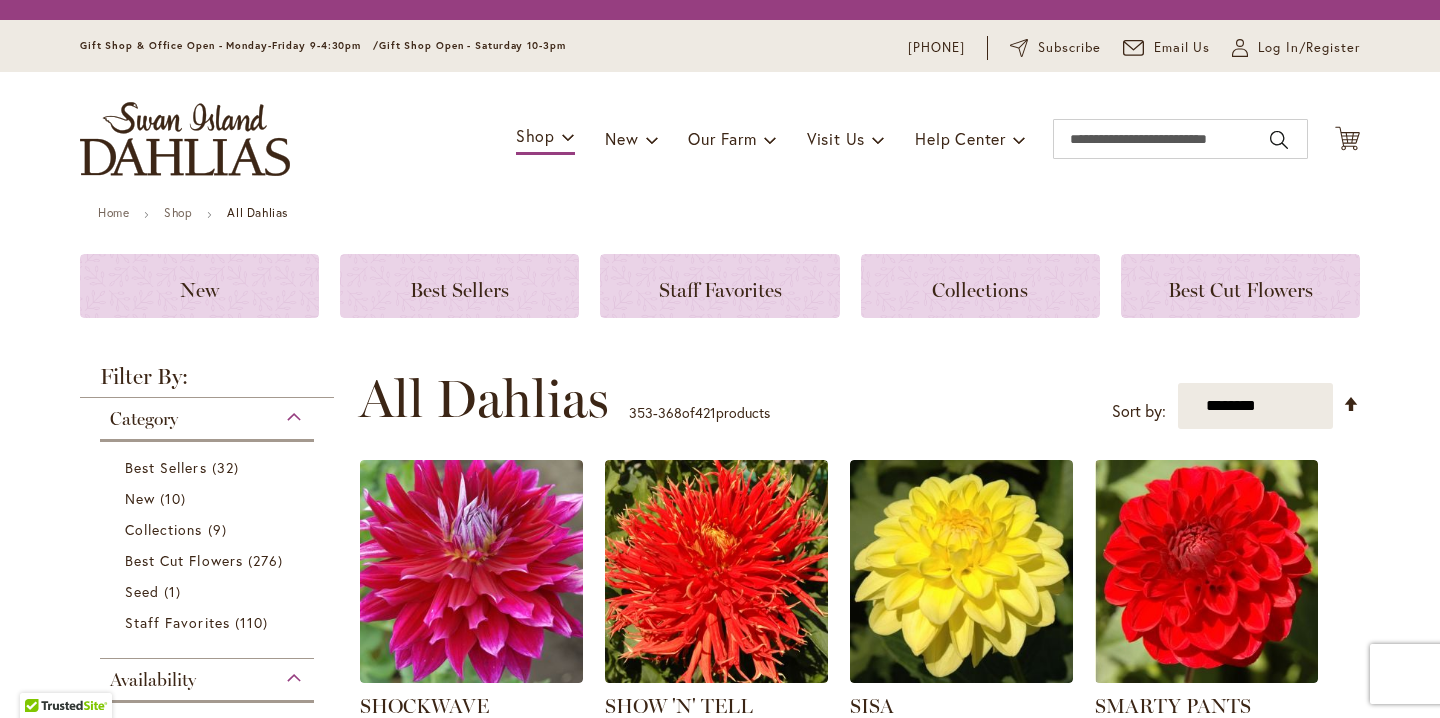 scroll, scrollTop: 0, scrollLeft: 0, axis: both 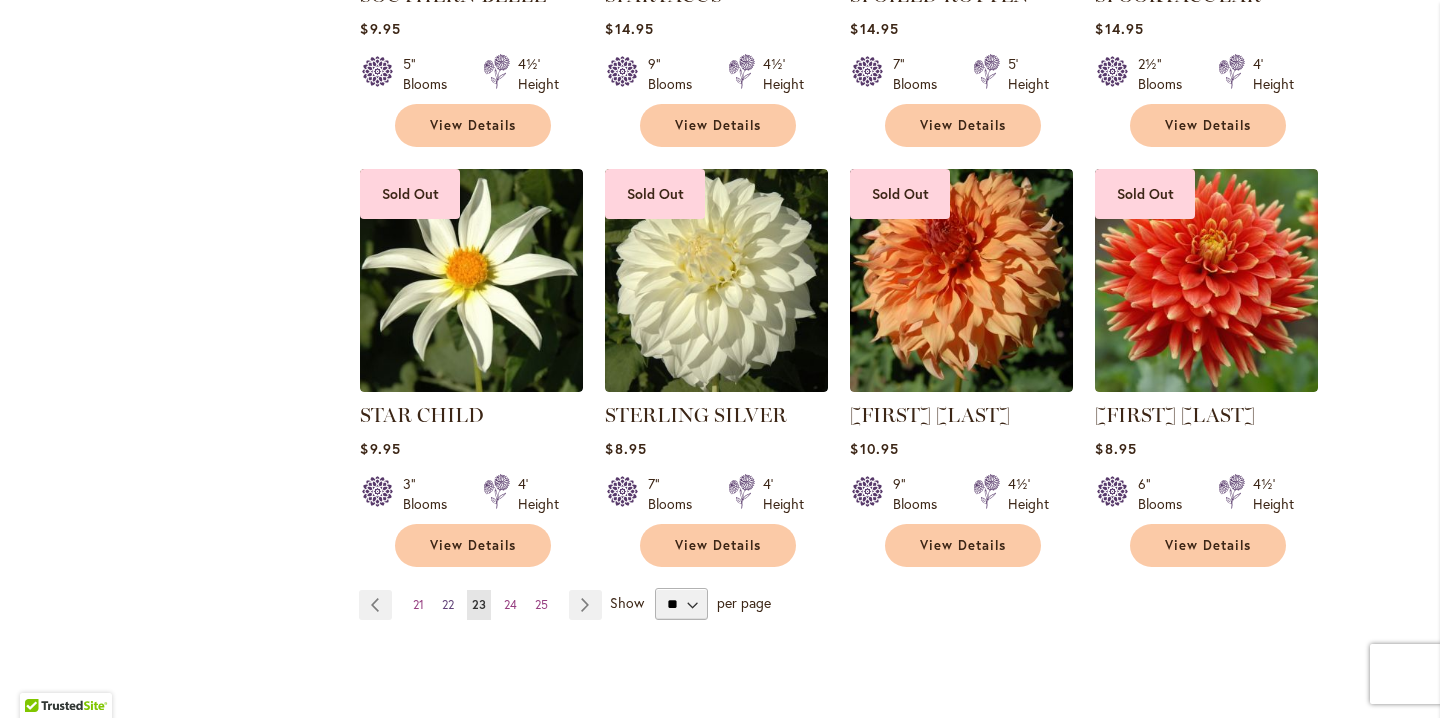 click on "22" at bounding box center [448, 604] 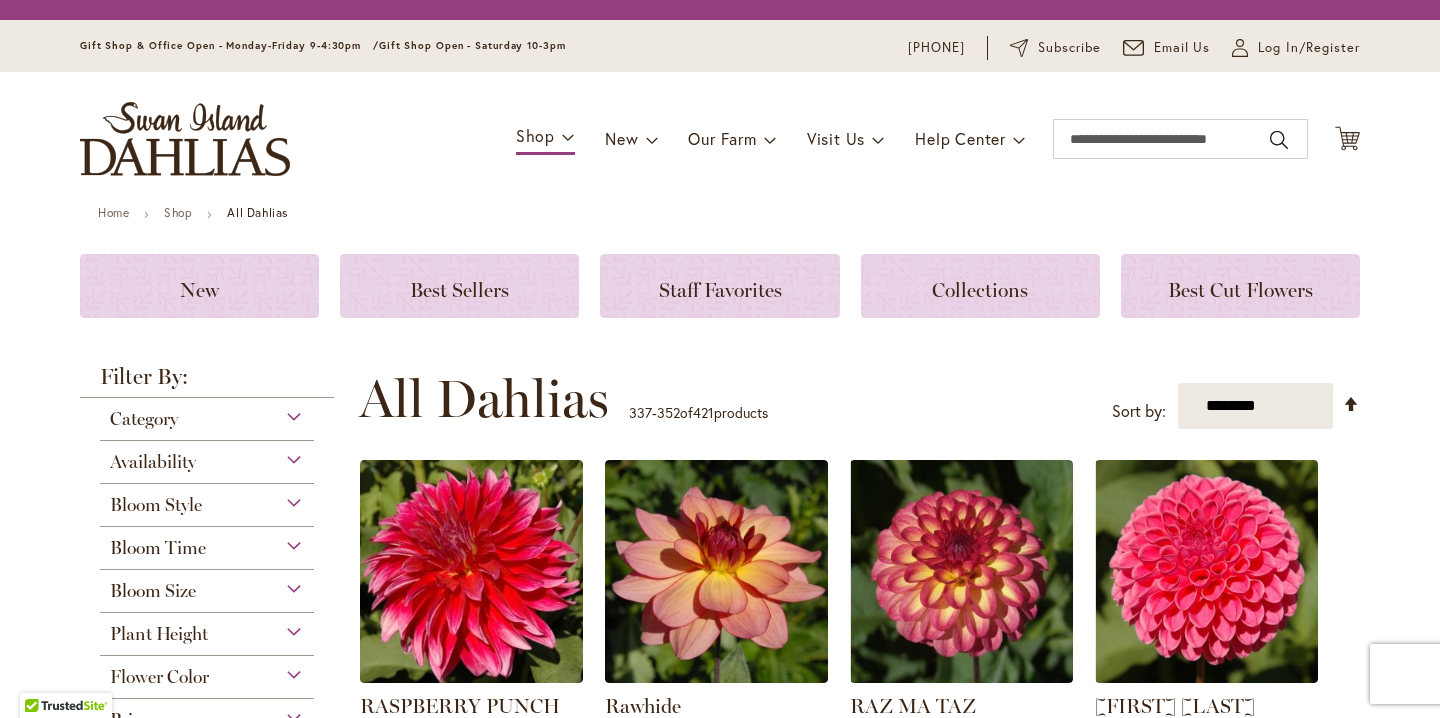 scroll, scrollTop: 0, scrollLeft: 0, axis: both 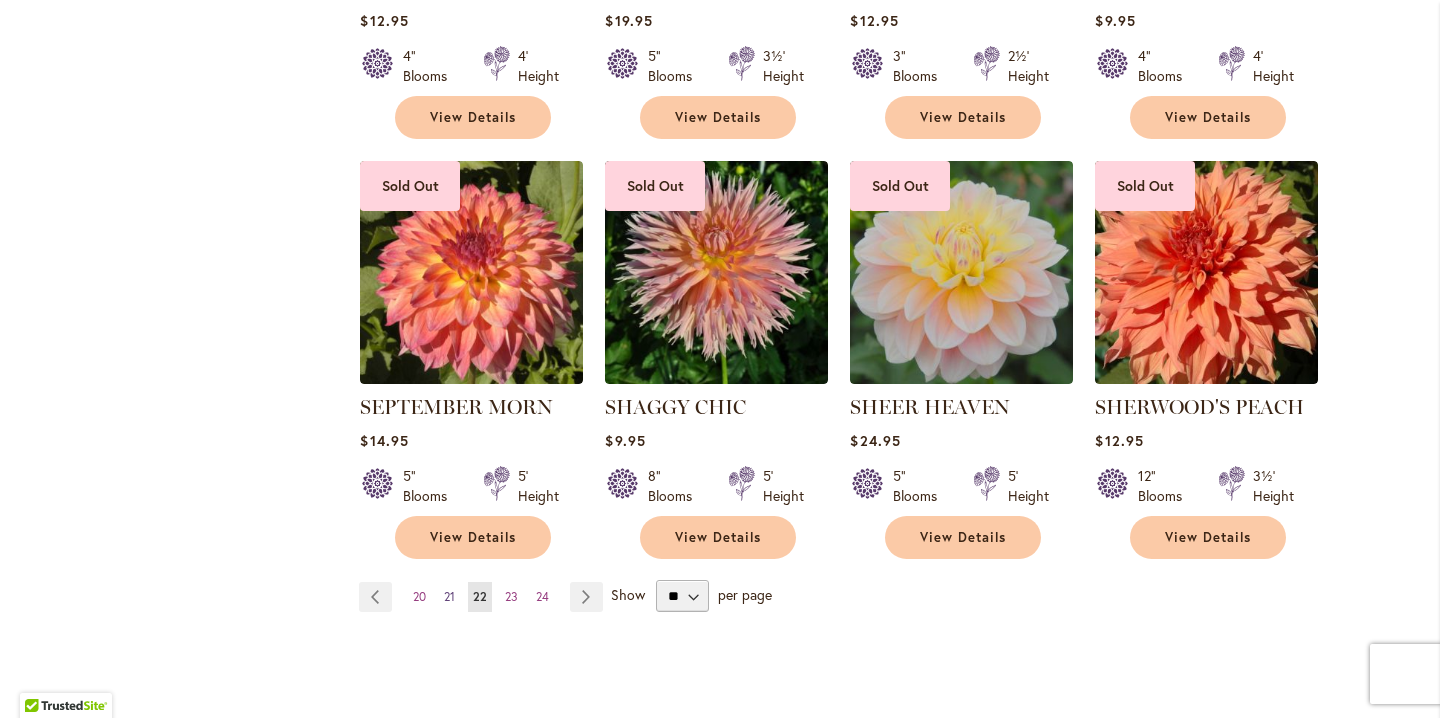 click on "21" at bounding box center (449, 596) 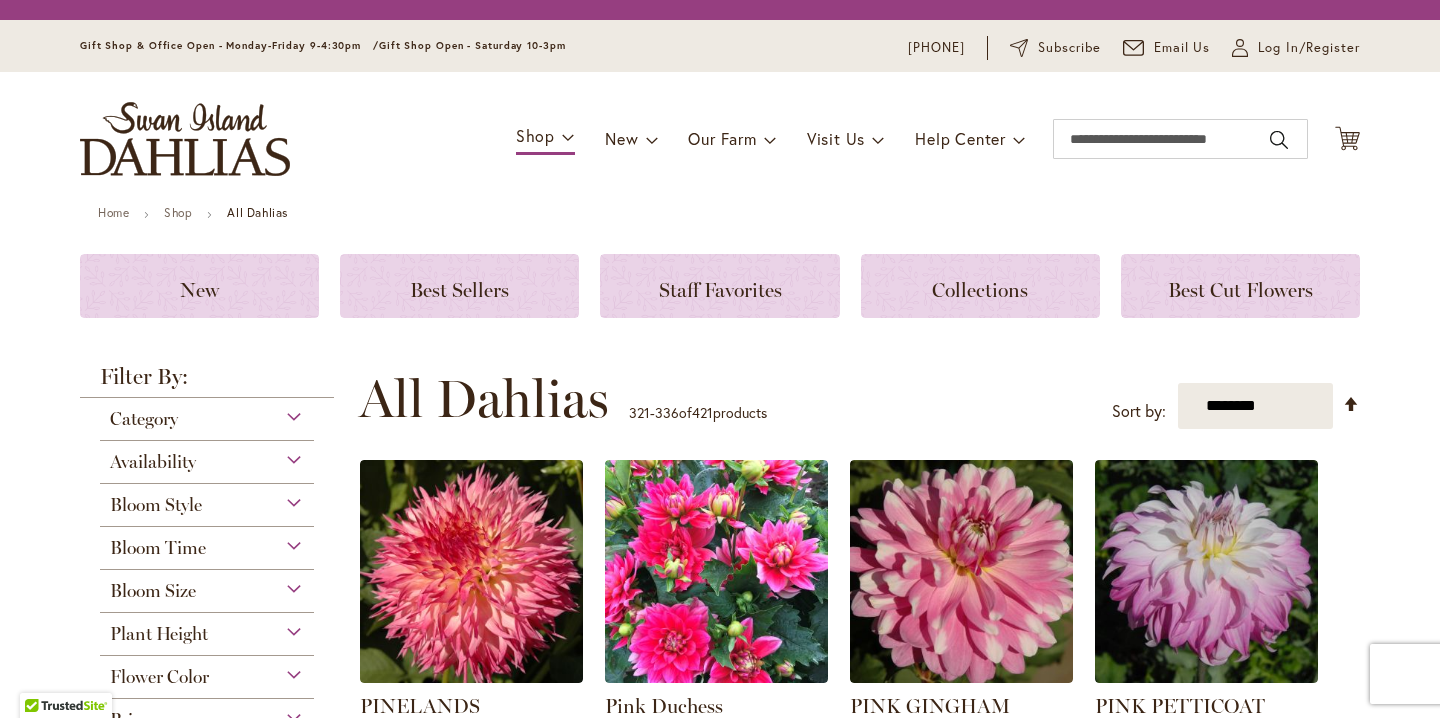 scroll, scrollTop: 0, scrollLeft: 0, axis: both 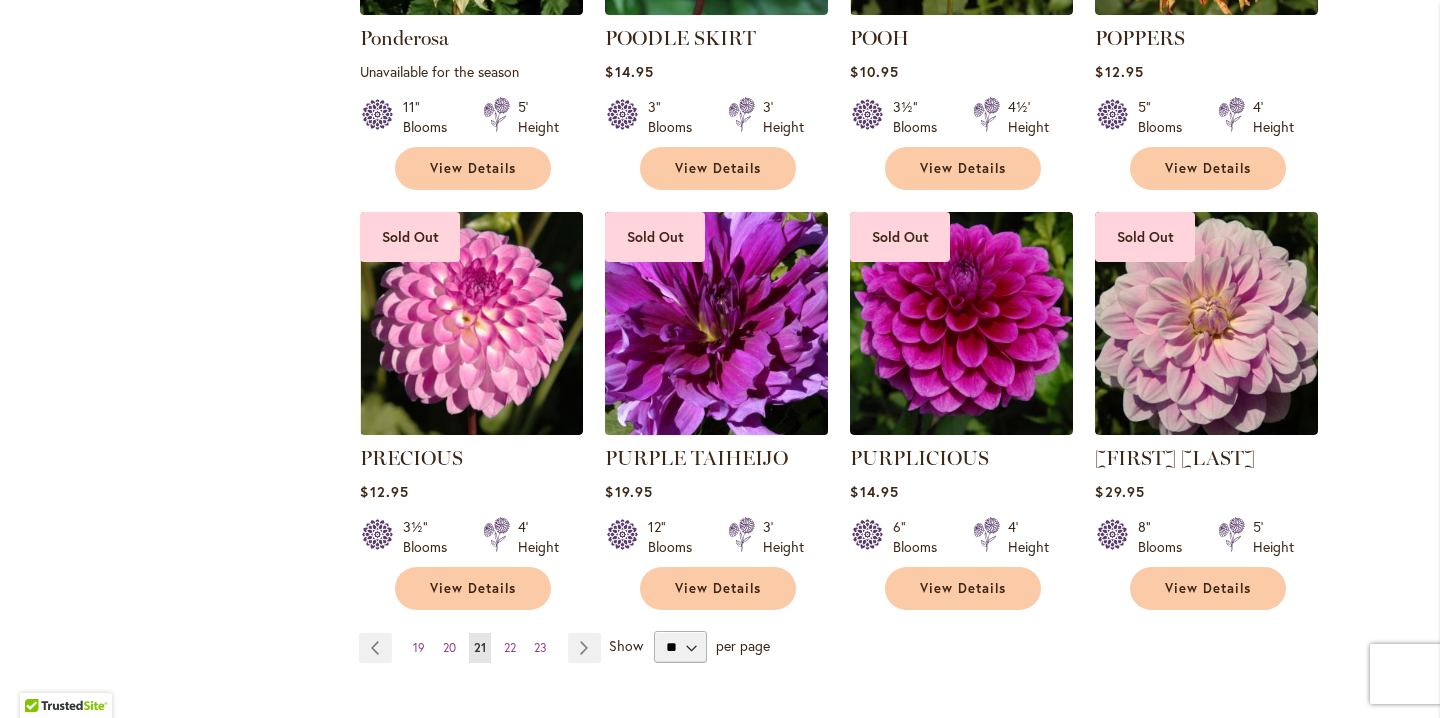 click at bounding box center (717, 324) 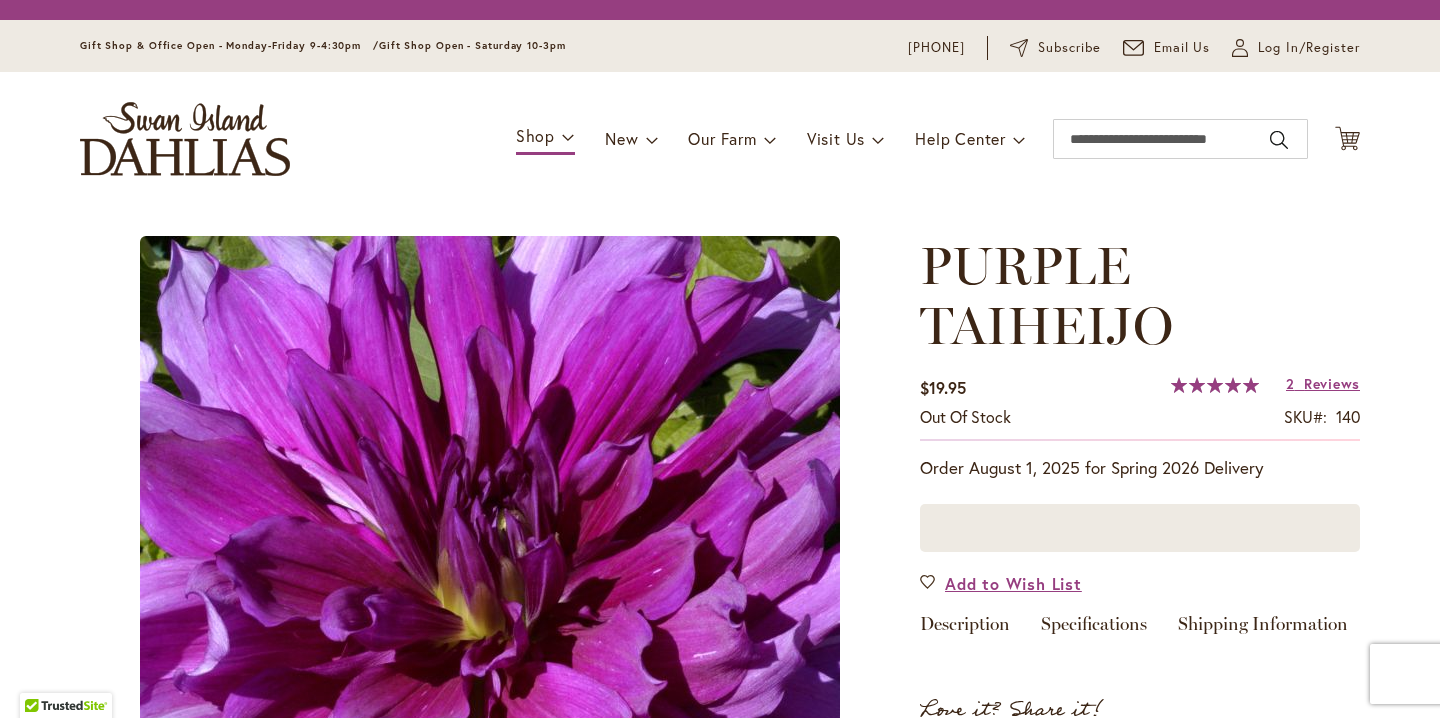 scroll, scrollTop: 0, scrollLeft: 0, axis: both 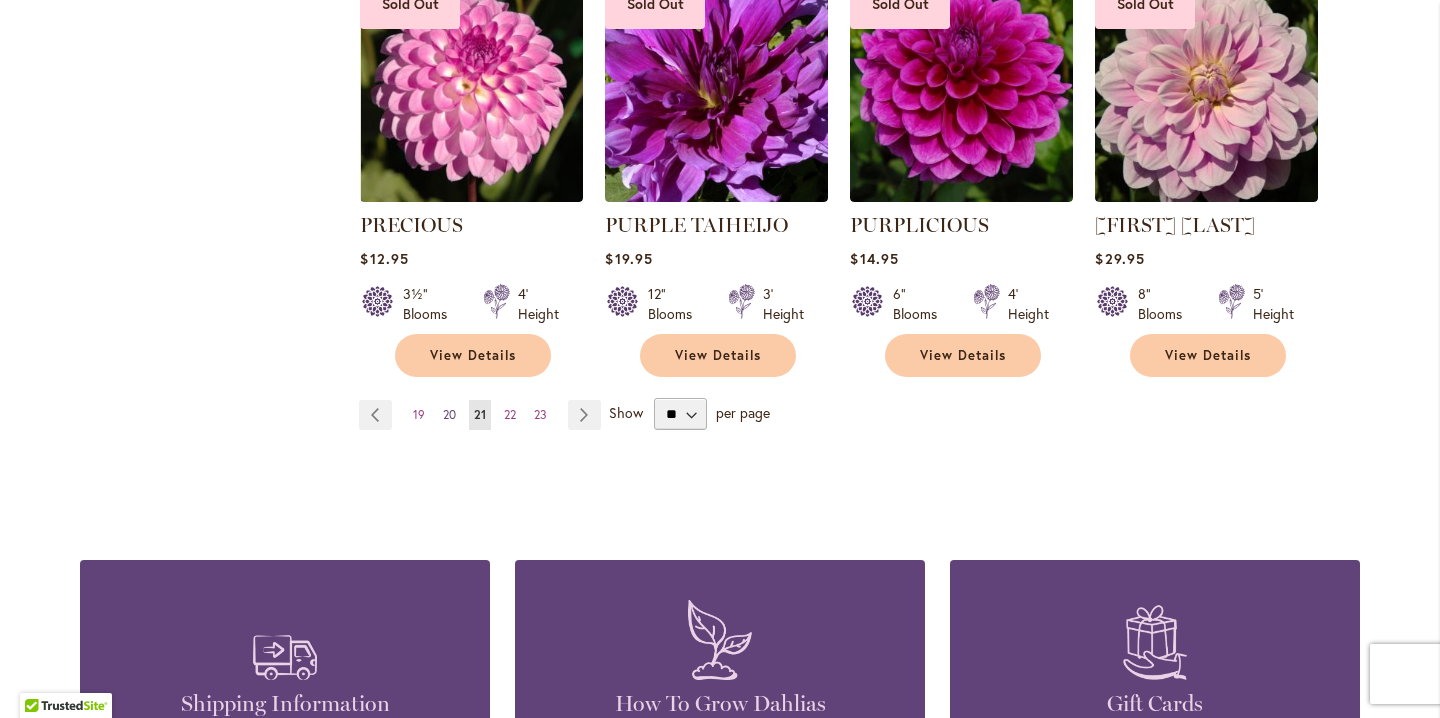 click on "20" at bounding box center (449, 414) 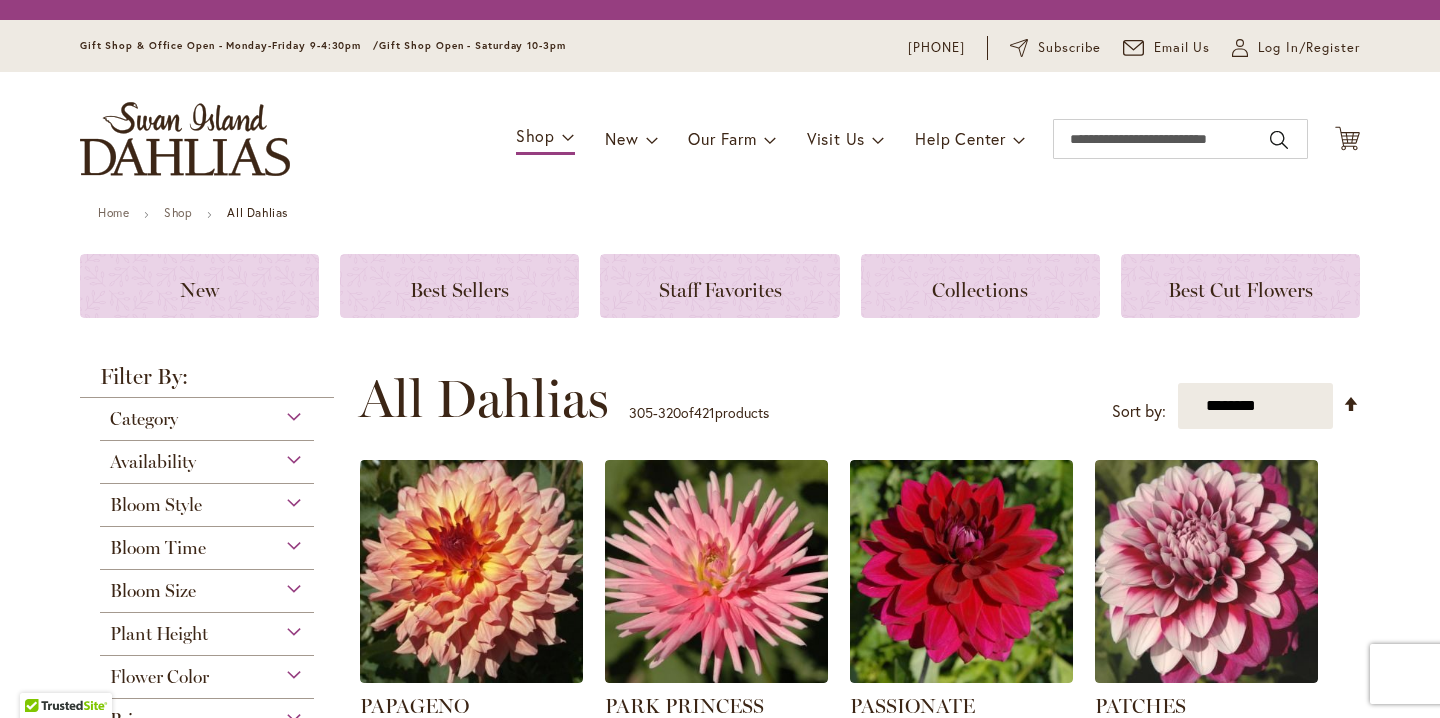 scroll, scrollTop: 0, scrollLeft: 0, axis: both 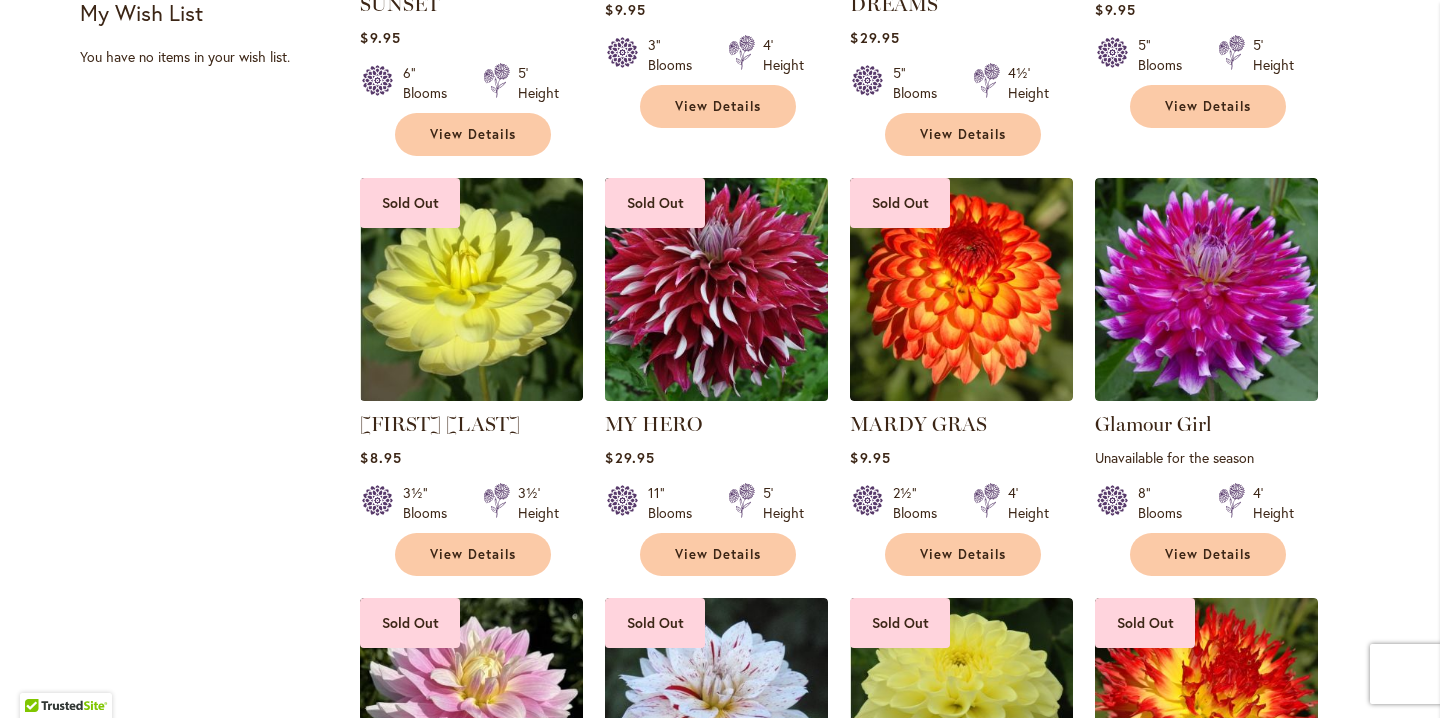 click at bounding box center [717, 290] 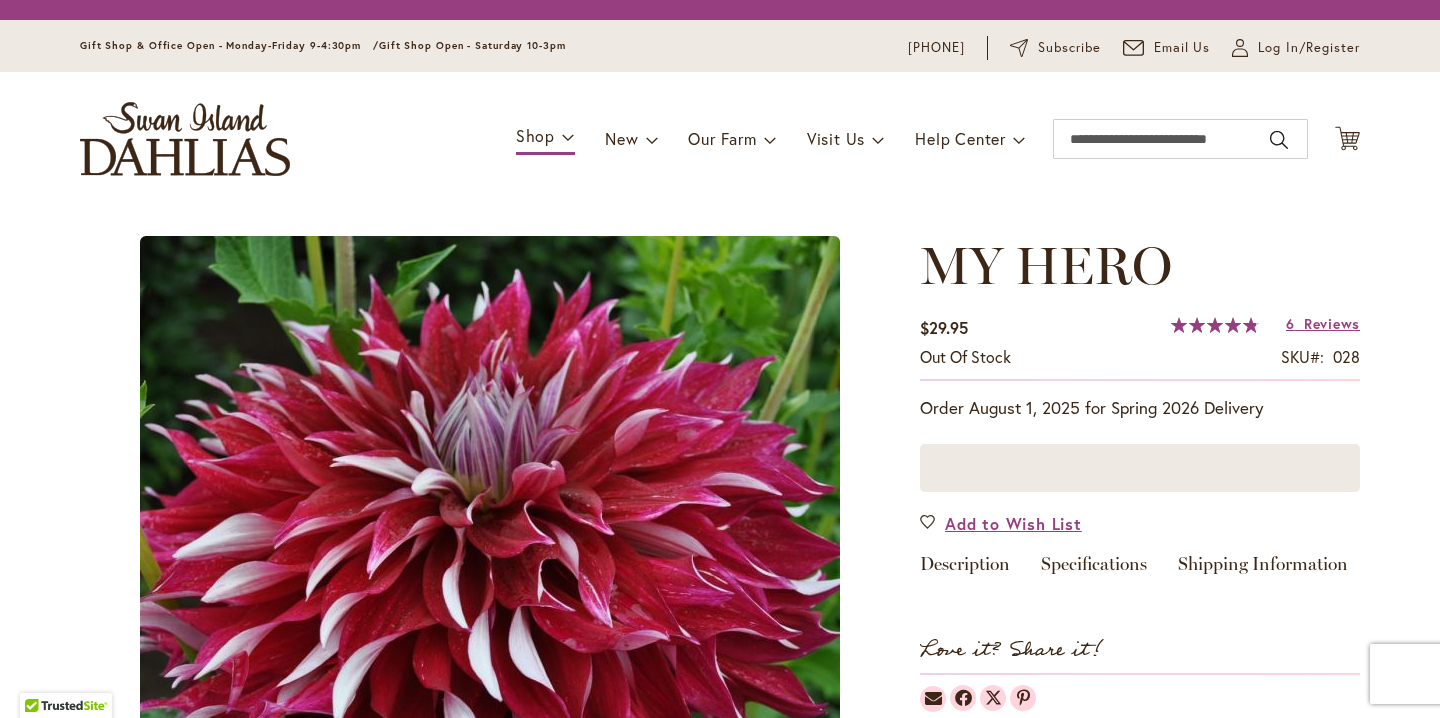 scroll, scrollTop: 0, scrollLeft: 0, axis: both 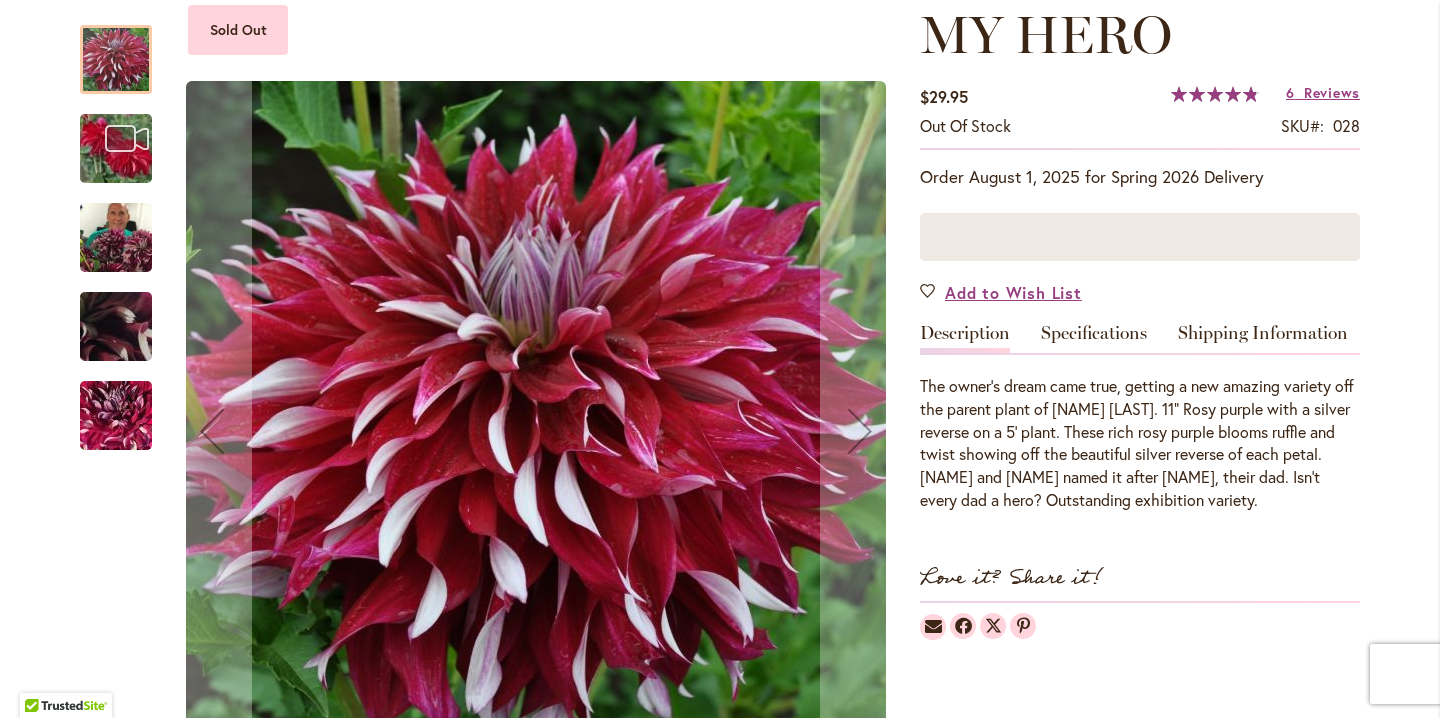 click at bounding box center [116, 416] 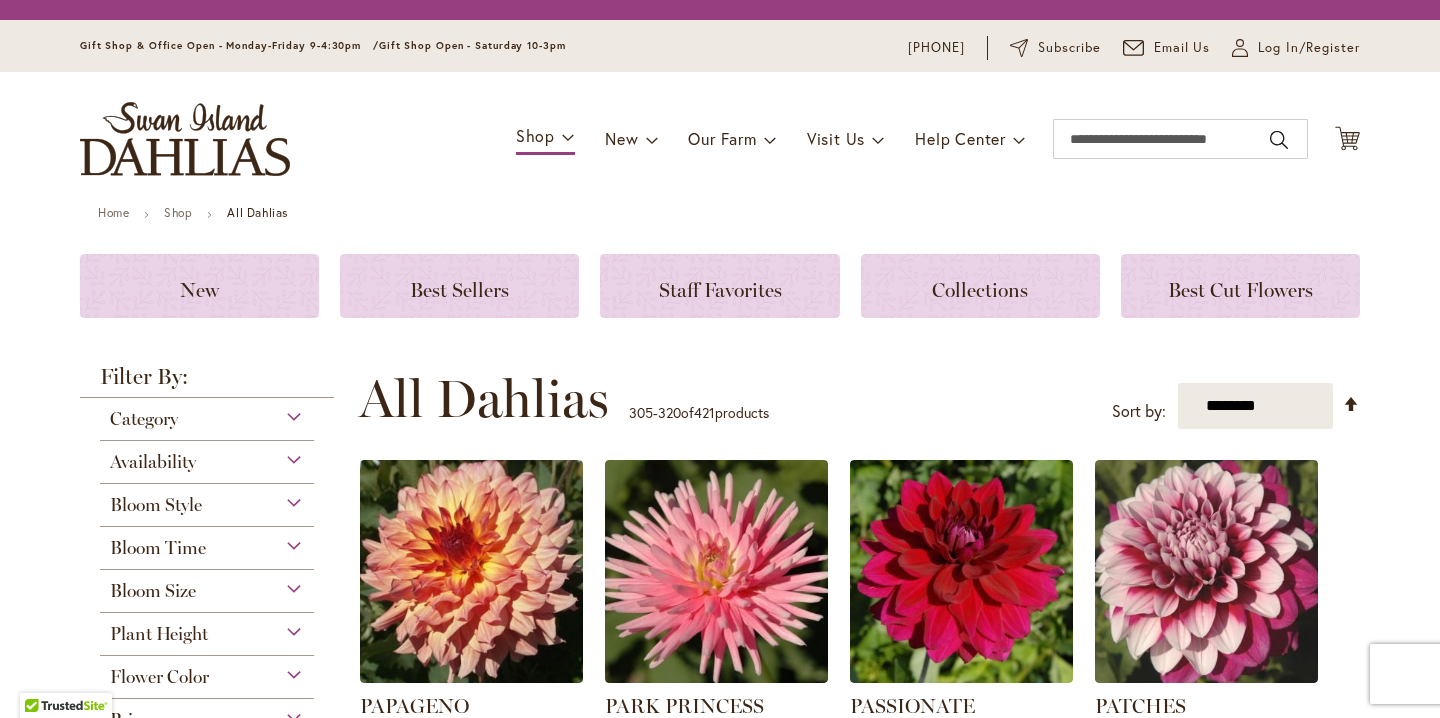 scroll, scrollTop: 0, scrollLeft: 0, axis: both 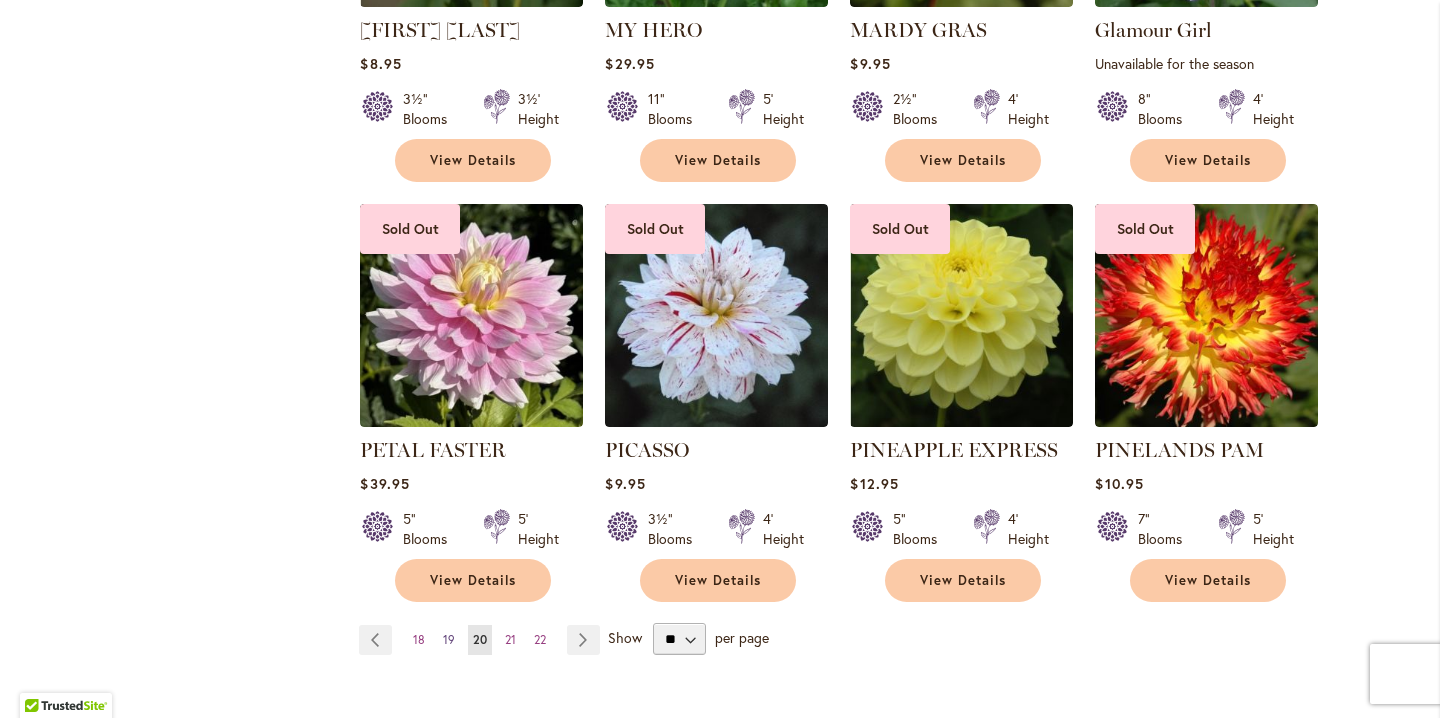 click on "19" at bounding box center (449, 639) 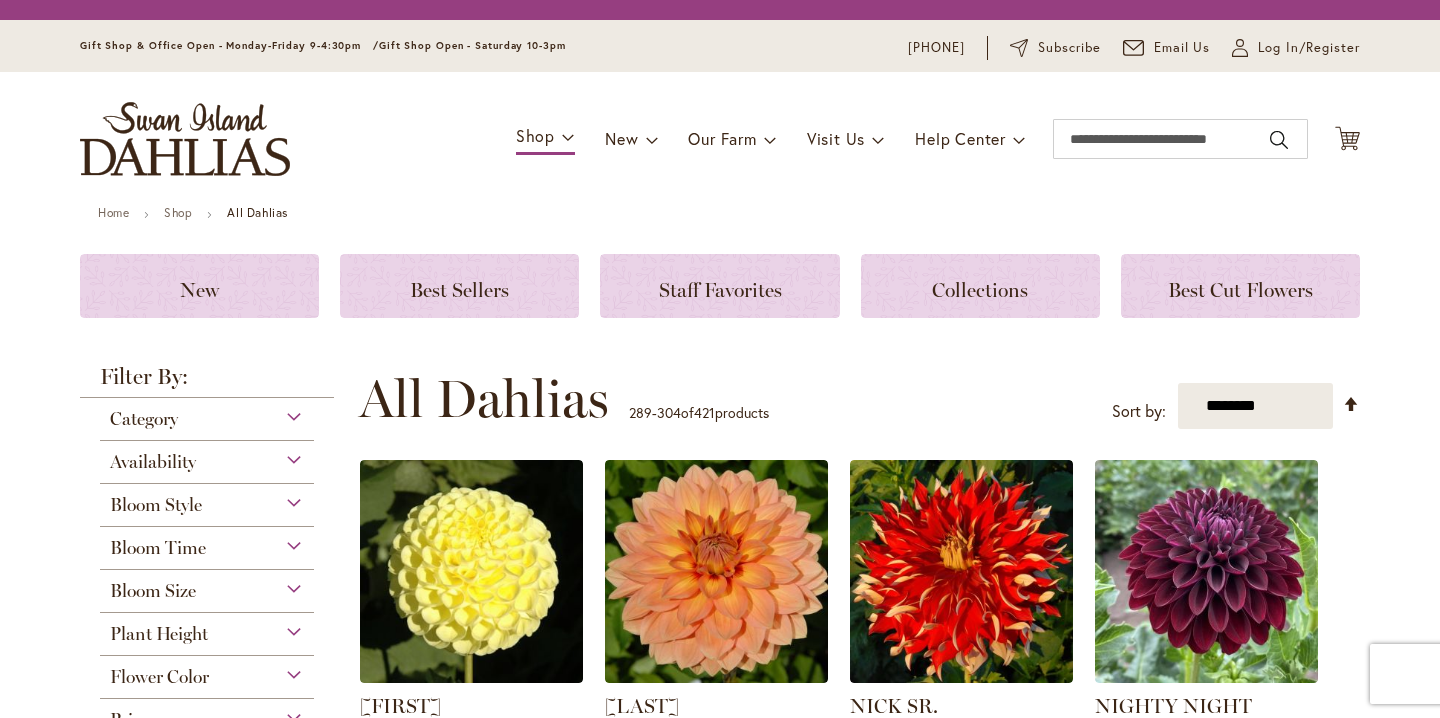 scroll, scrollTop: 0, scrollLeft: 0, axis: both 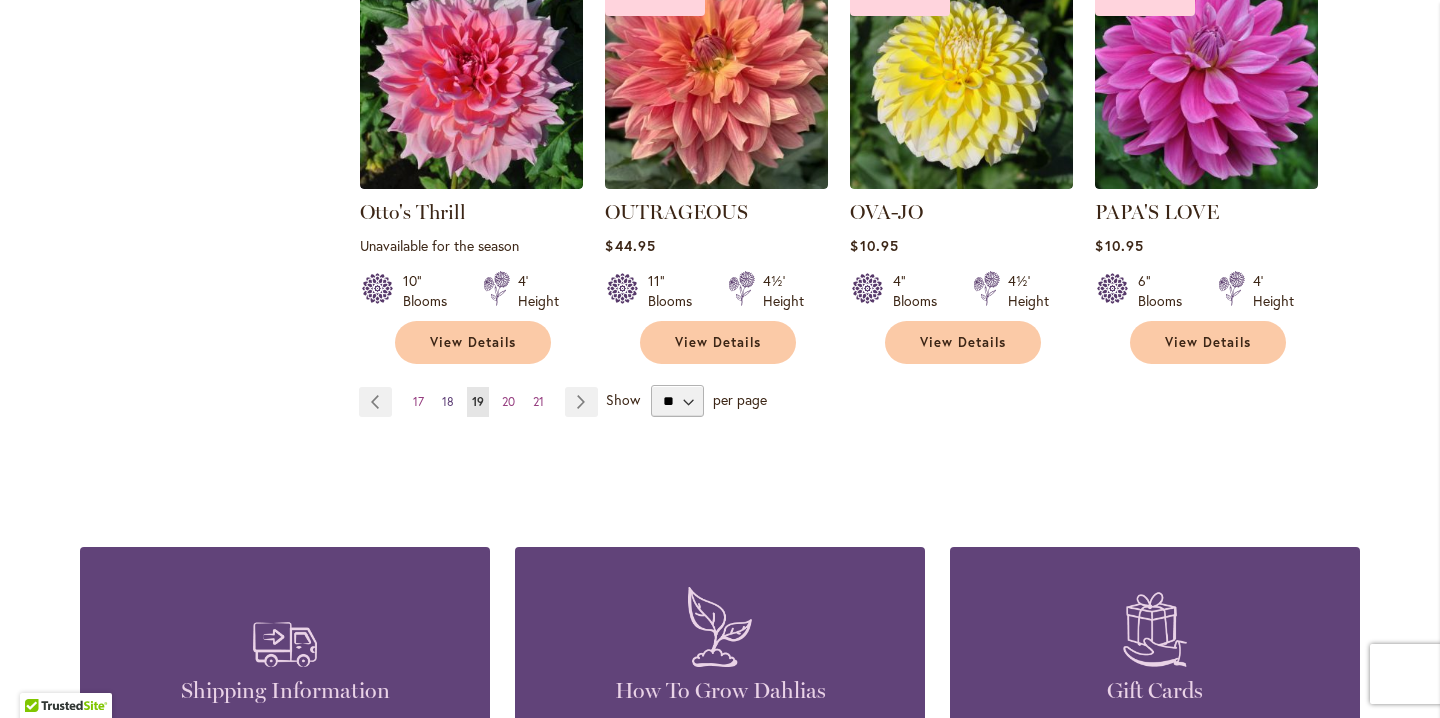 click on "18" at bounding box center [448, 401] 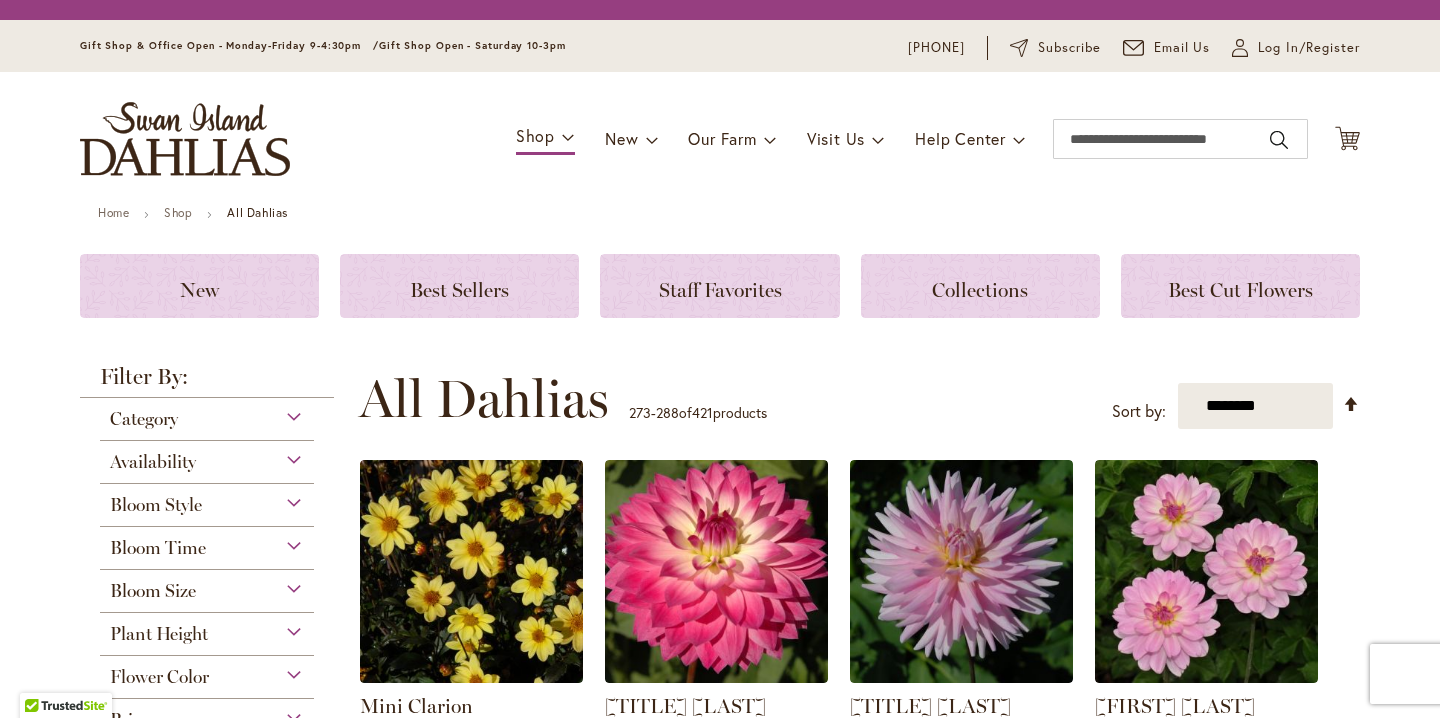 scroll, scrollTop: 0, scrollLeft: 0, axis: both 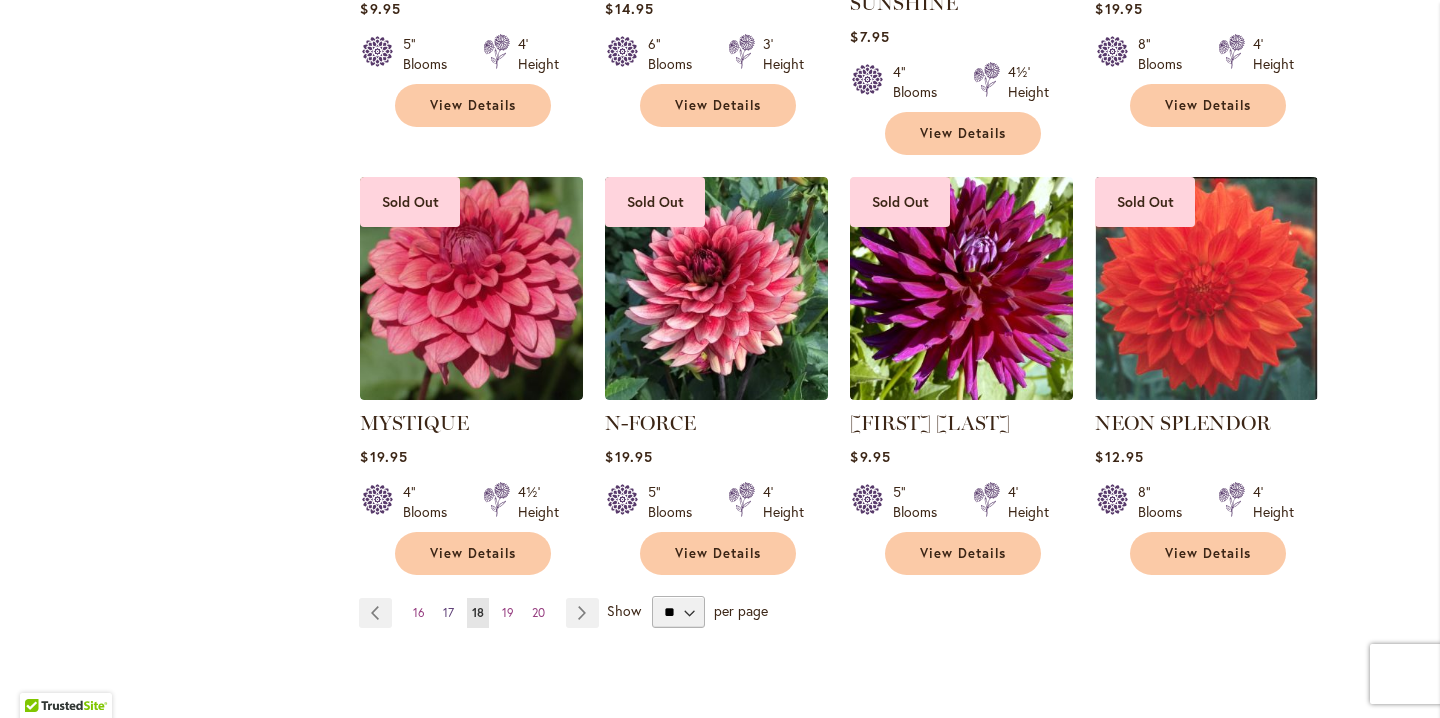 click on "17" at bounding box center (448, 612) 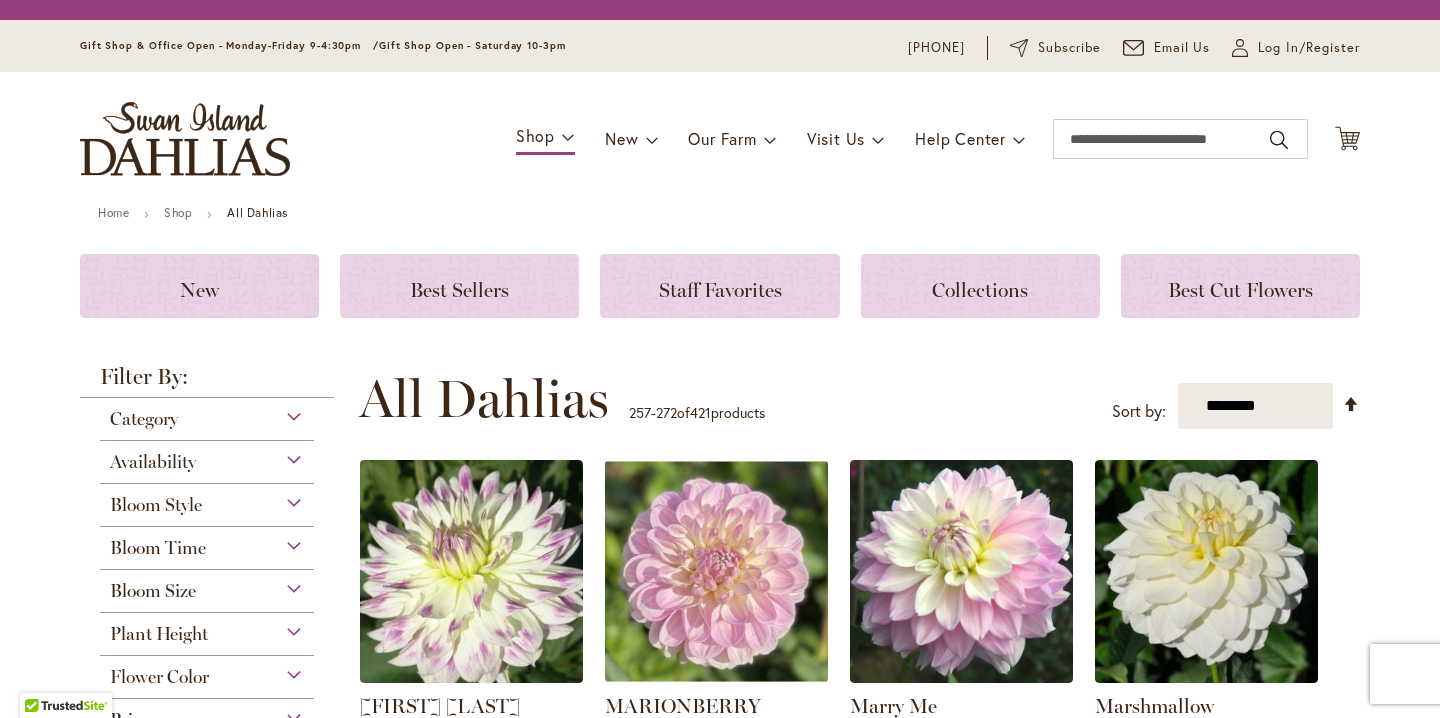 scroll, scrollTop: 0, scrollLeft: 0, axis: both 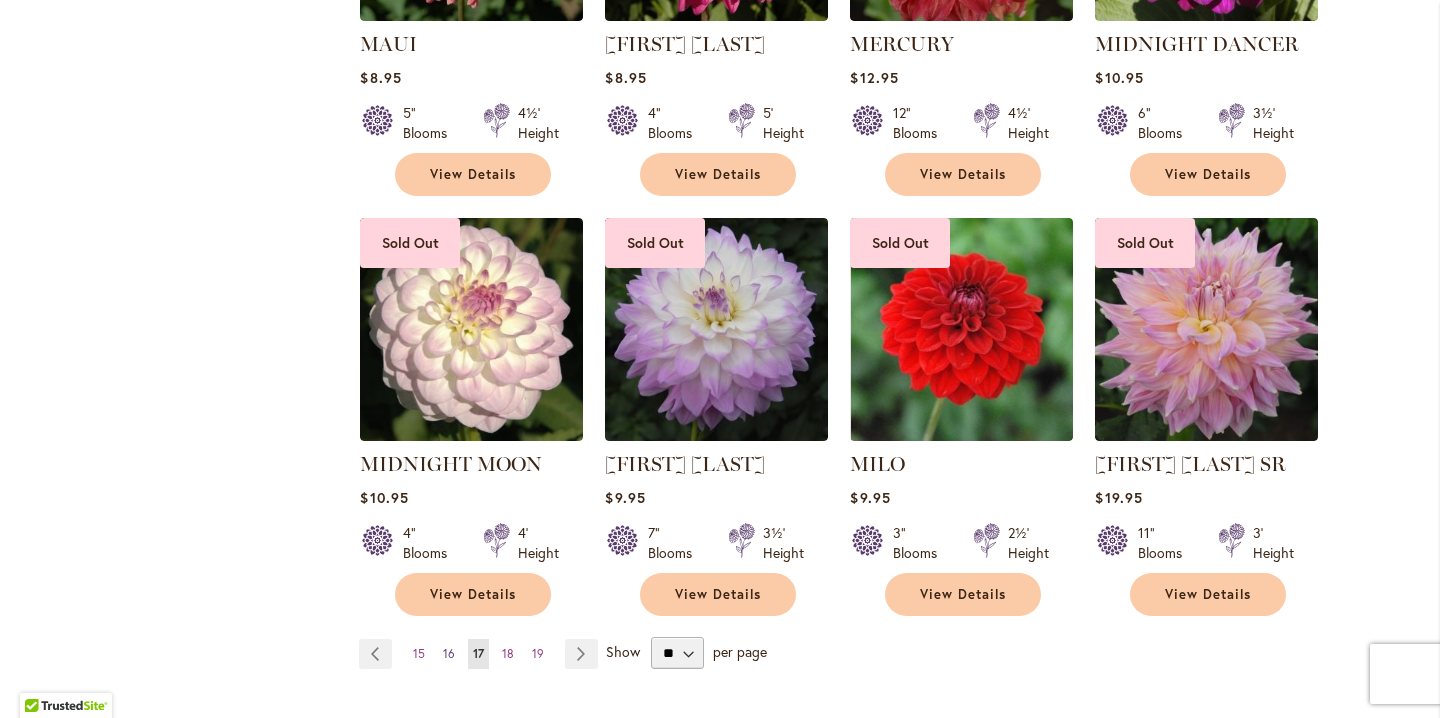 click on "16" at bounding box center (449, 653) 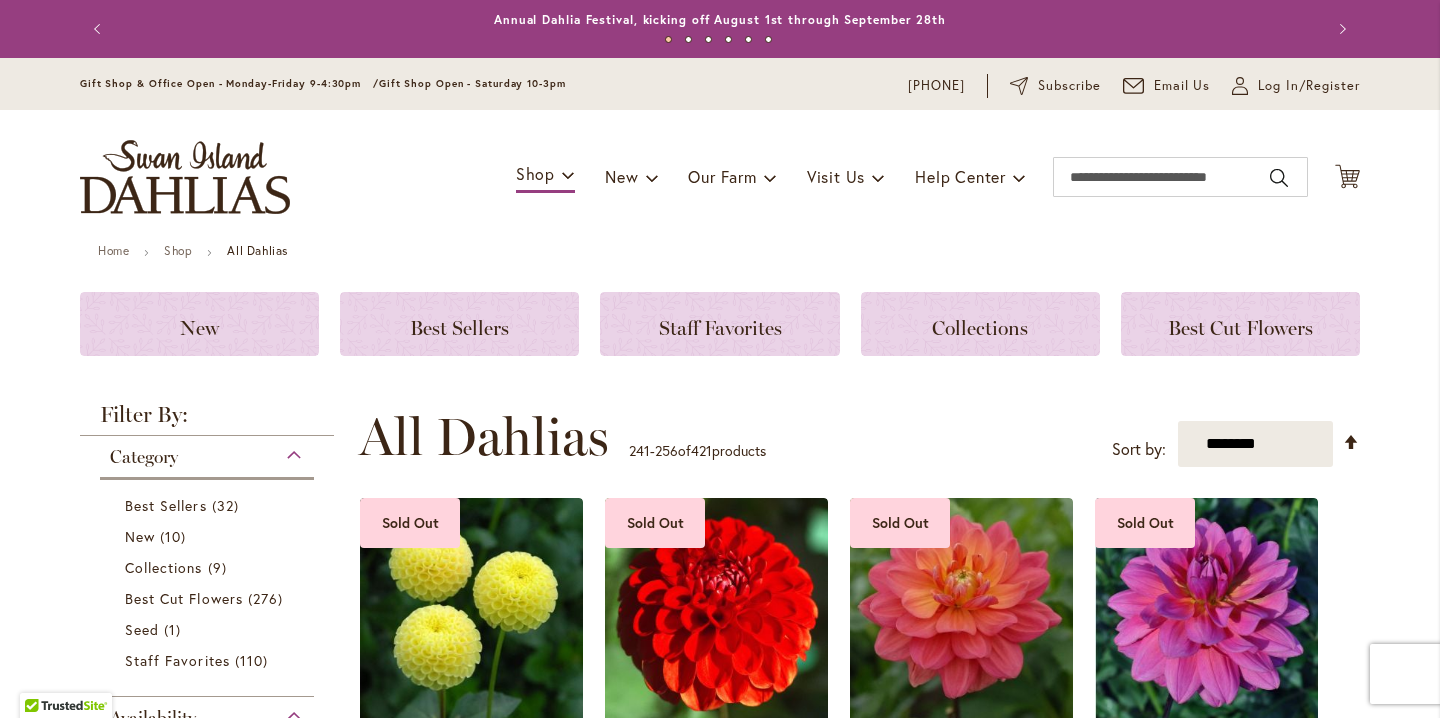 scroll, scrollTop: 0, scrollLeft: 0, axis: both 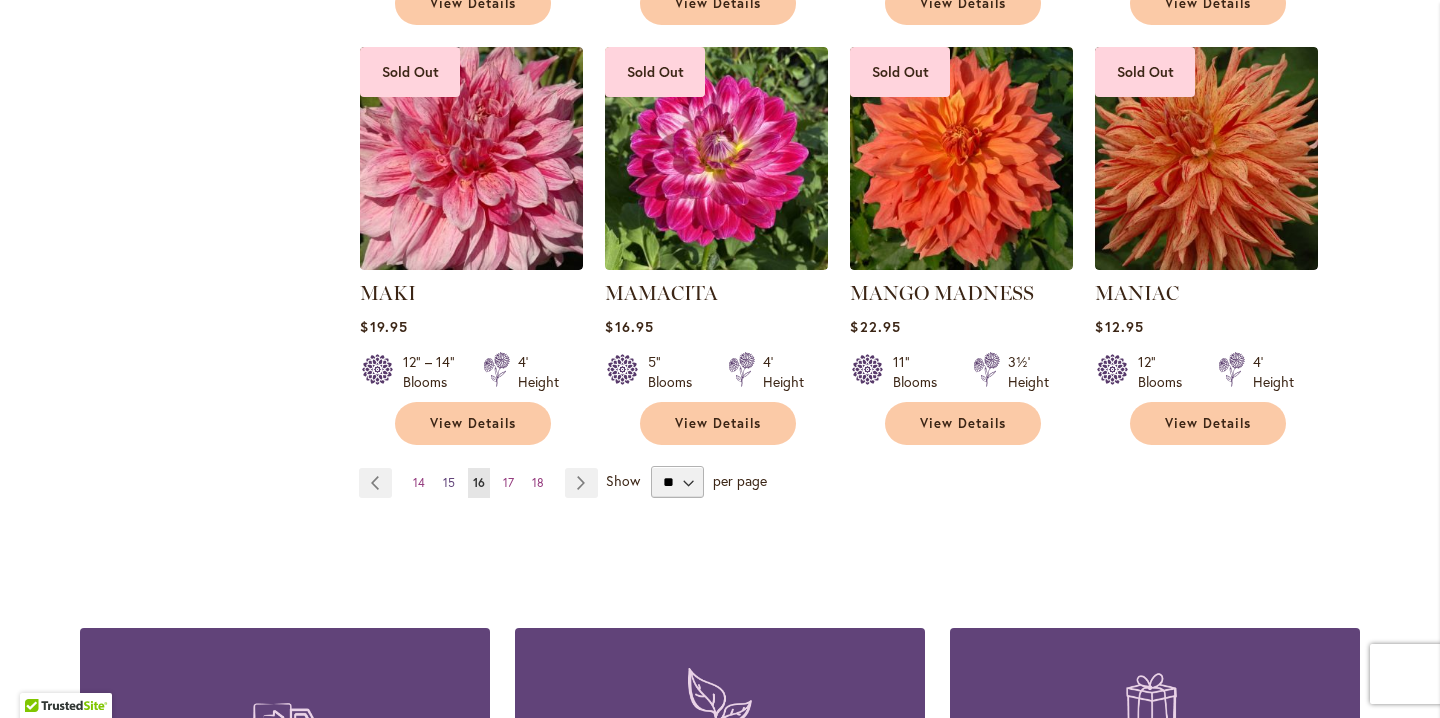 click on "15" at bounding box center [449, 482] 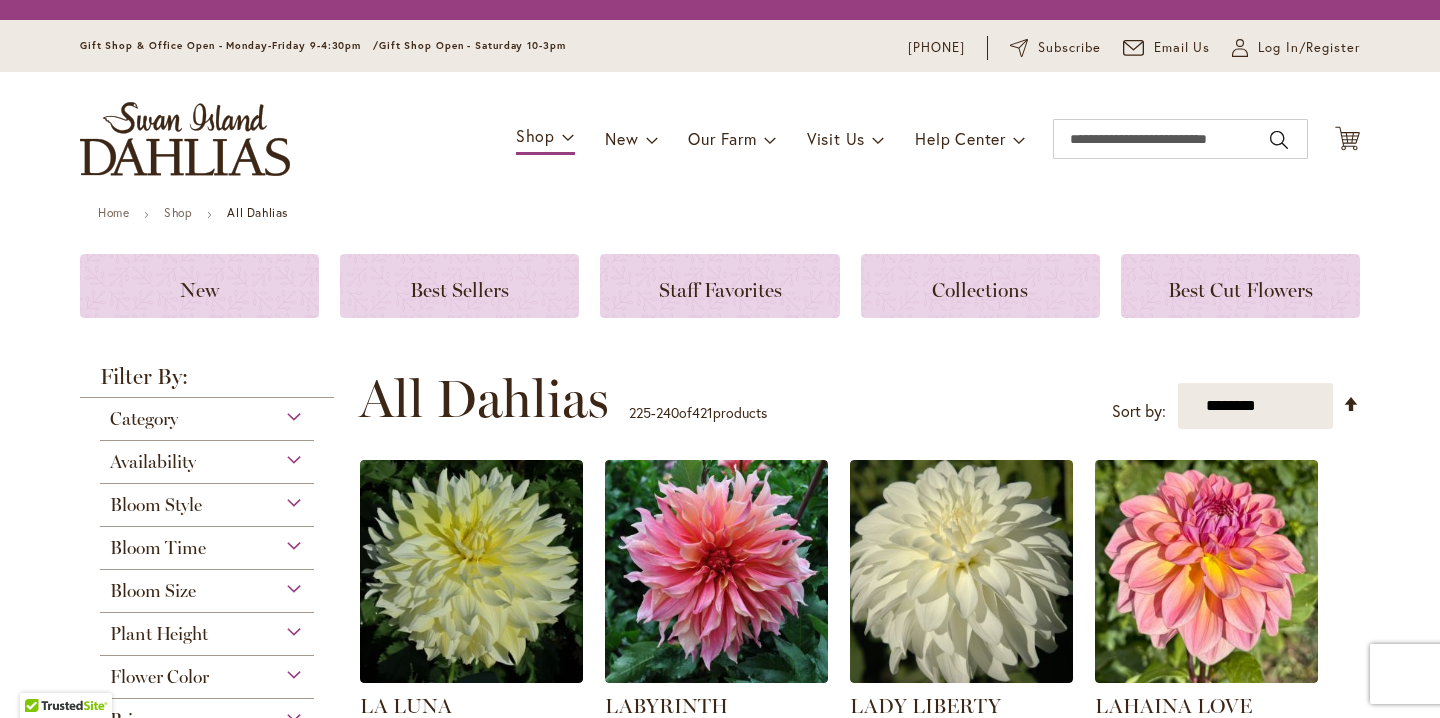 scroll, scrollTop: 0, scrollLeft: 0, axis: both 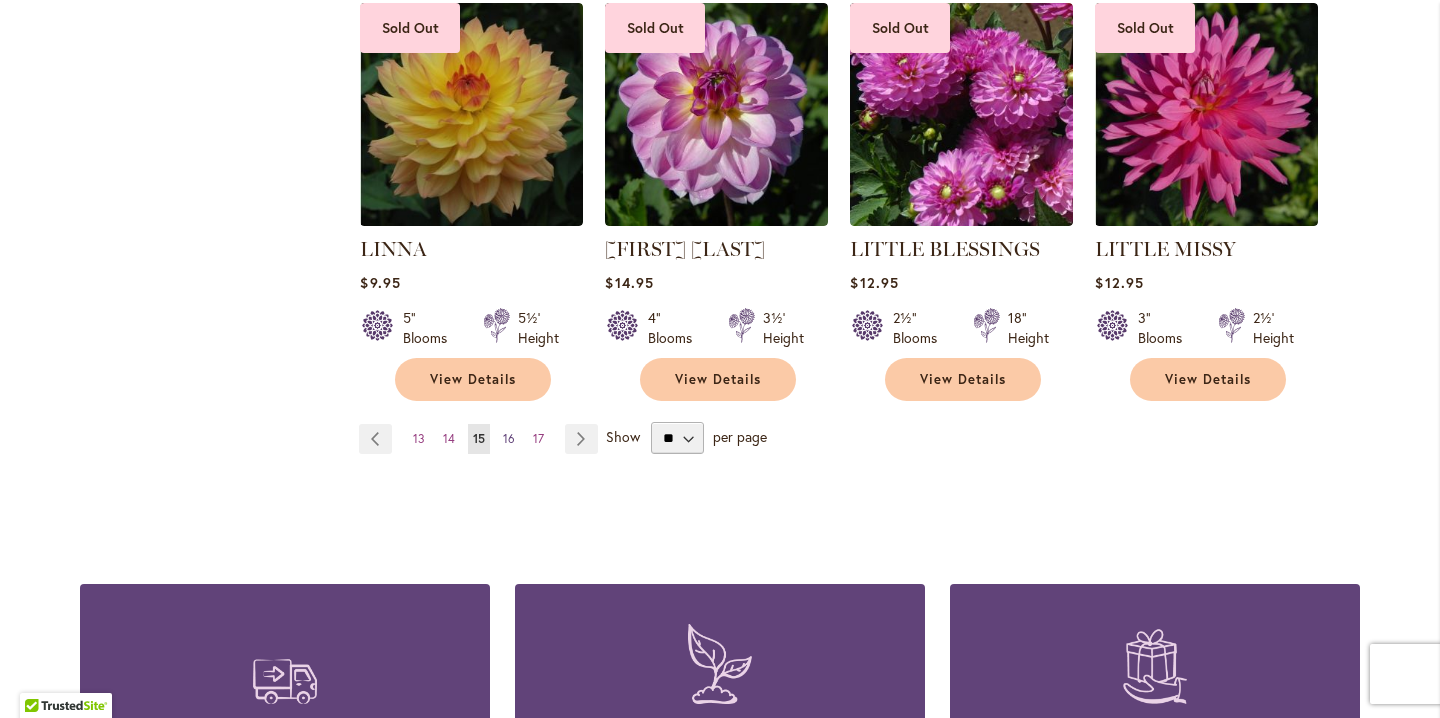 click on "16" at bounding box center (509, 438) 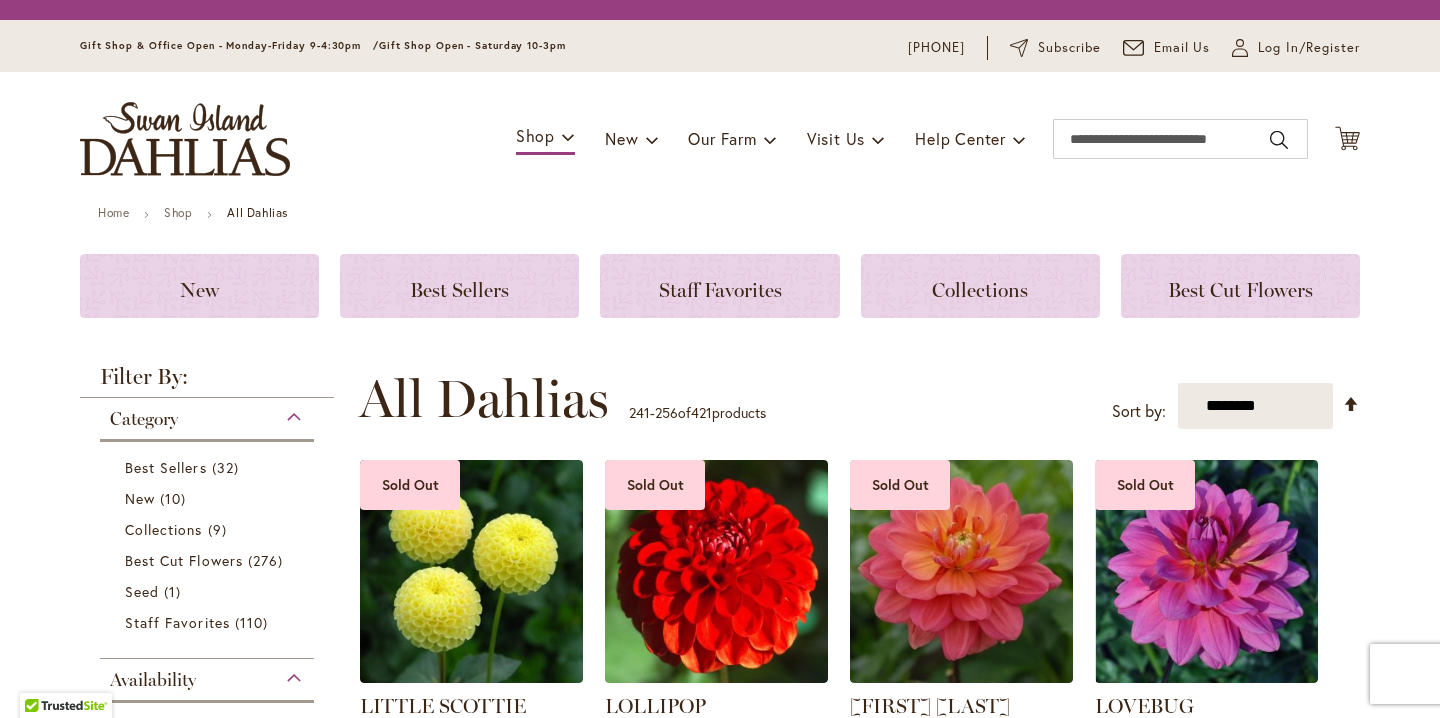 scroll, scrollTop: 0, scrollLeft: 0, axis: both 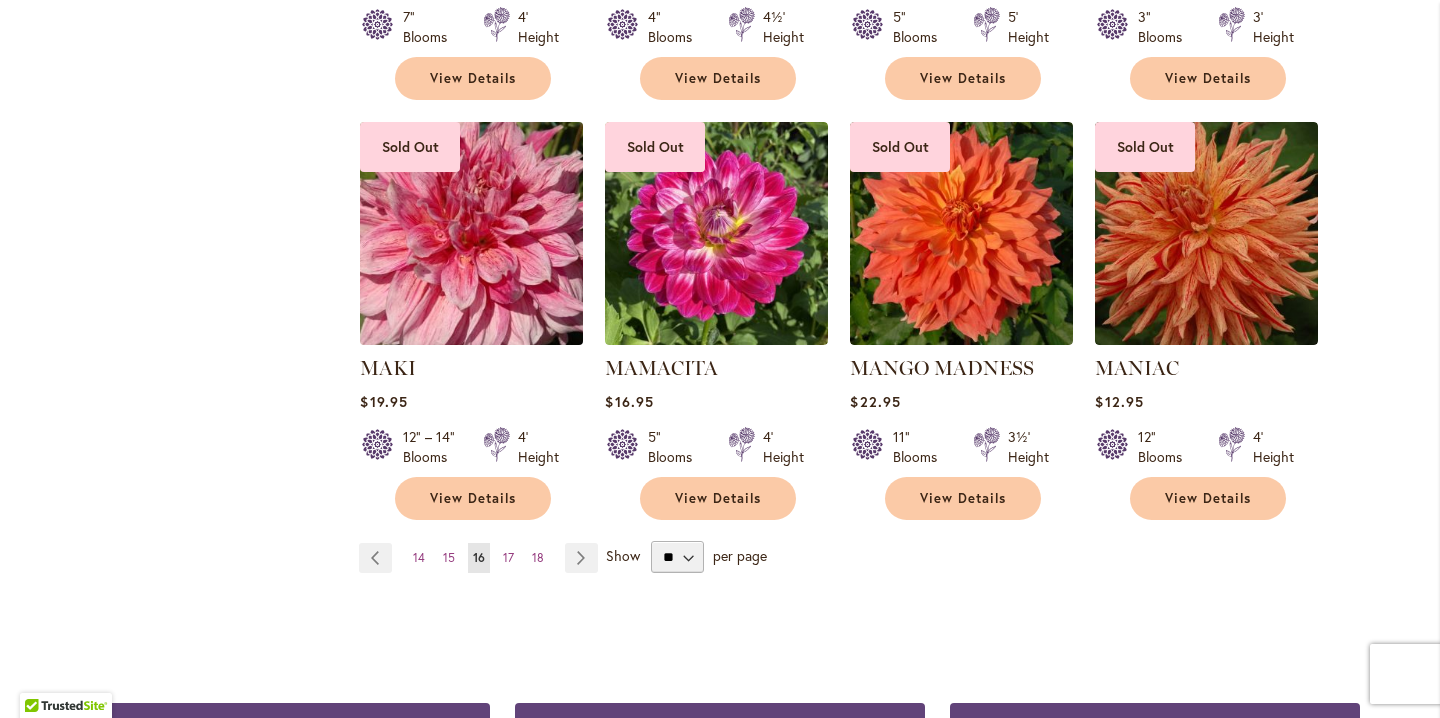 click at bounding box center (472, 234) 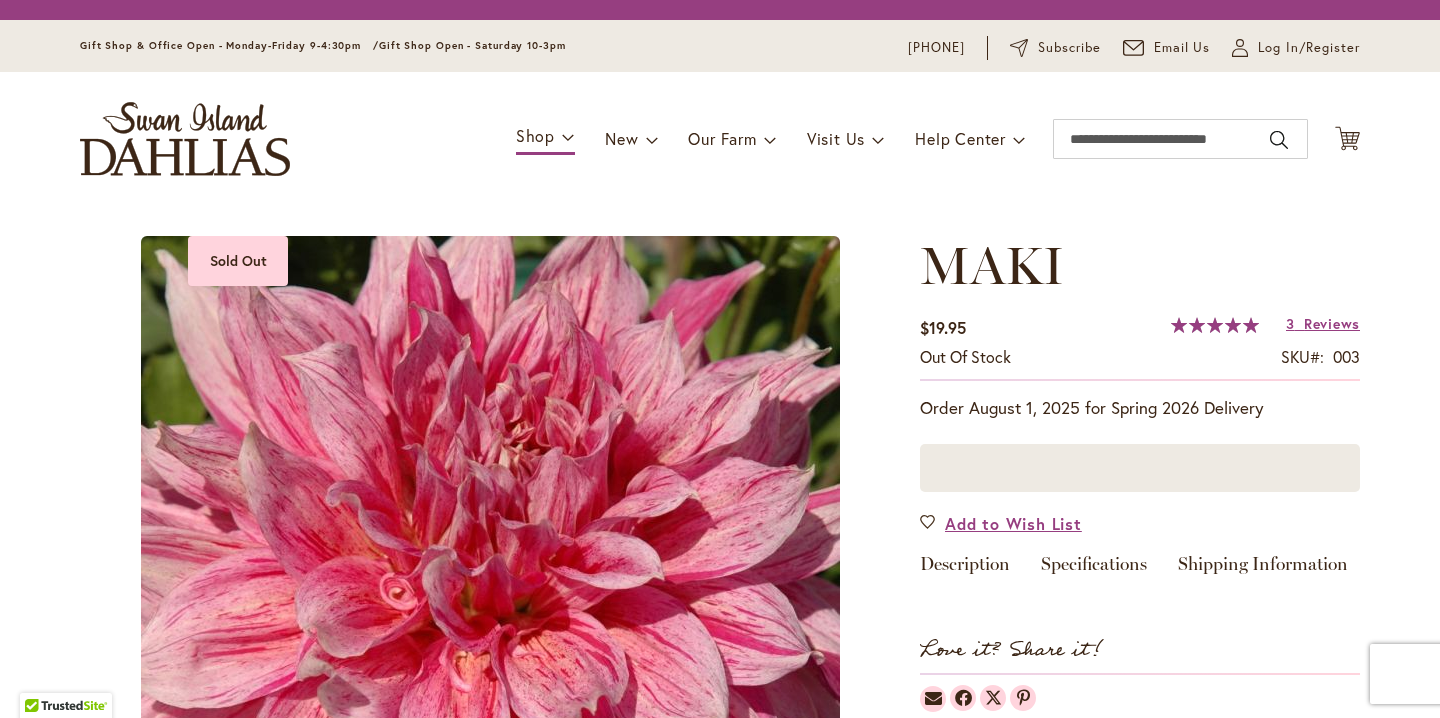 scroll, scrollTop: 0, scrollLeft: 0, axis: both 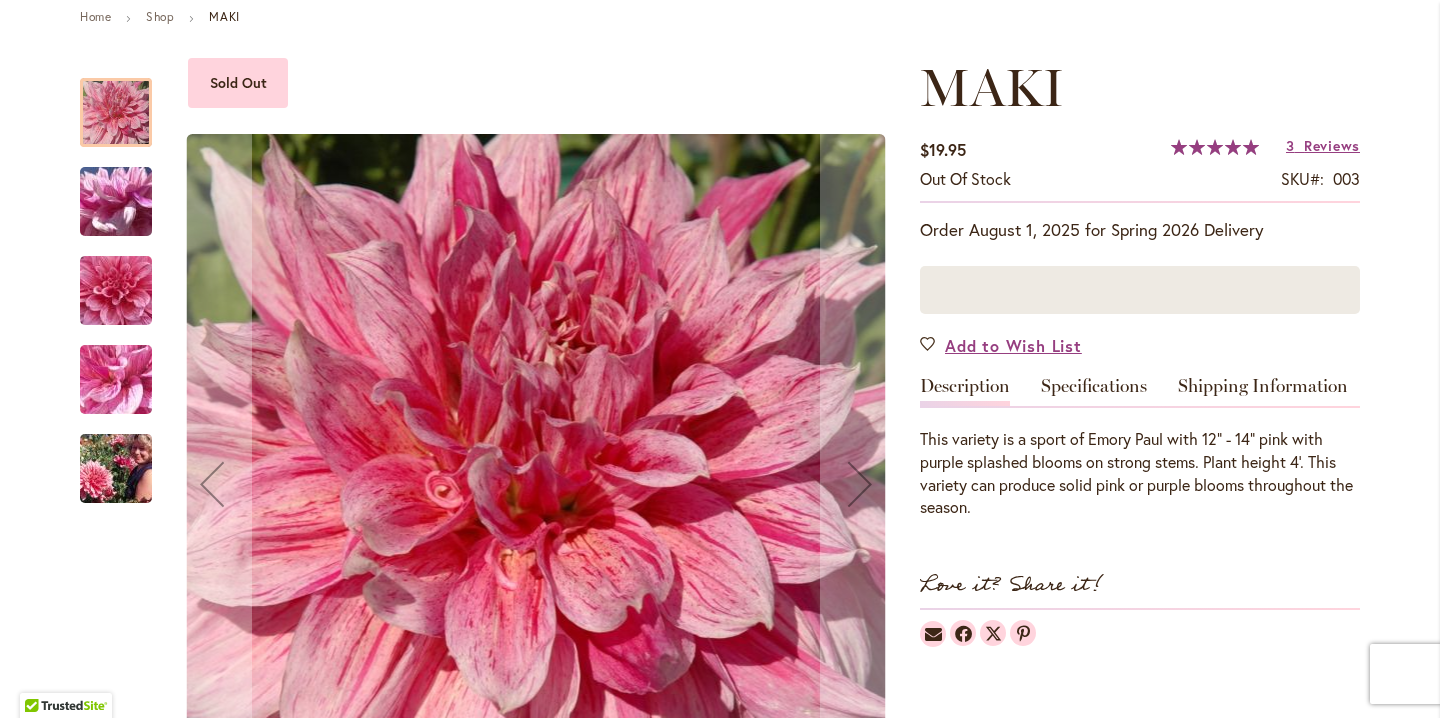 click at bounding box center (116, 202) 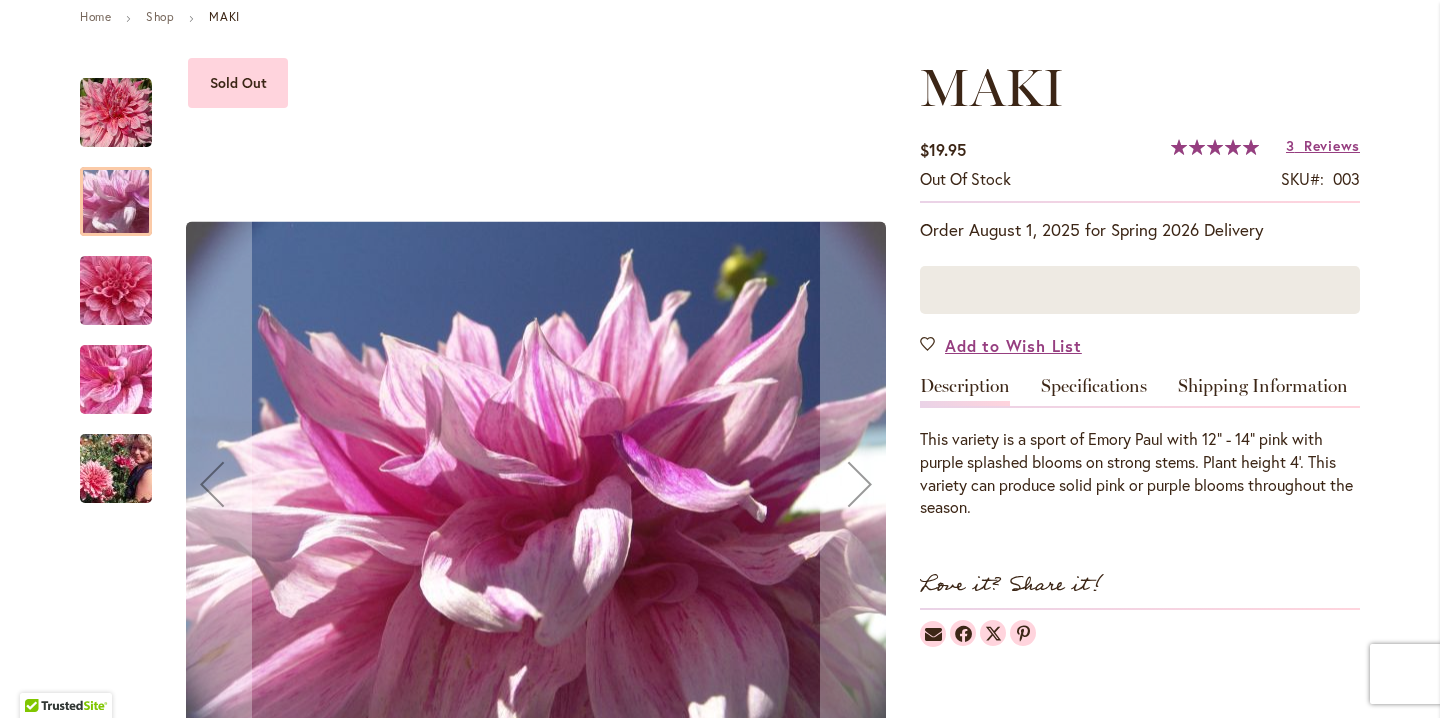 click at bounding box center (116, 291) 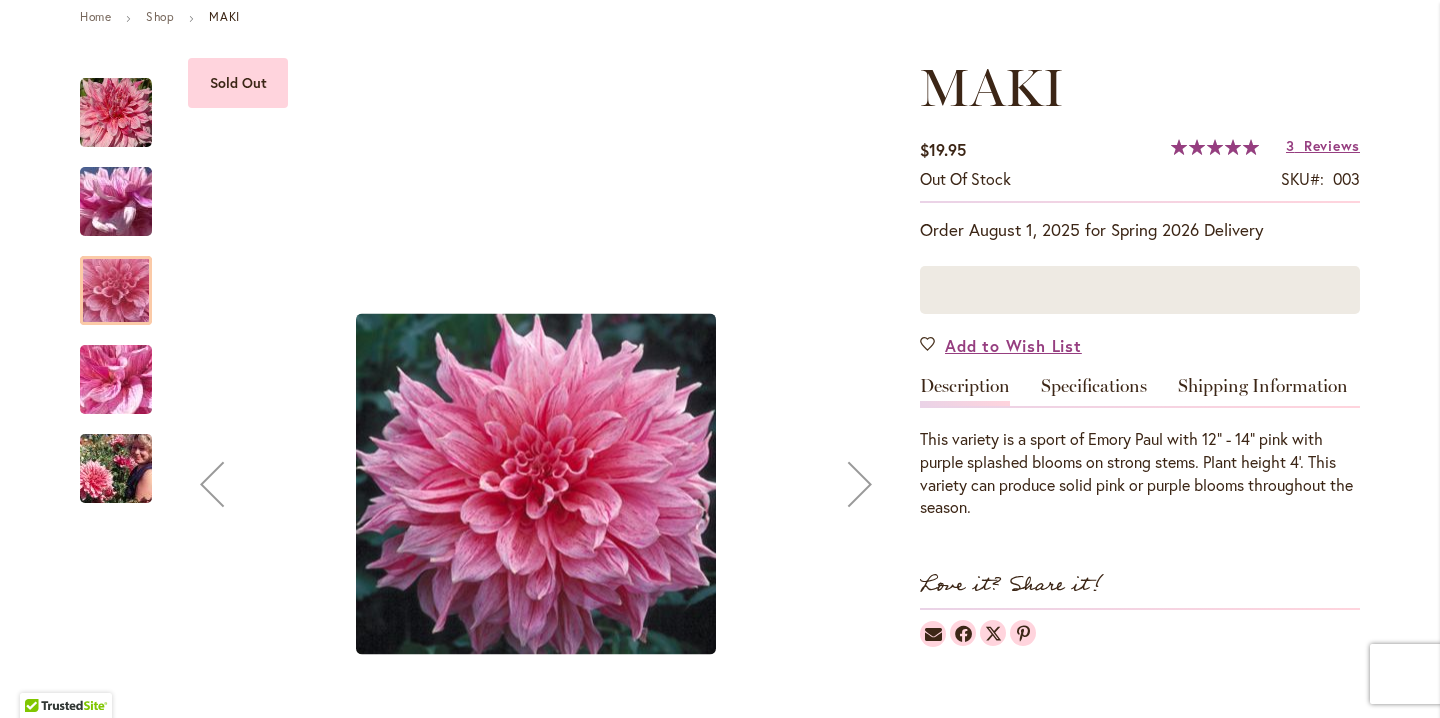 click at bounding box center (116, 380) 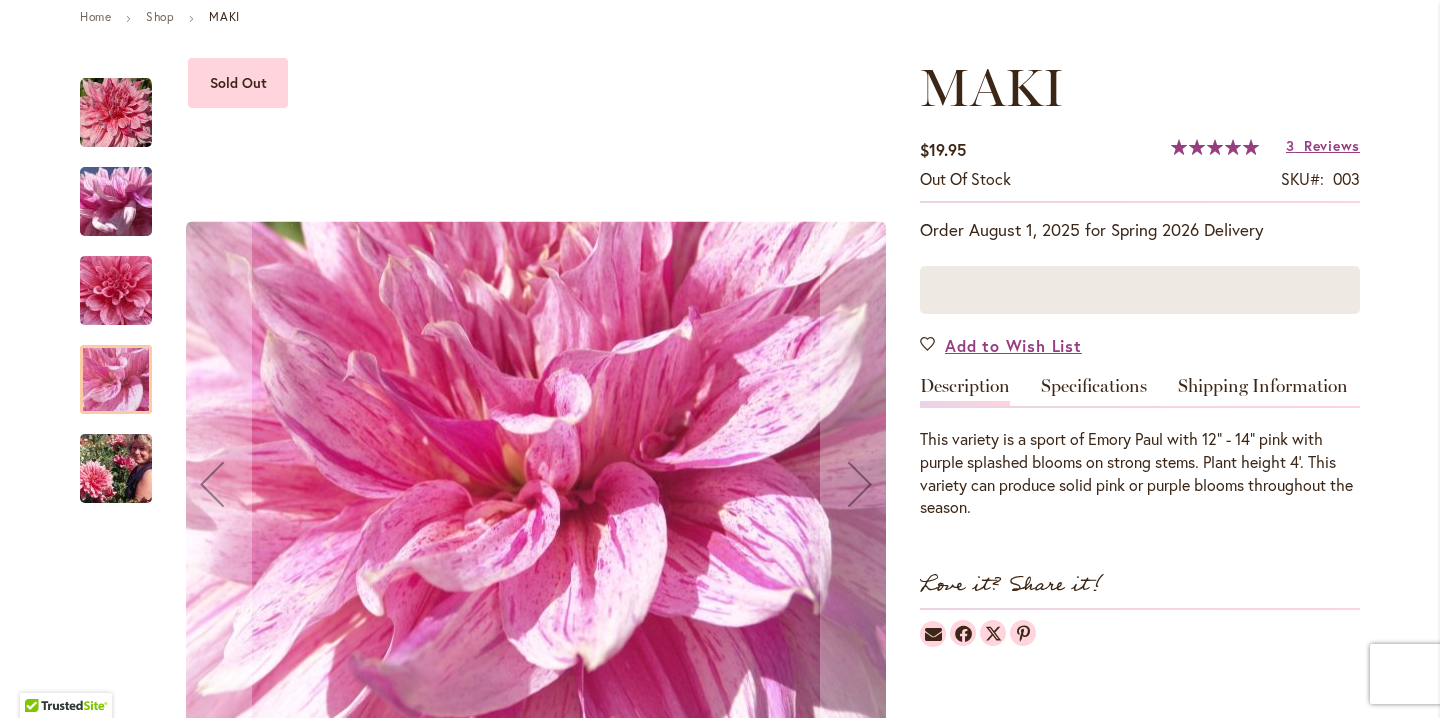 click at bounding box center (116, 469) 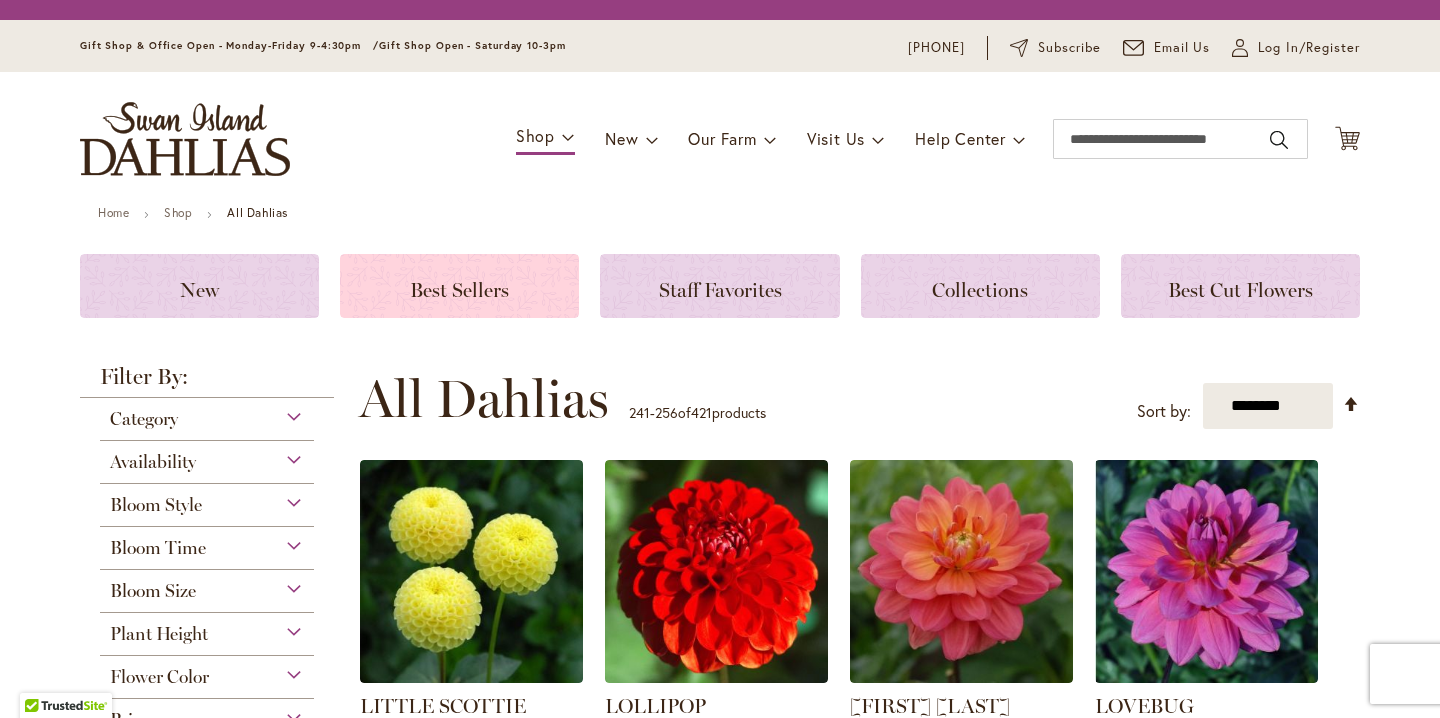scroll, scrollTop: 0, scrollLeft: 0, axis: both 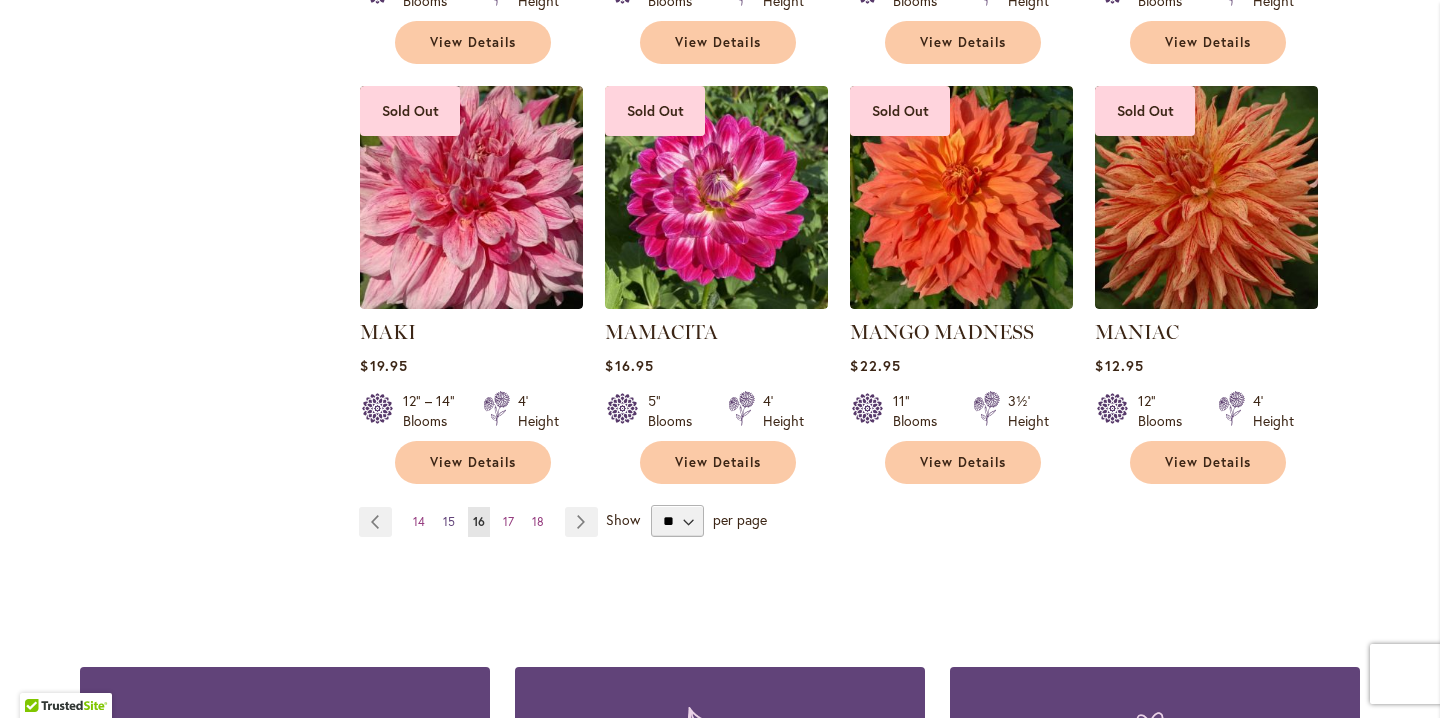 click on "15" at bounding box center [449, 521] 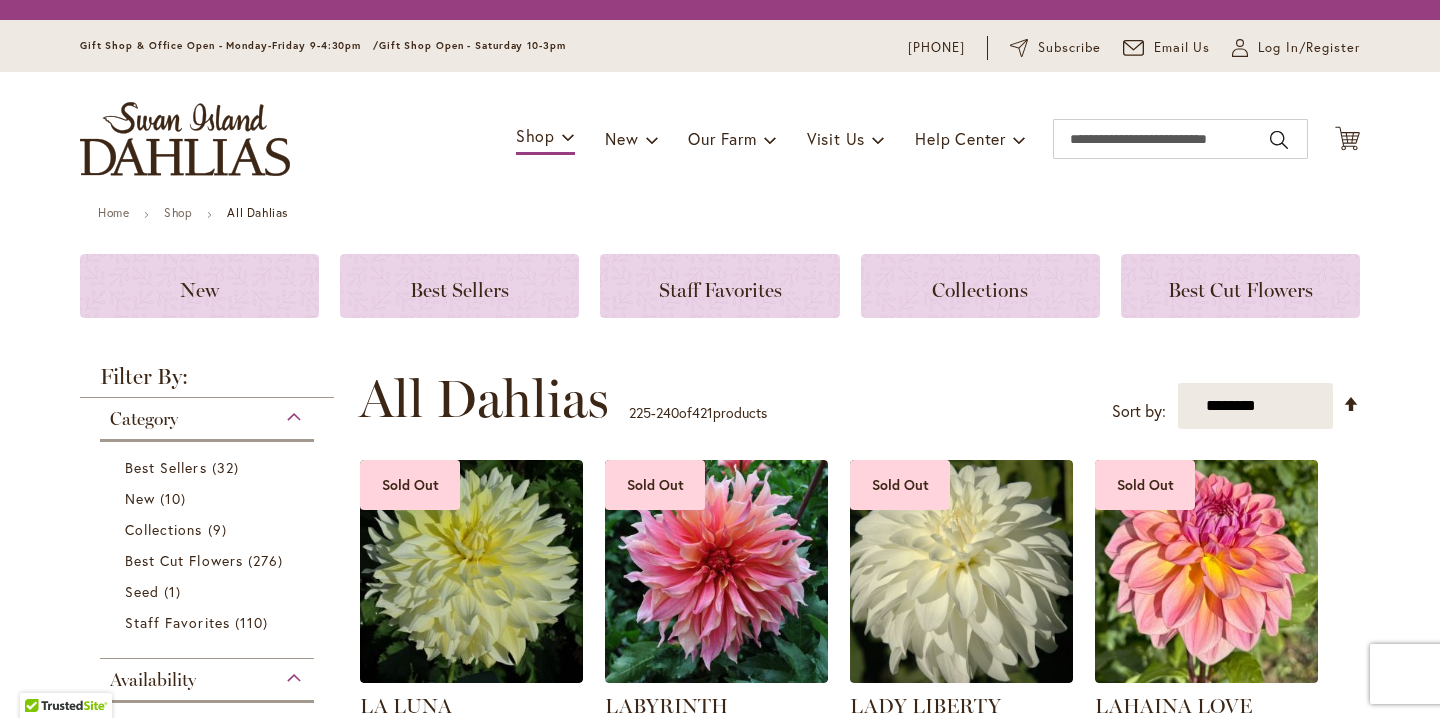 scroll, scrollTop: 0, scrollLeft: 0, axis: both 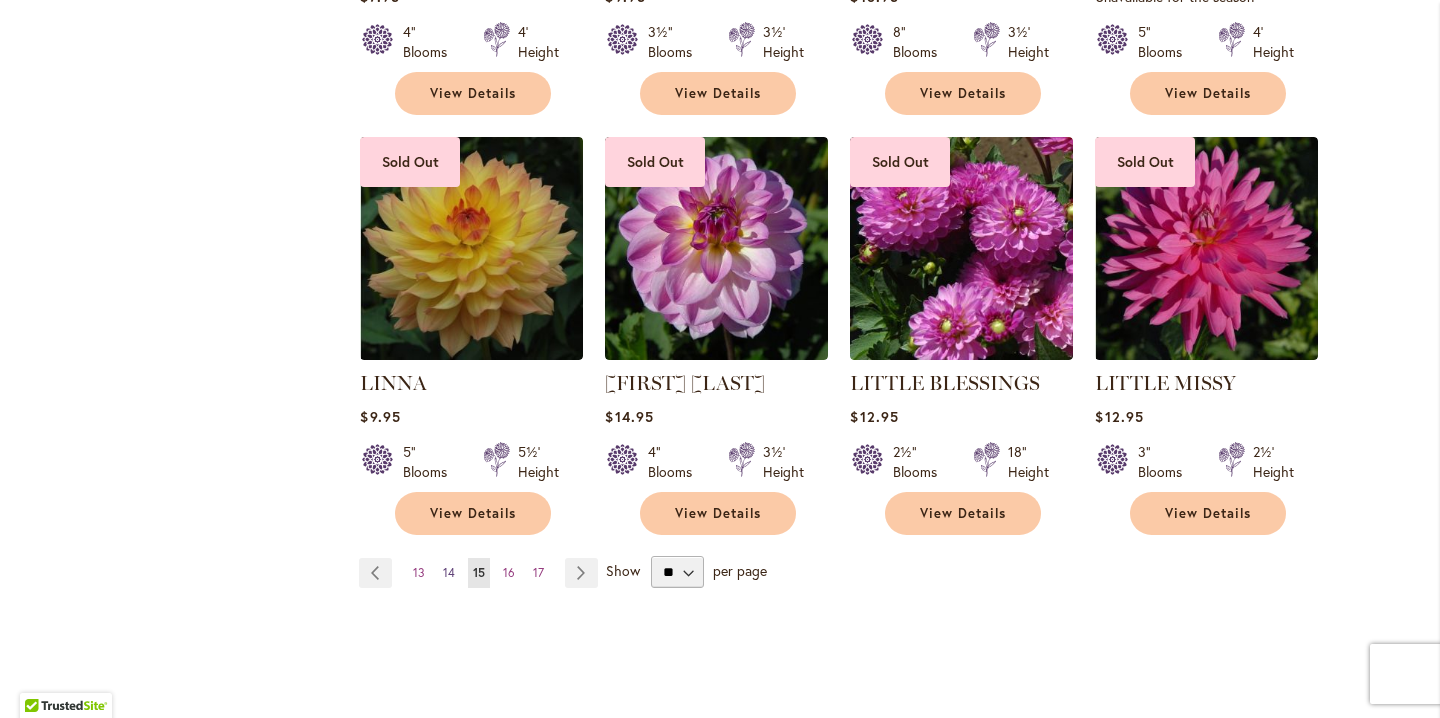 click on "14" at bounding box center (449, 572) 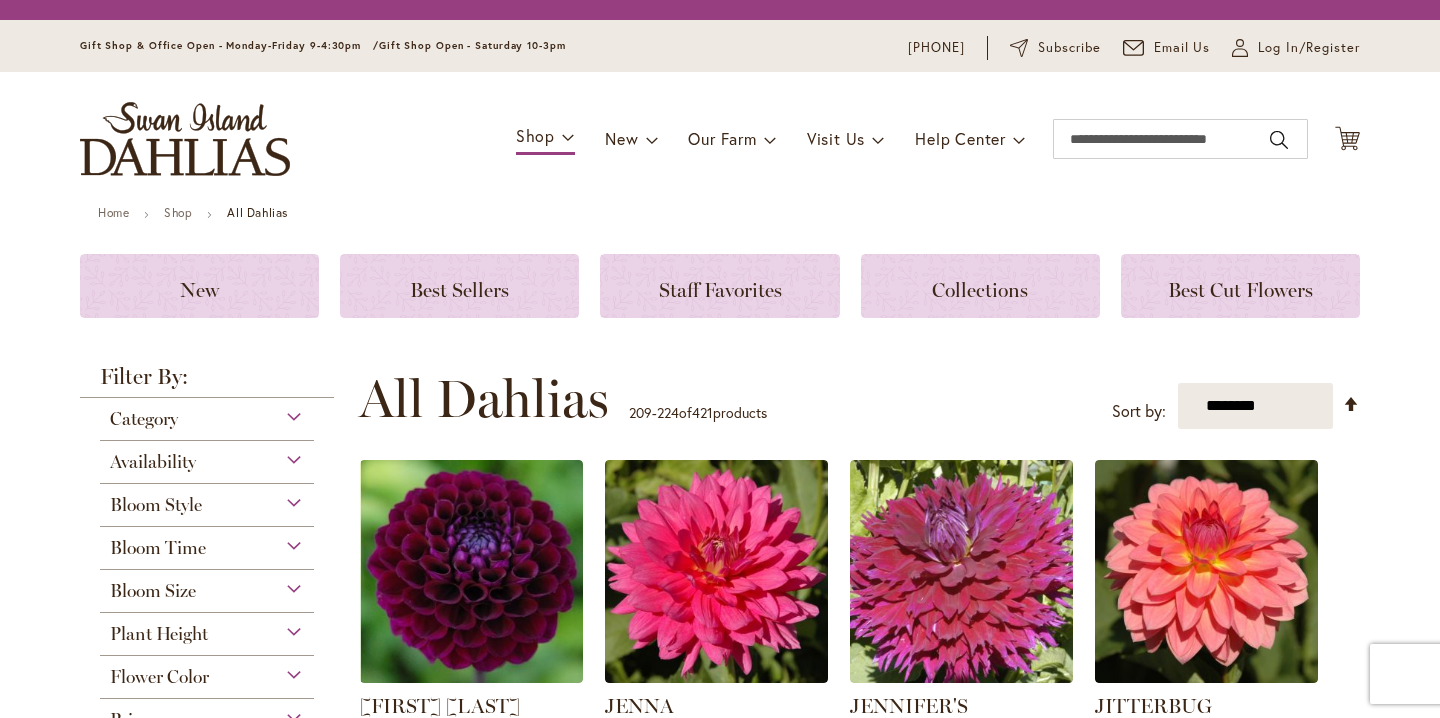 scroll, scrollTop: 0, scrollLeft: 0, axis: both 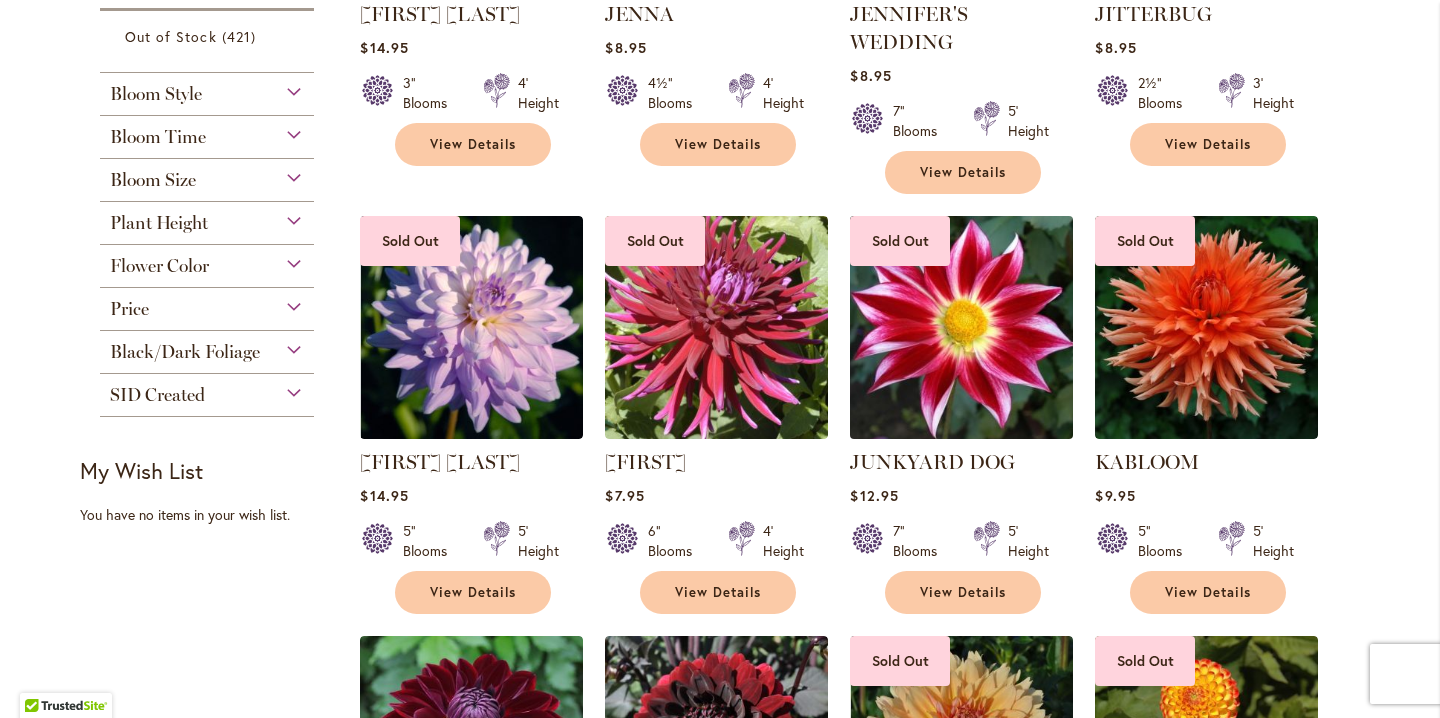 click at bounding box center [962, 328] 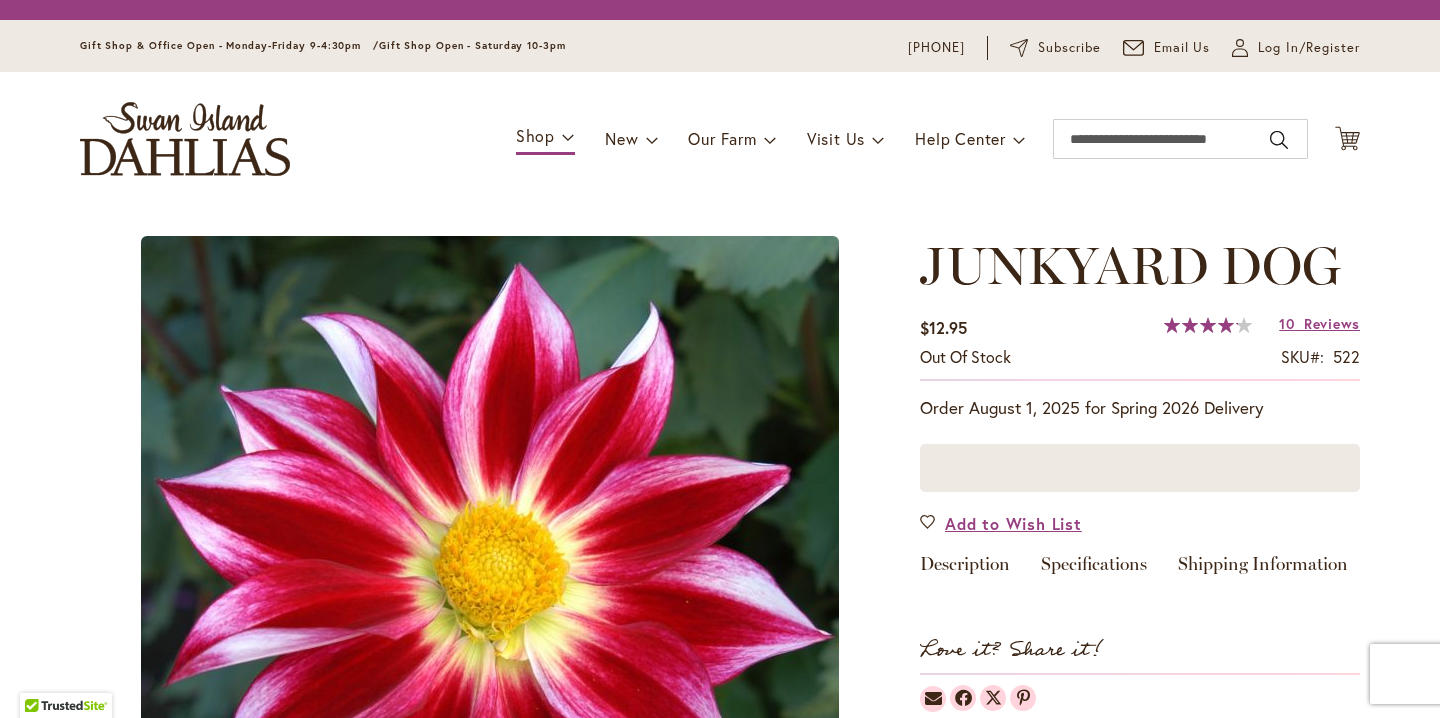 scroll, scrollTop: 0, scrollLeft: 0, axis: both 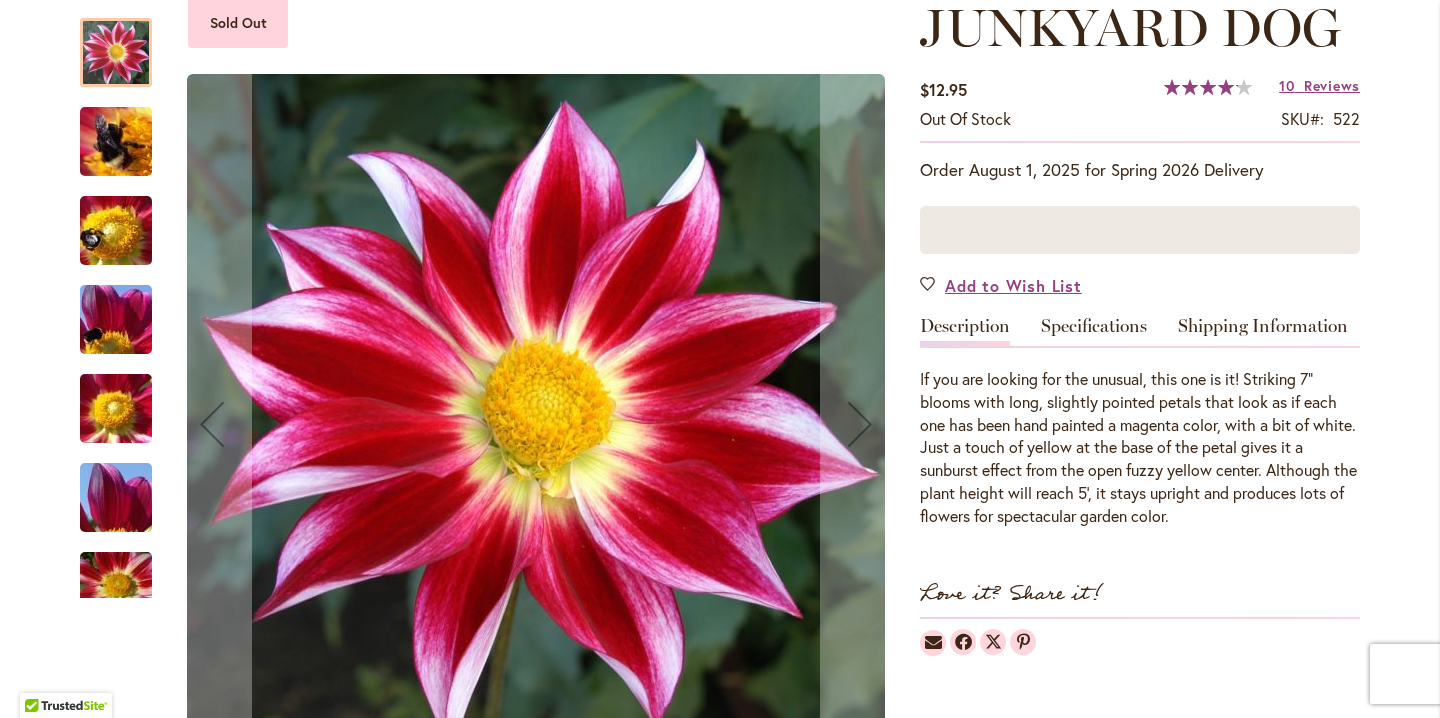 click at bounding box center (116, 320) 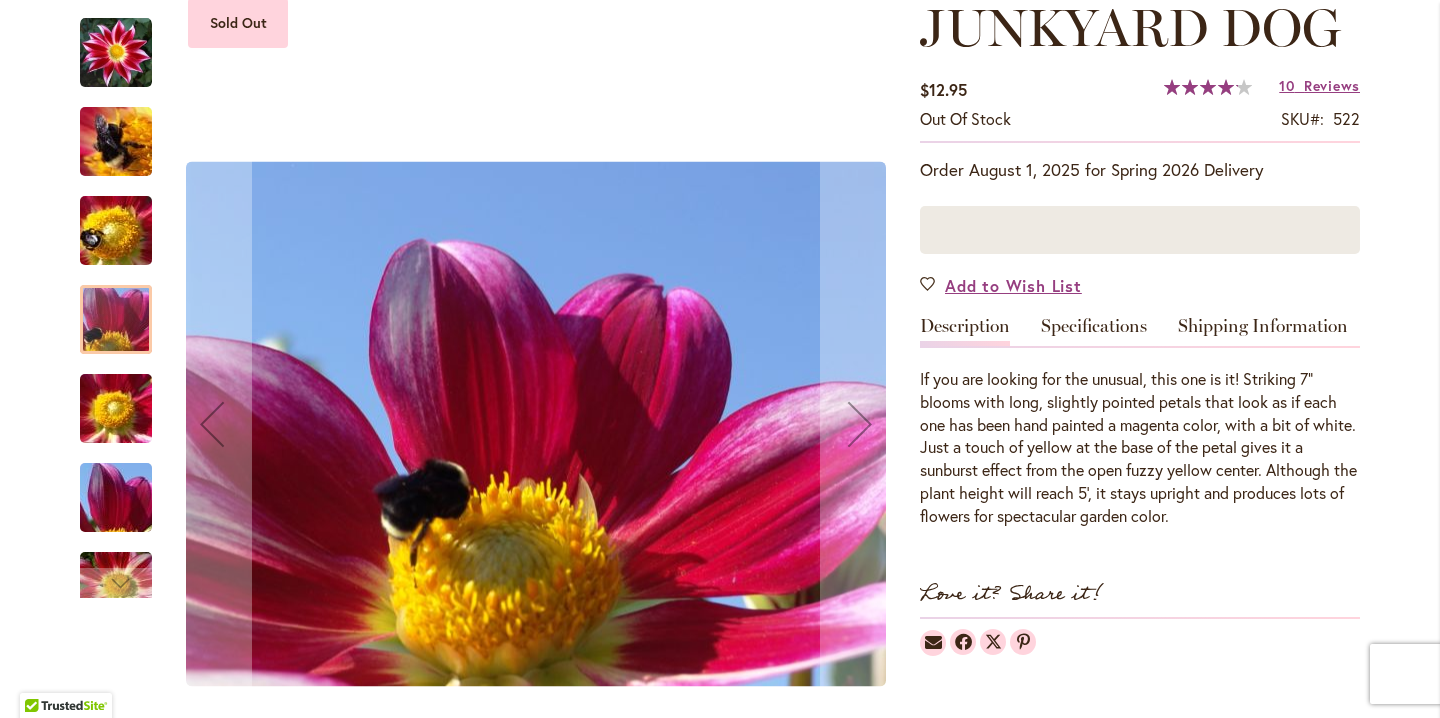 click at bounding box center (116, 409) 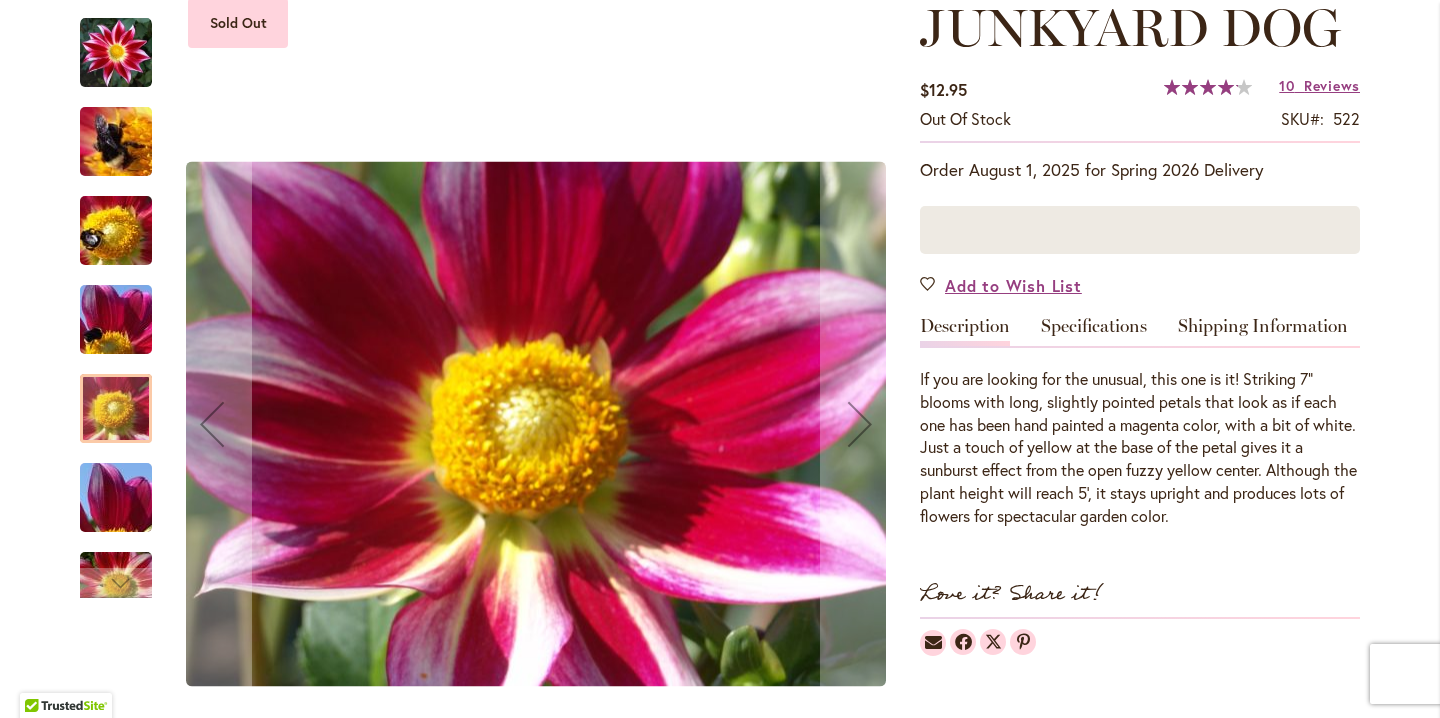 click at bounding box center (116, 498) 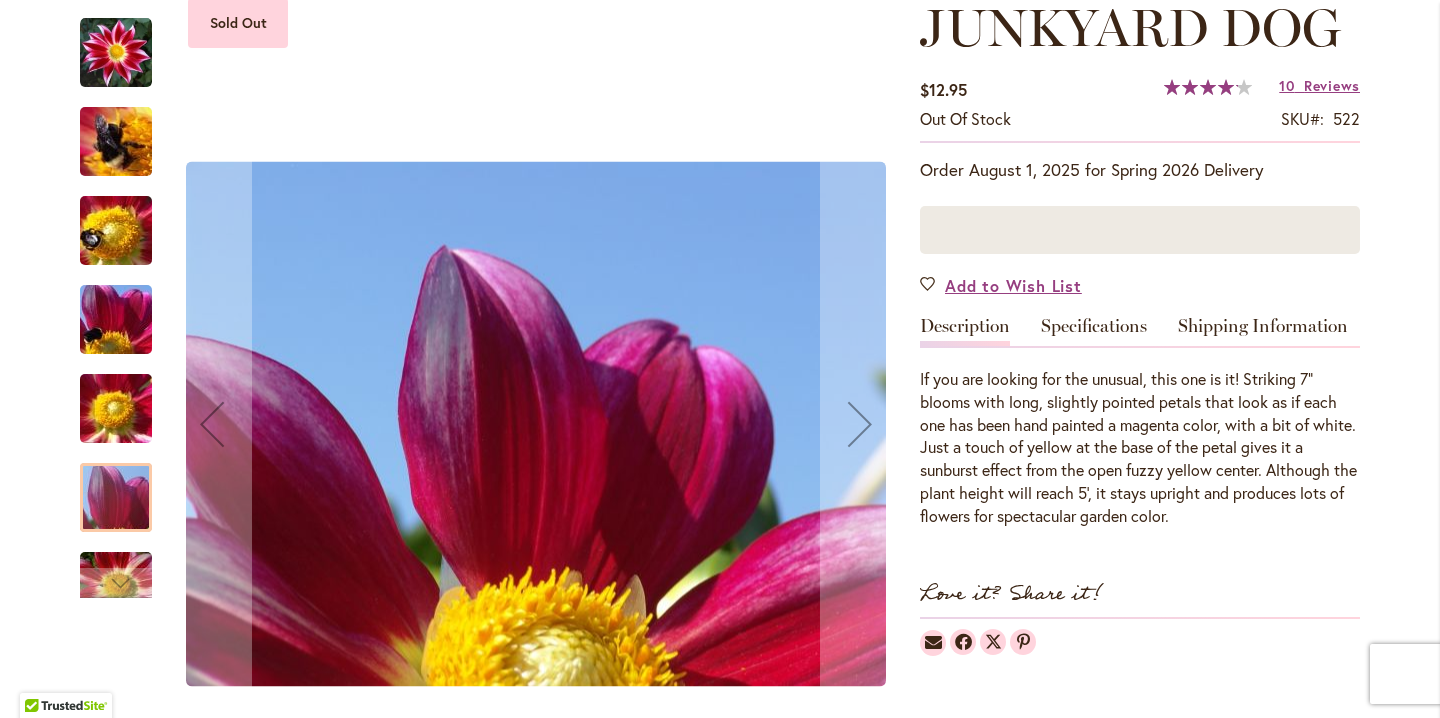 click at bounding box center (490, 424) 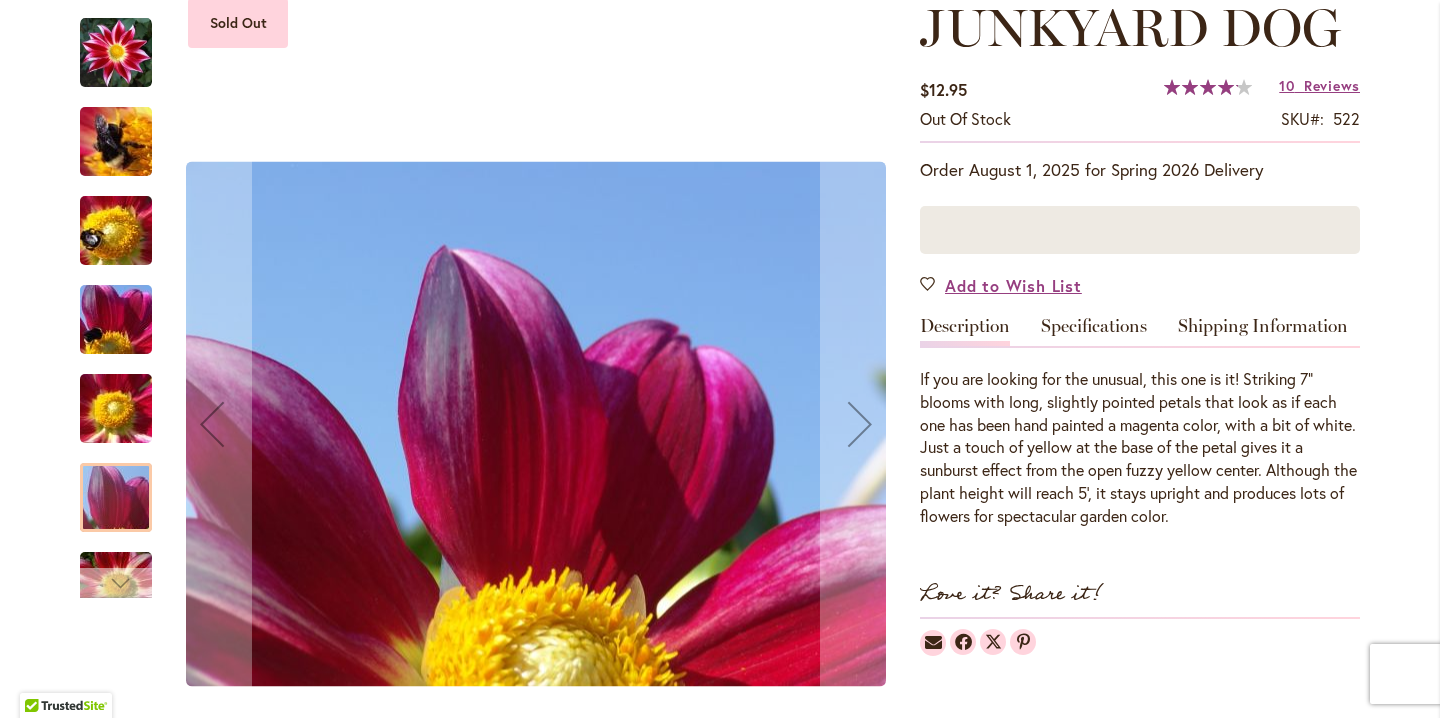 click at bounding box center (116, 583) 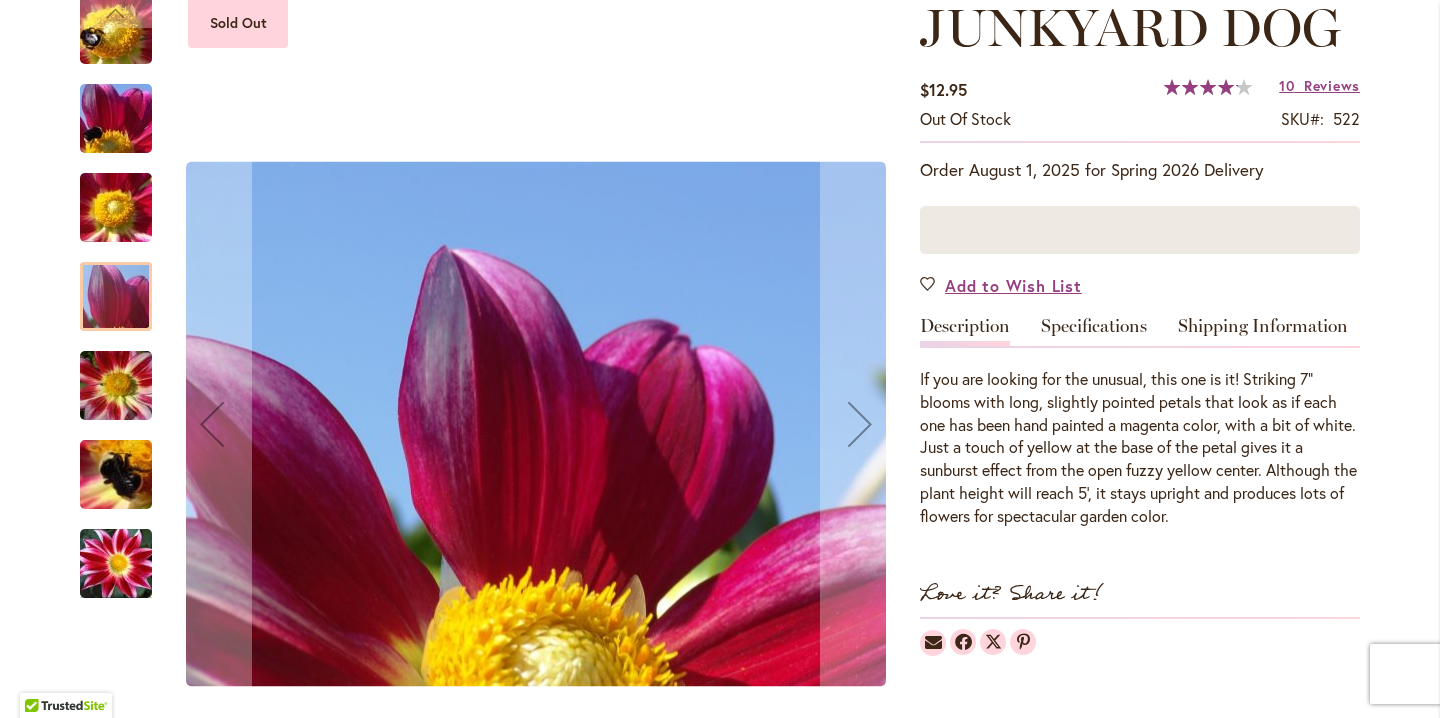 click at bounding box center [116, 564] 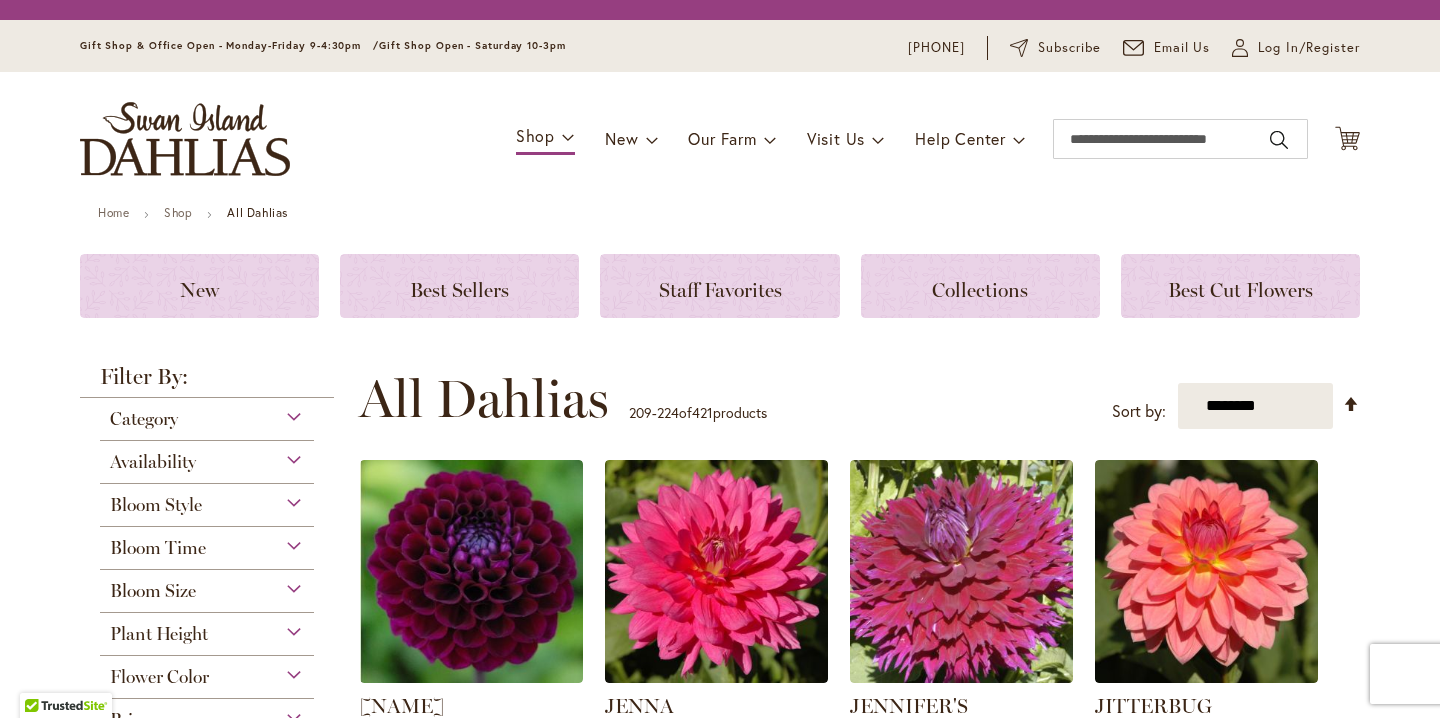 scroll, scrollTop: 0, scrollLeft: 0, axis: both 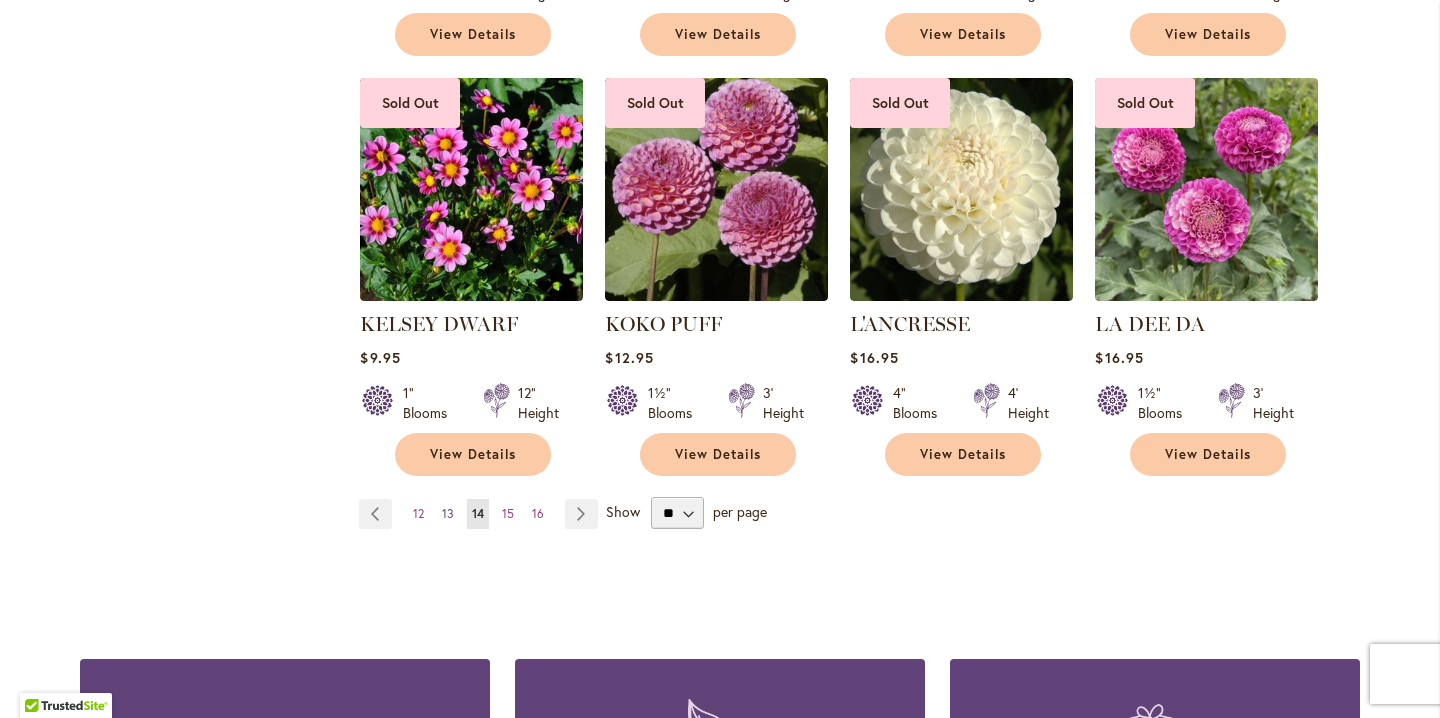 click on "13" at bounding box center (448, 513) 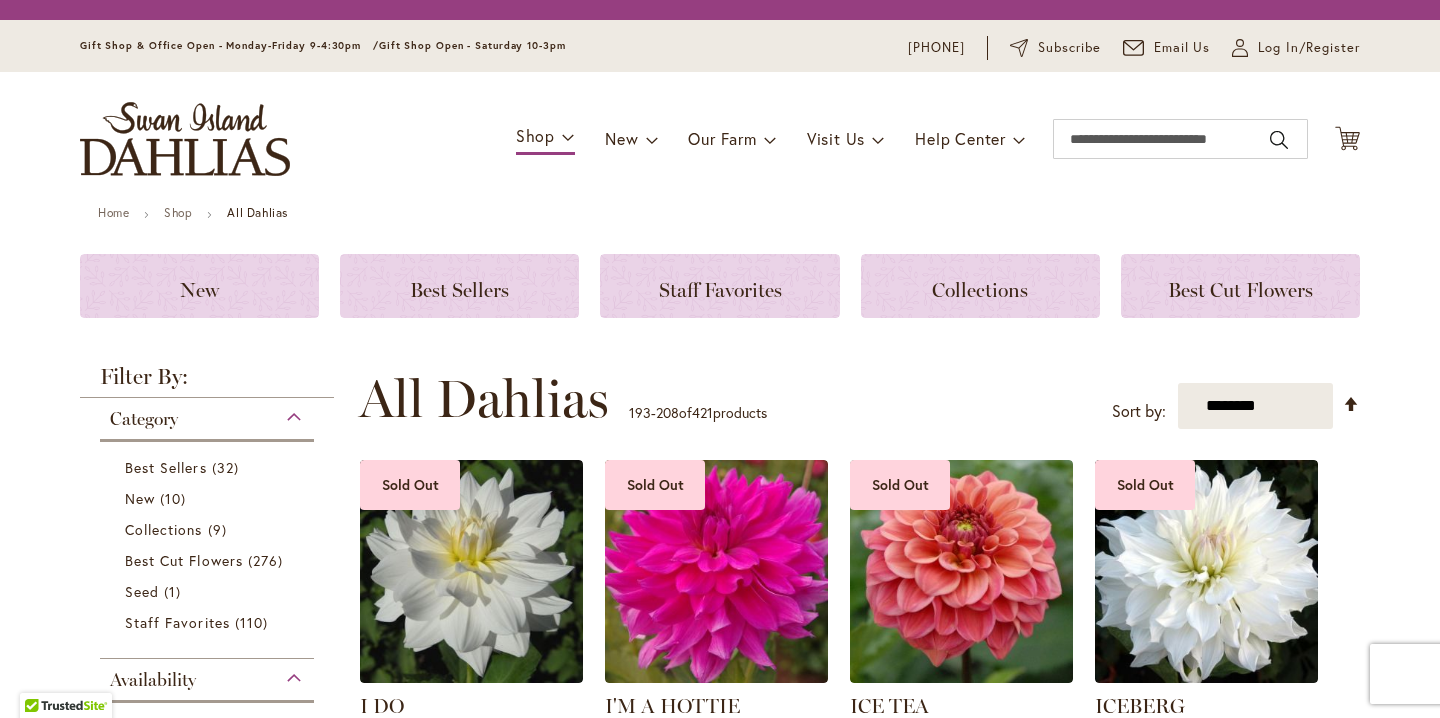 scroll, scrollTop: 0, scrollLeft: 0, axis: both 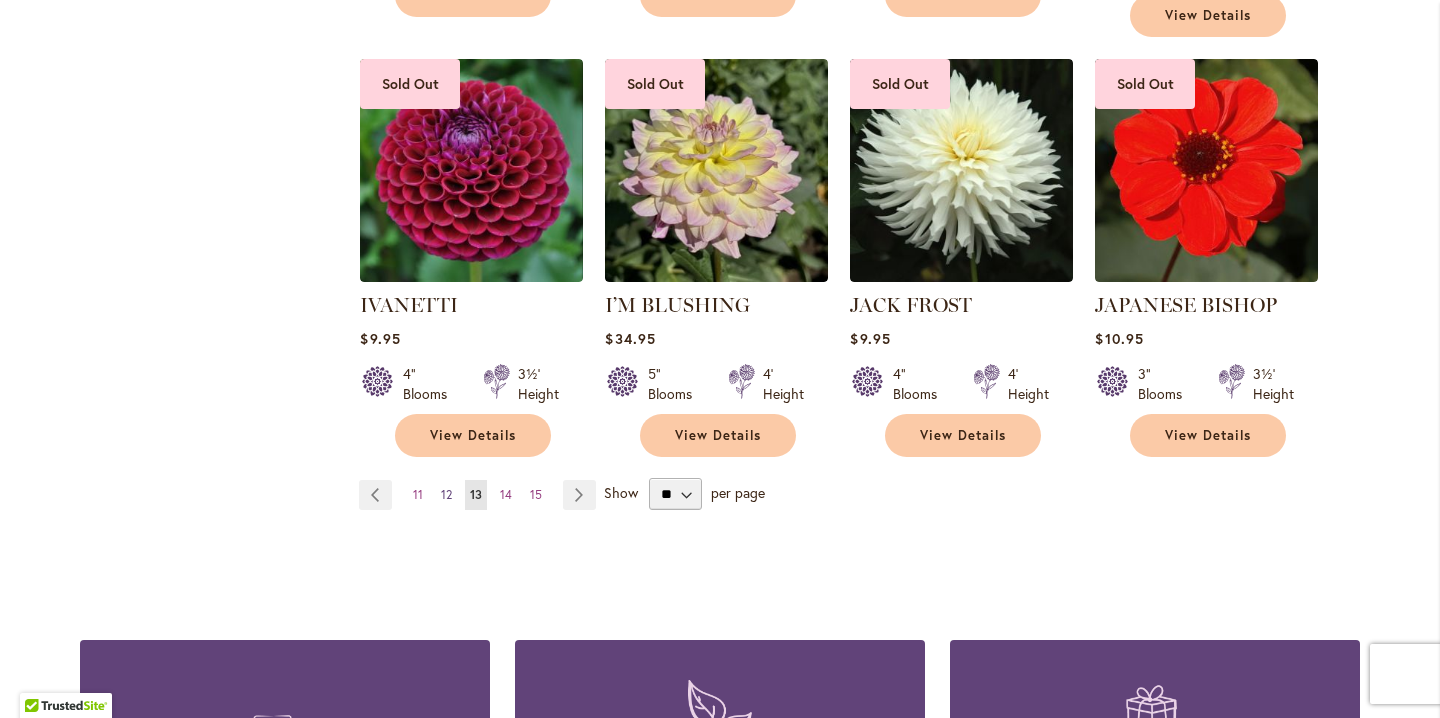 click on "12" at bounding box center [446, 494] 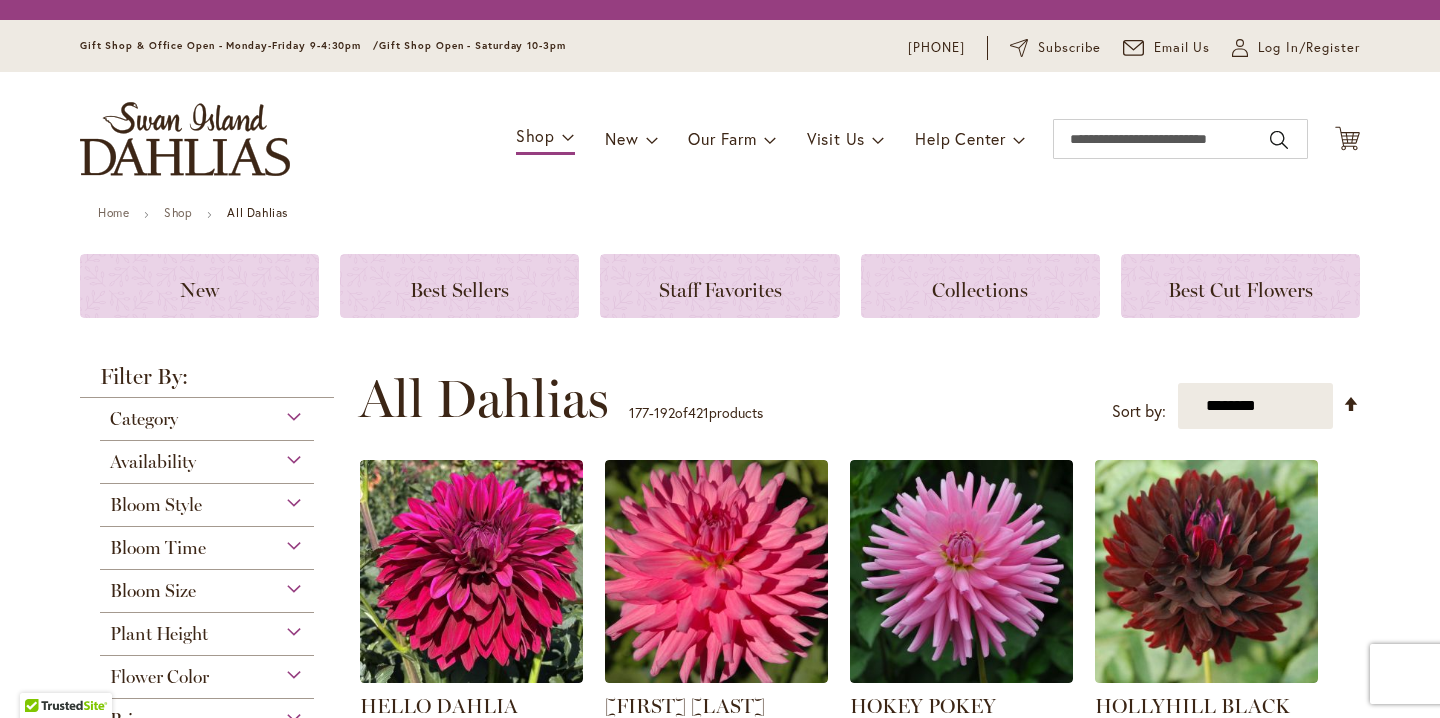 scroll, scrollTop: 0, scrollLeft: 0, axis: both 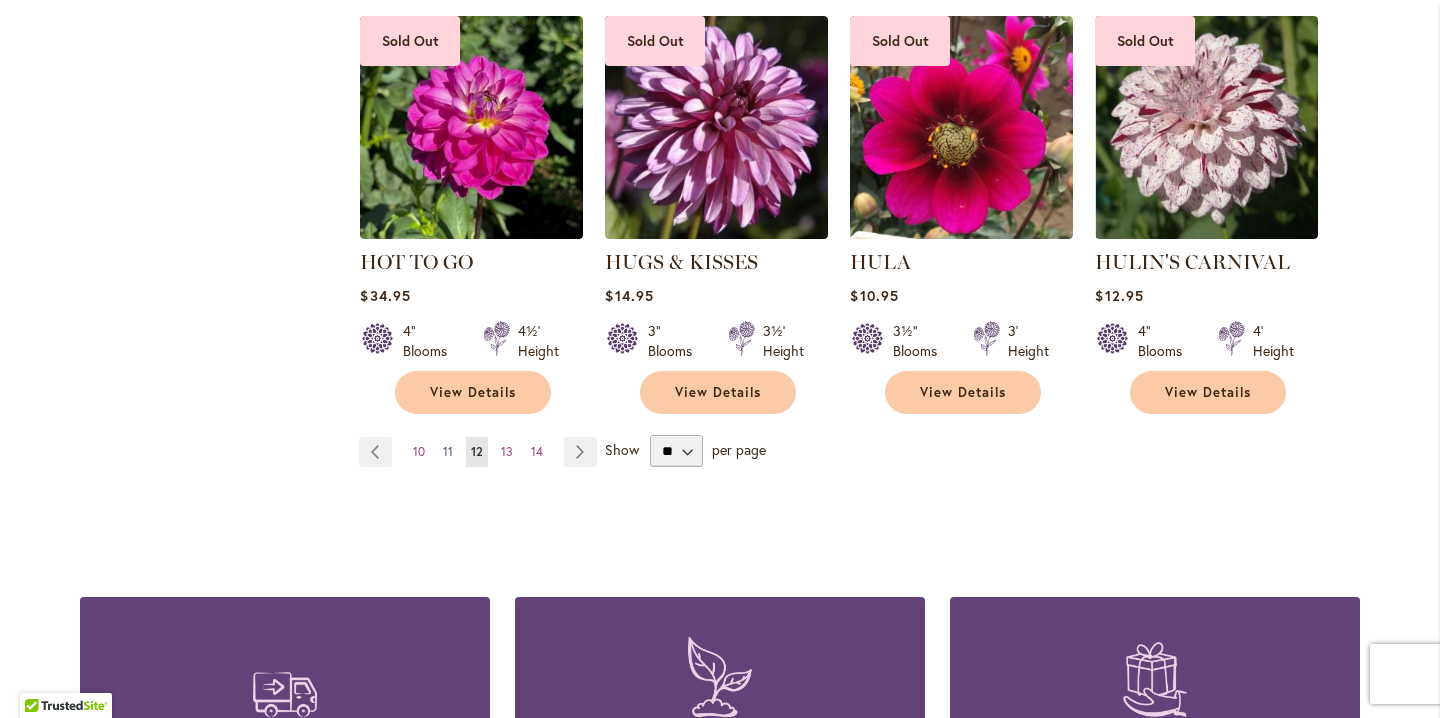 click on "11" at bounding box center (448, 451) 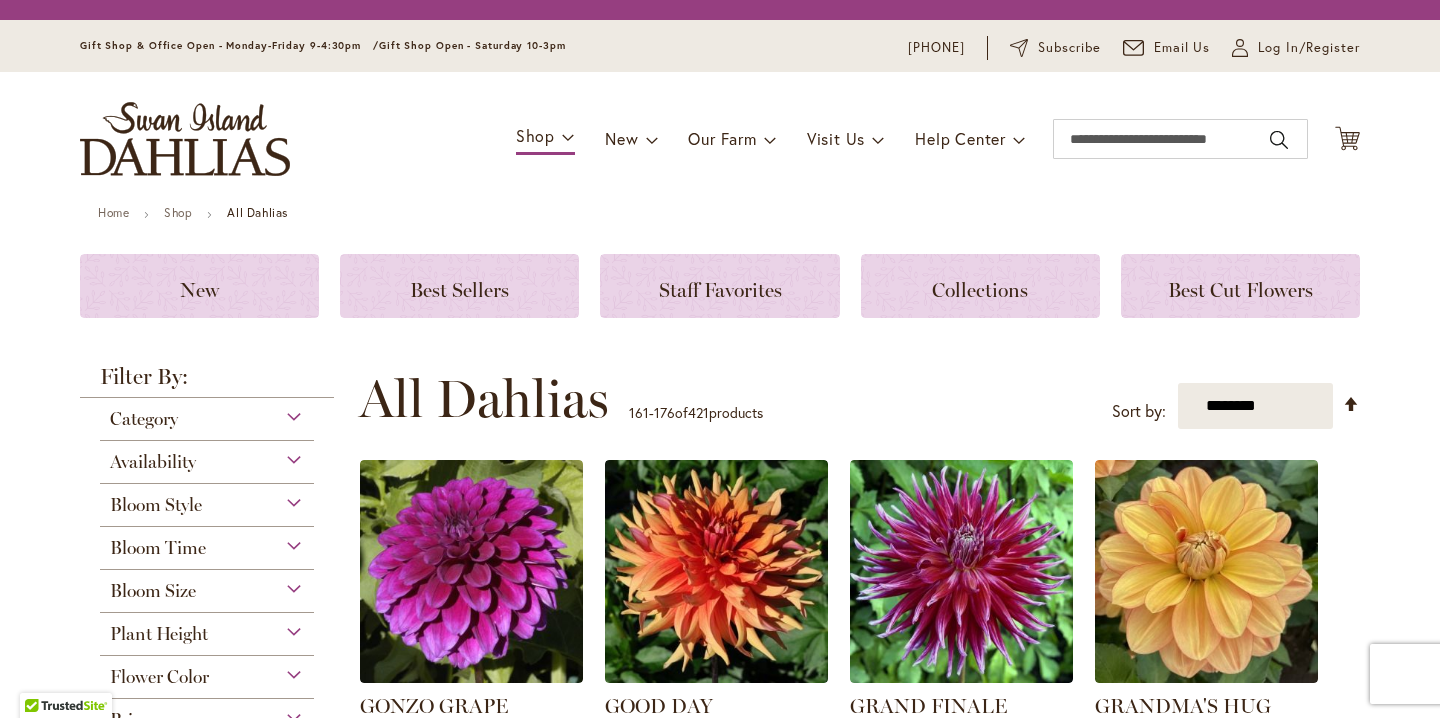 scroll, scrollTop: 0, scrollLeft: 0, axis: both 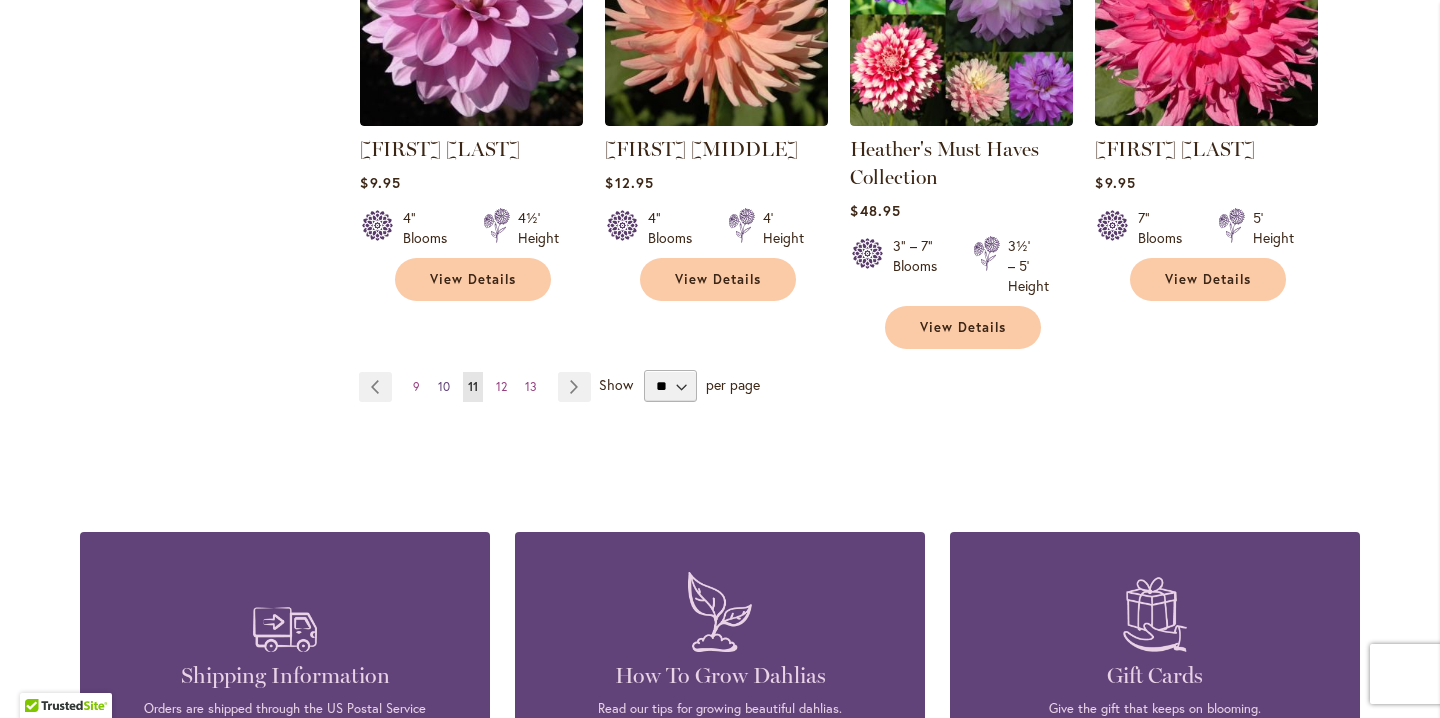 click on "10" at bounding box center [444, 386] 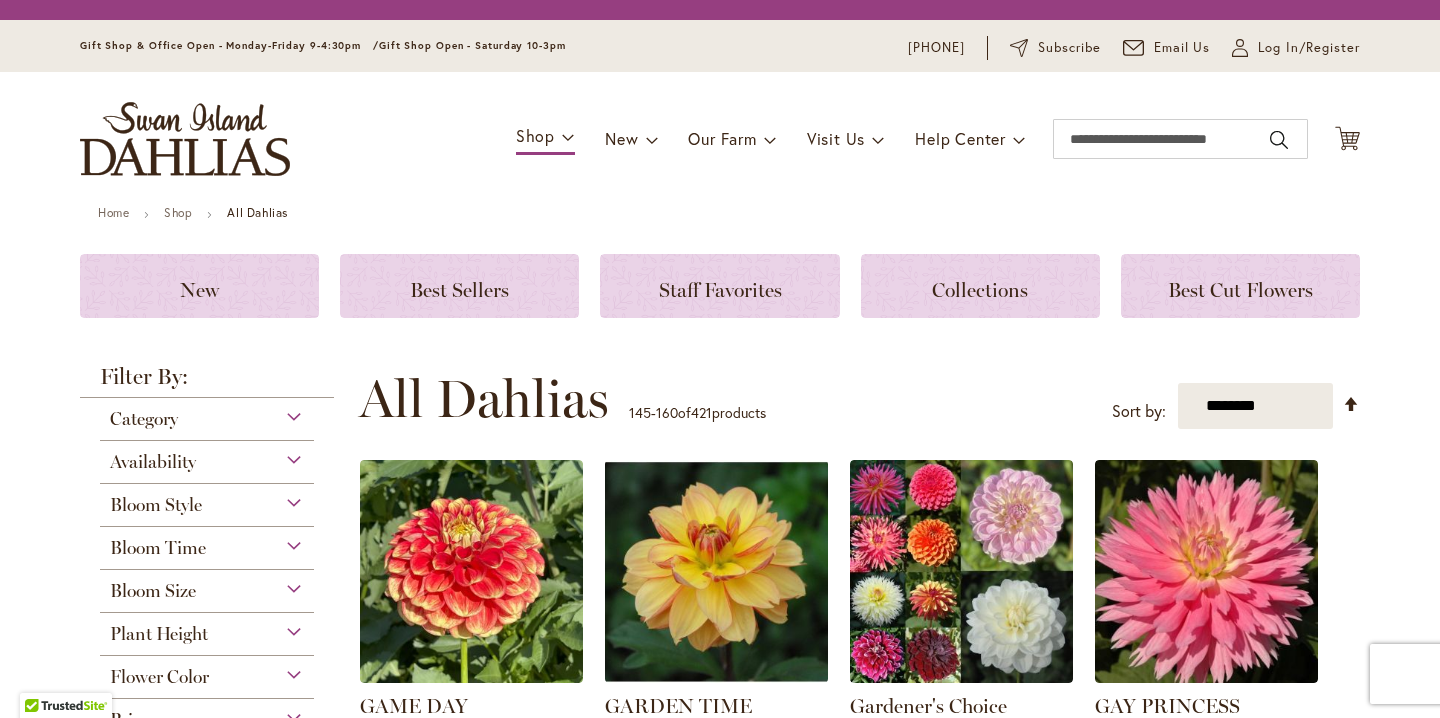 scroll, scrollTop: 0, scrollLeft: 0, axis: both 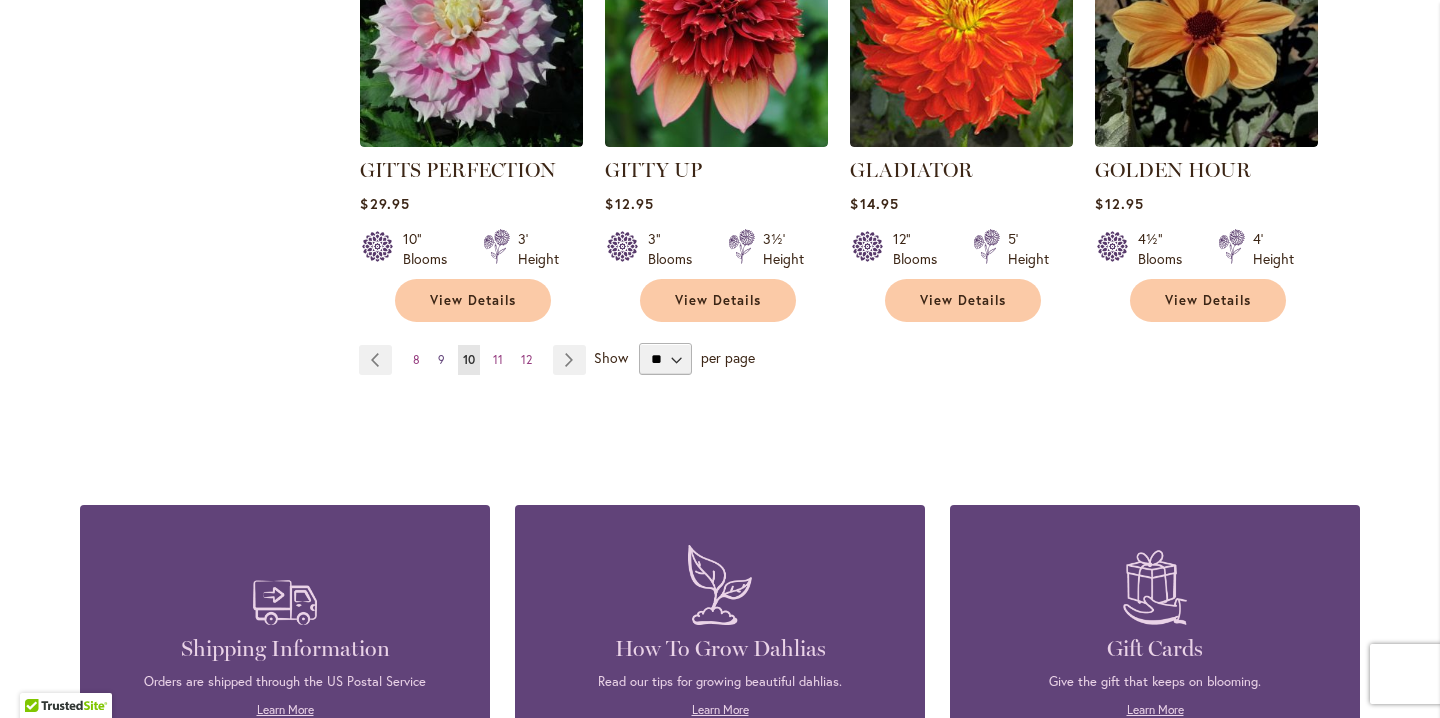 click on "9" at bounding box center [441, 359] 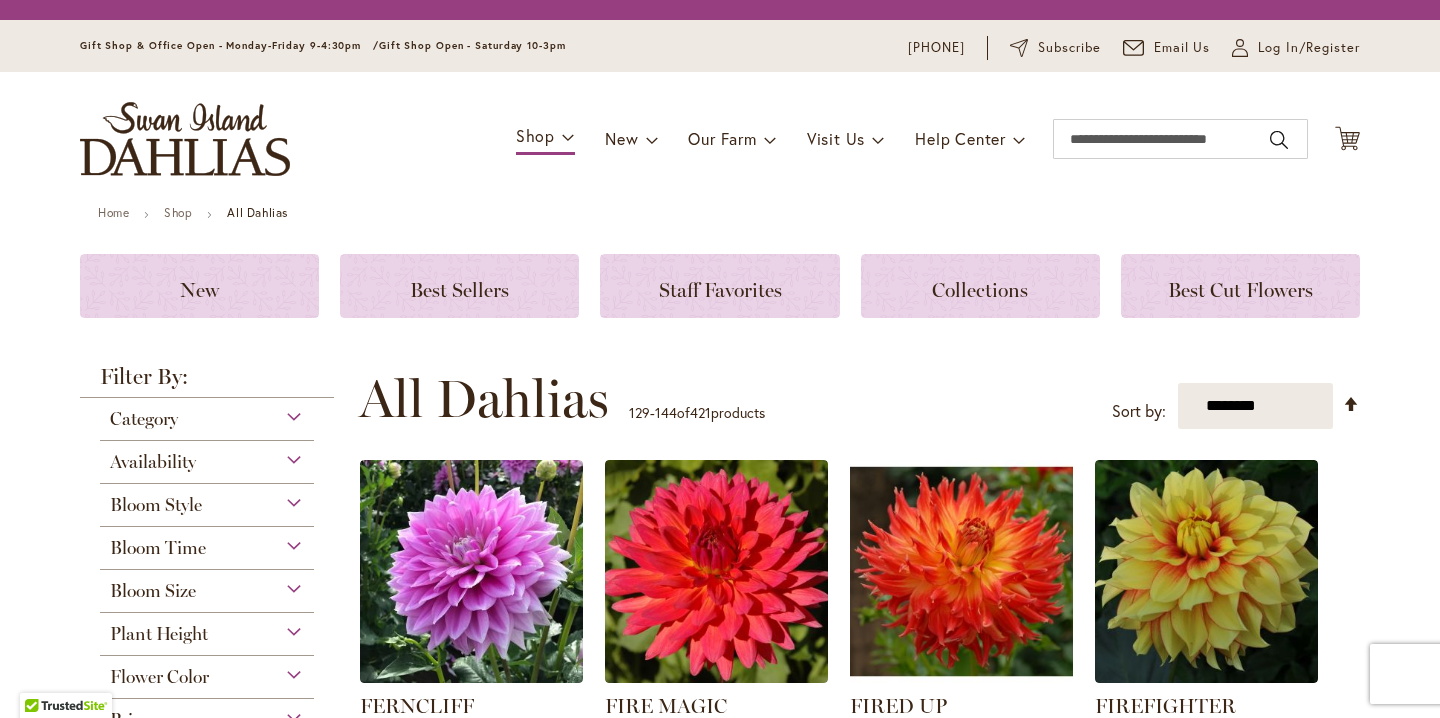 scroll, scrollTop: 0, scrollLeft: 0, axis: both 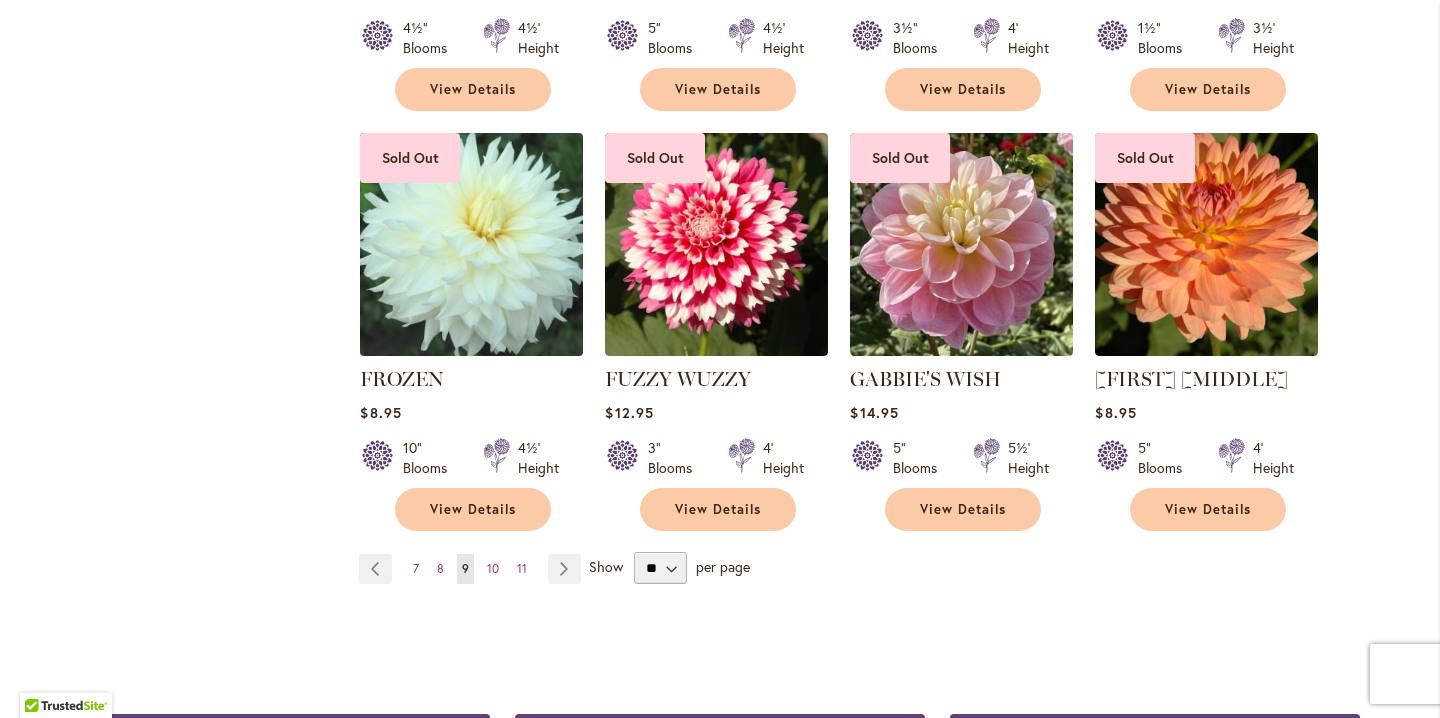 click at bounding box center (472, 245) 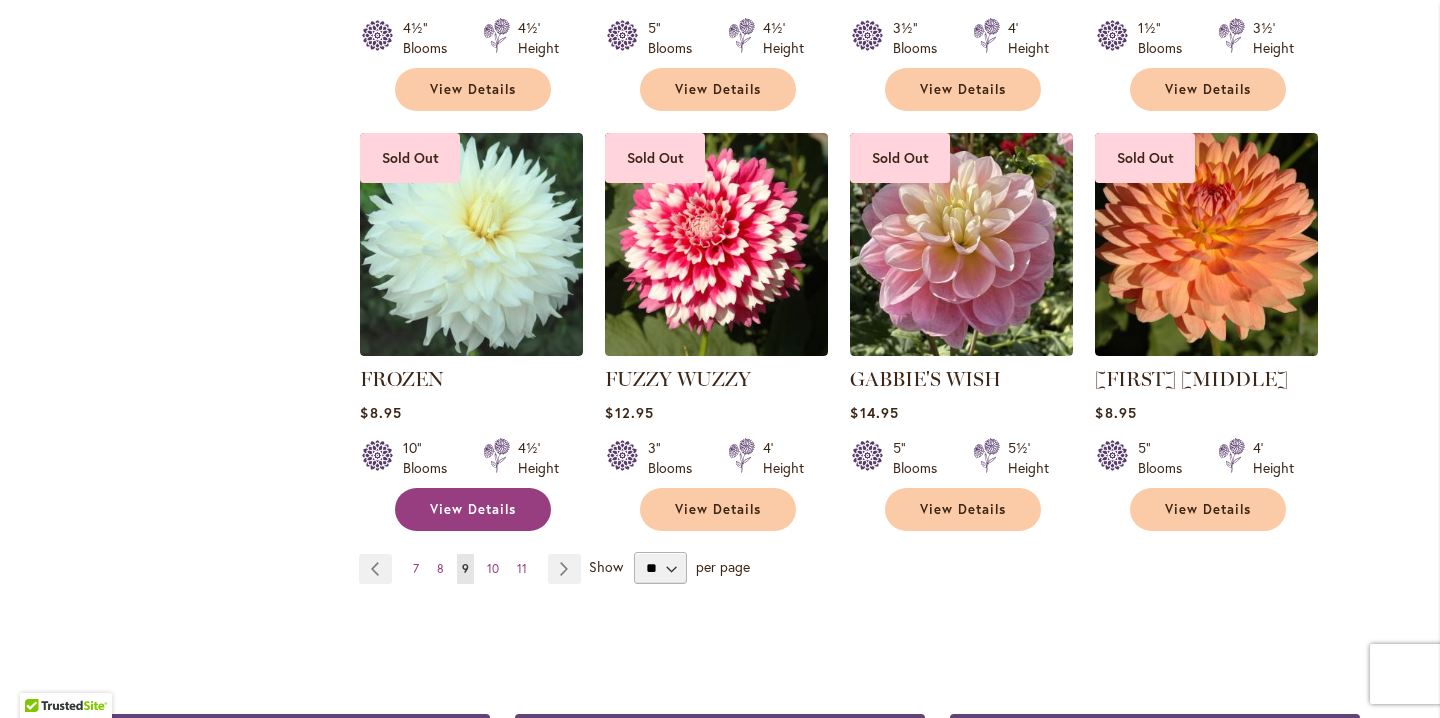 click on "View Details" at bounding box center [473, 509] 